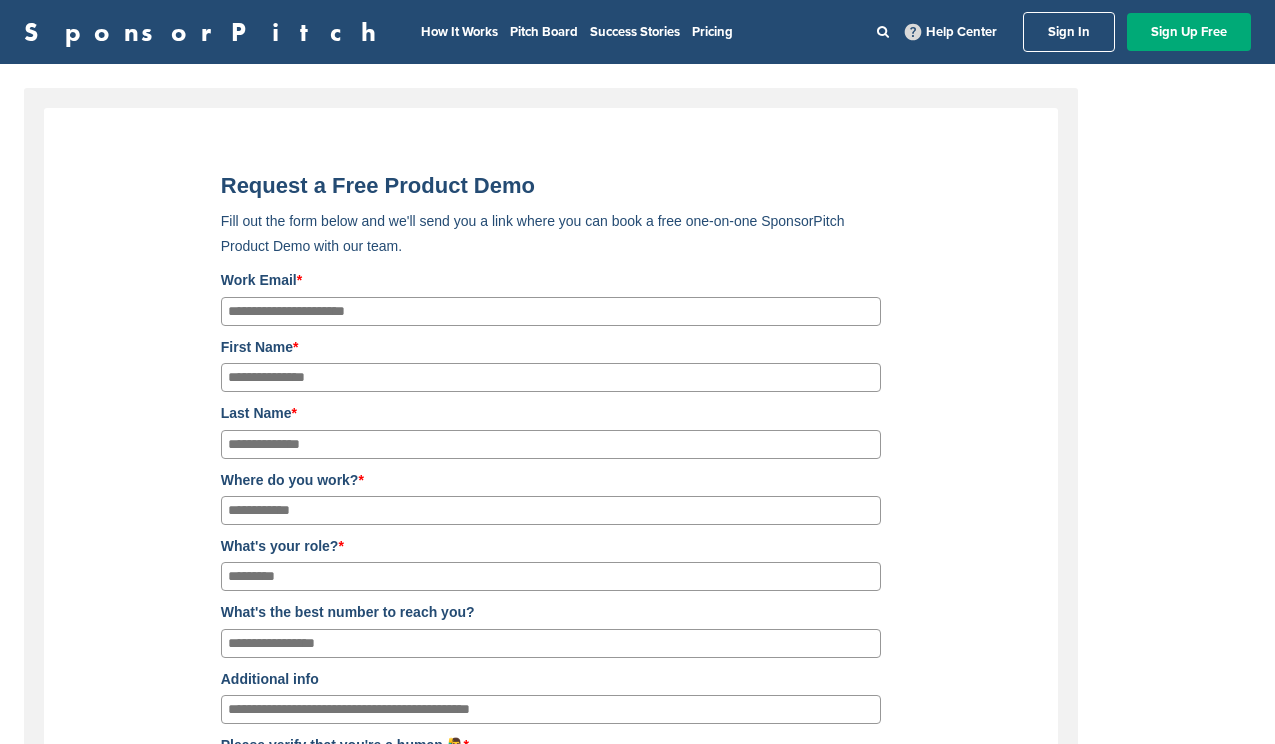 scroll, scrollTop: 0, scrollLeft: 0, axis: both 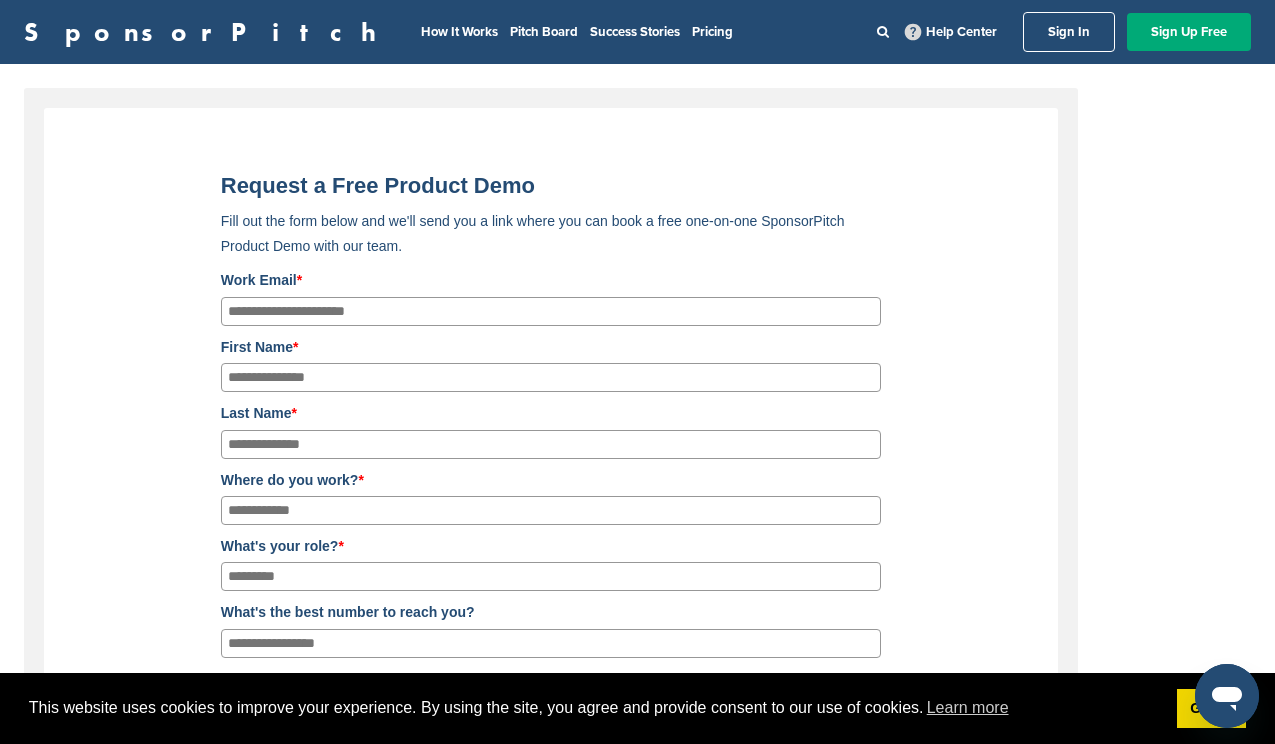 click on "Work Email *" at bounding box center (551, 311) 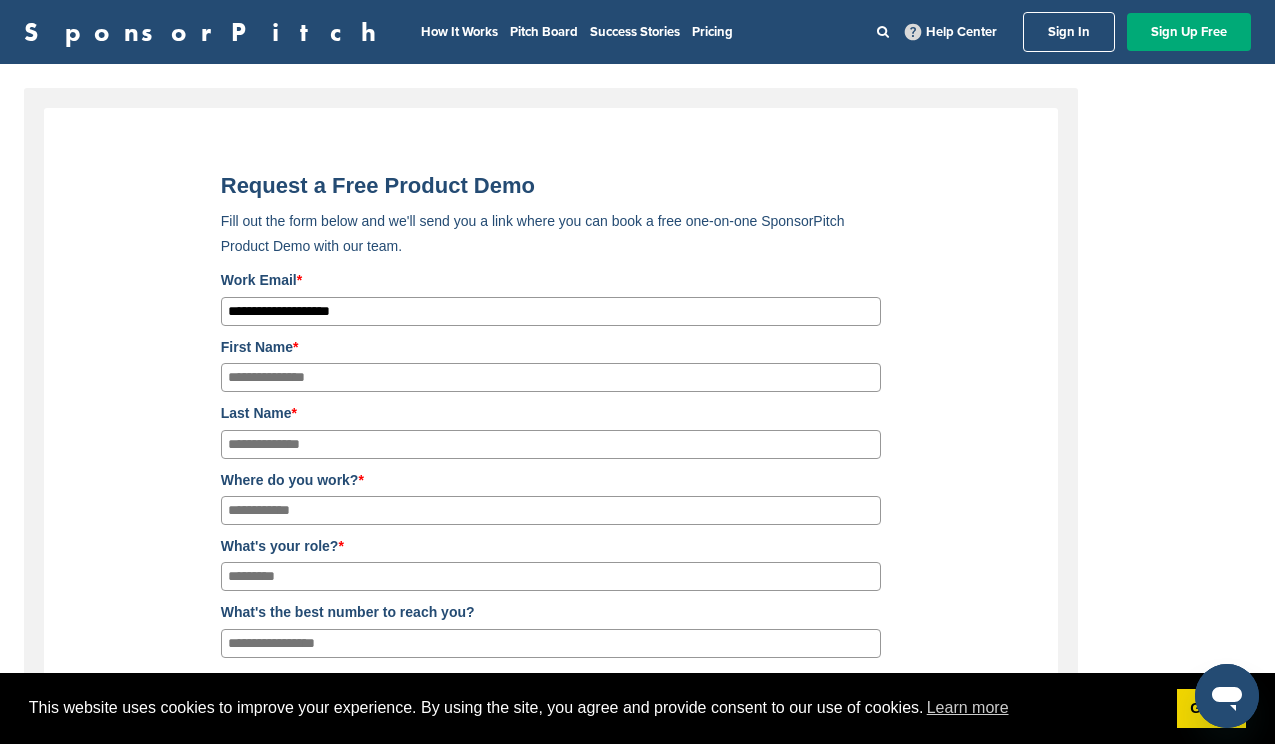 type on "**********" 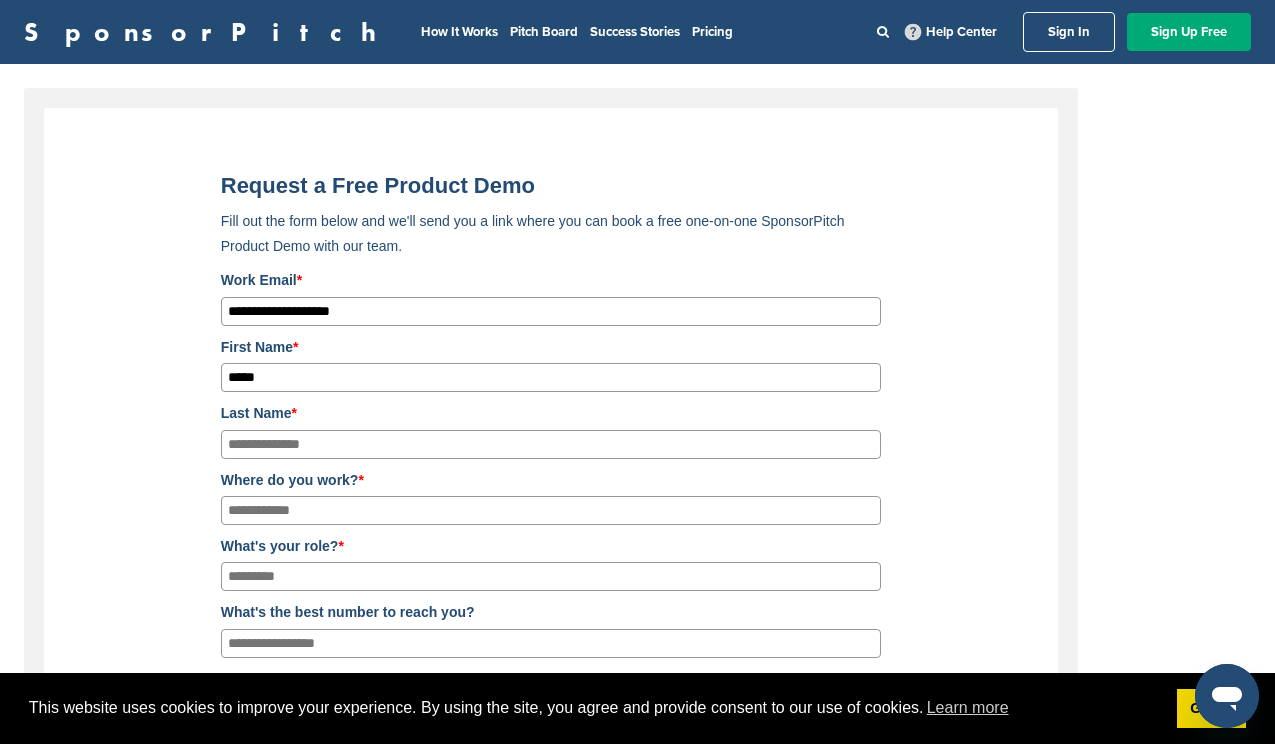 type on "*****" 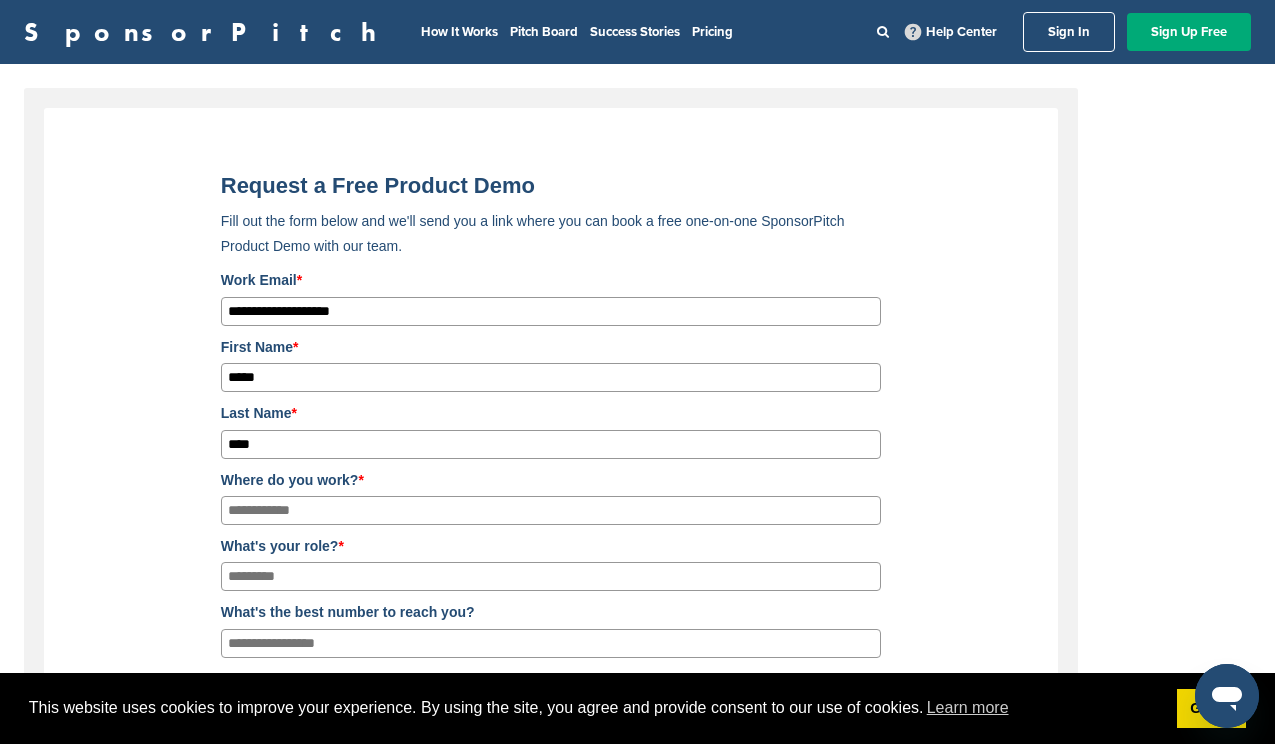 type on "****" 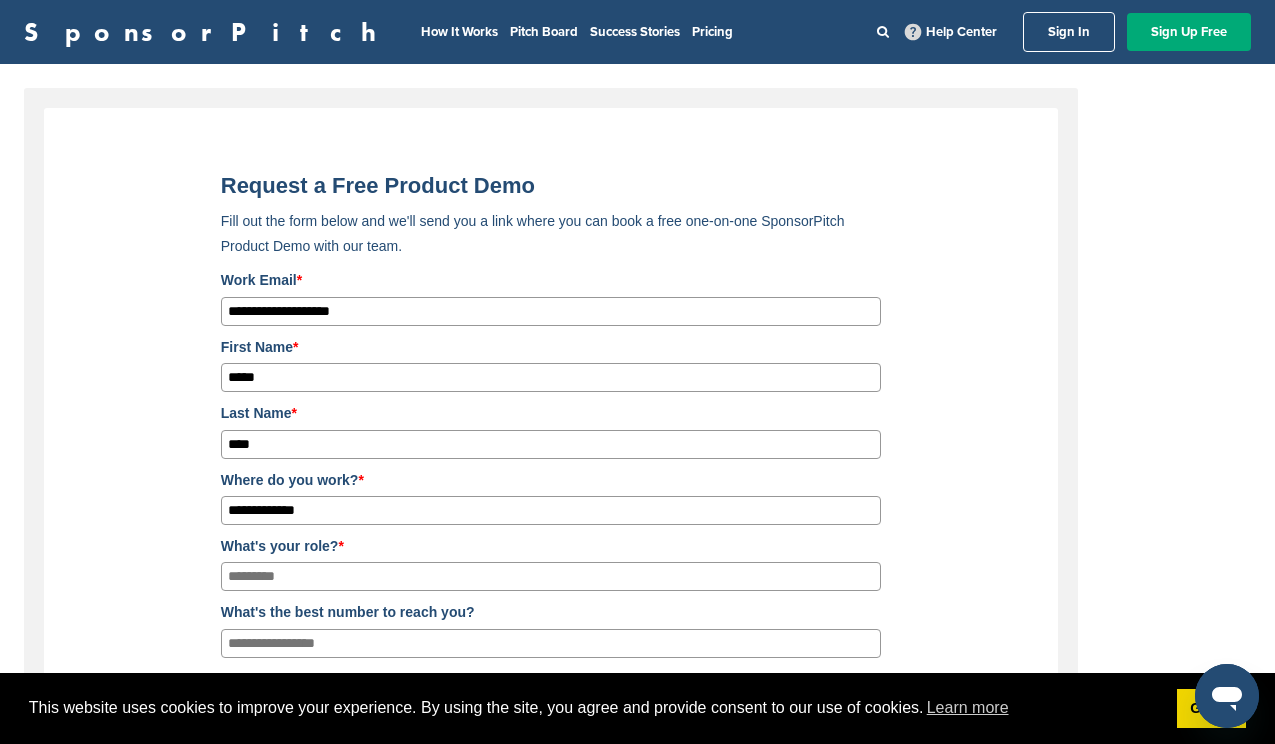 type on "**********" 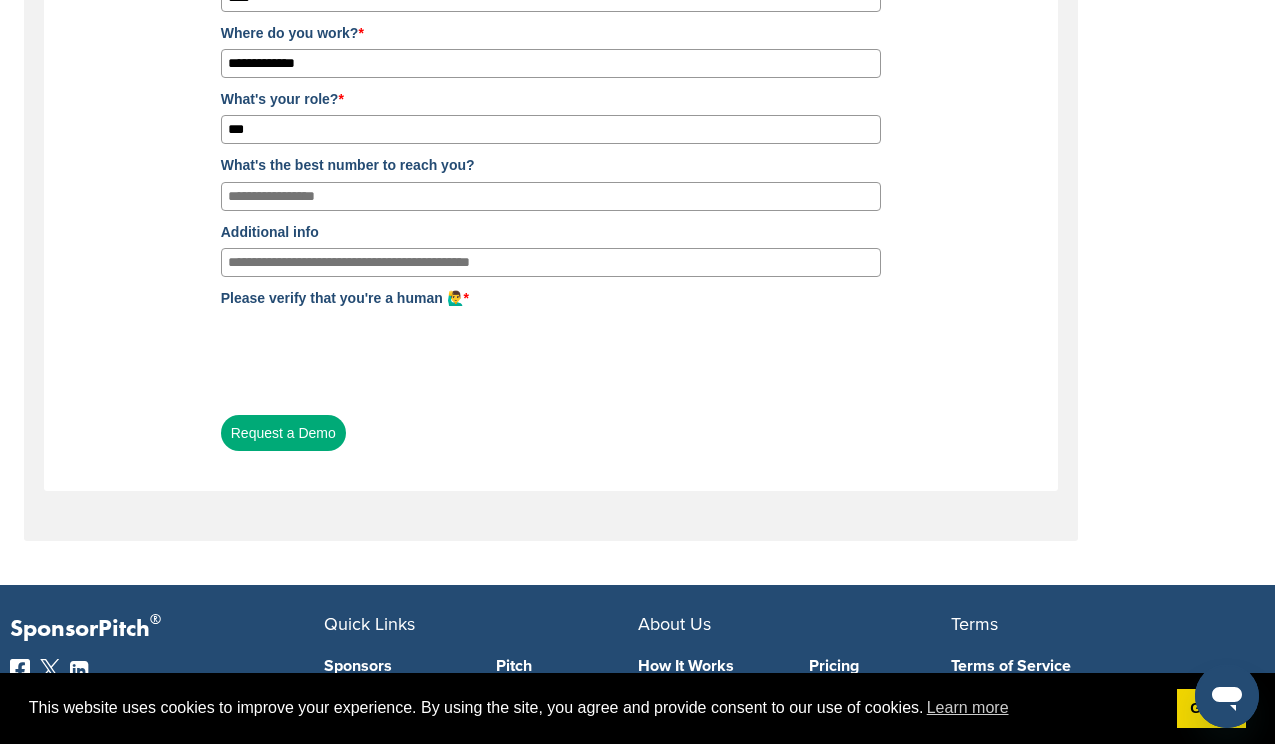 scroll, scrollTop: 439, scrollLeft: 0, axis: vertical 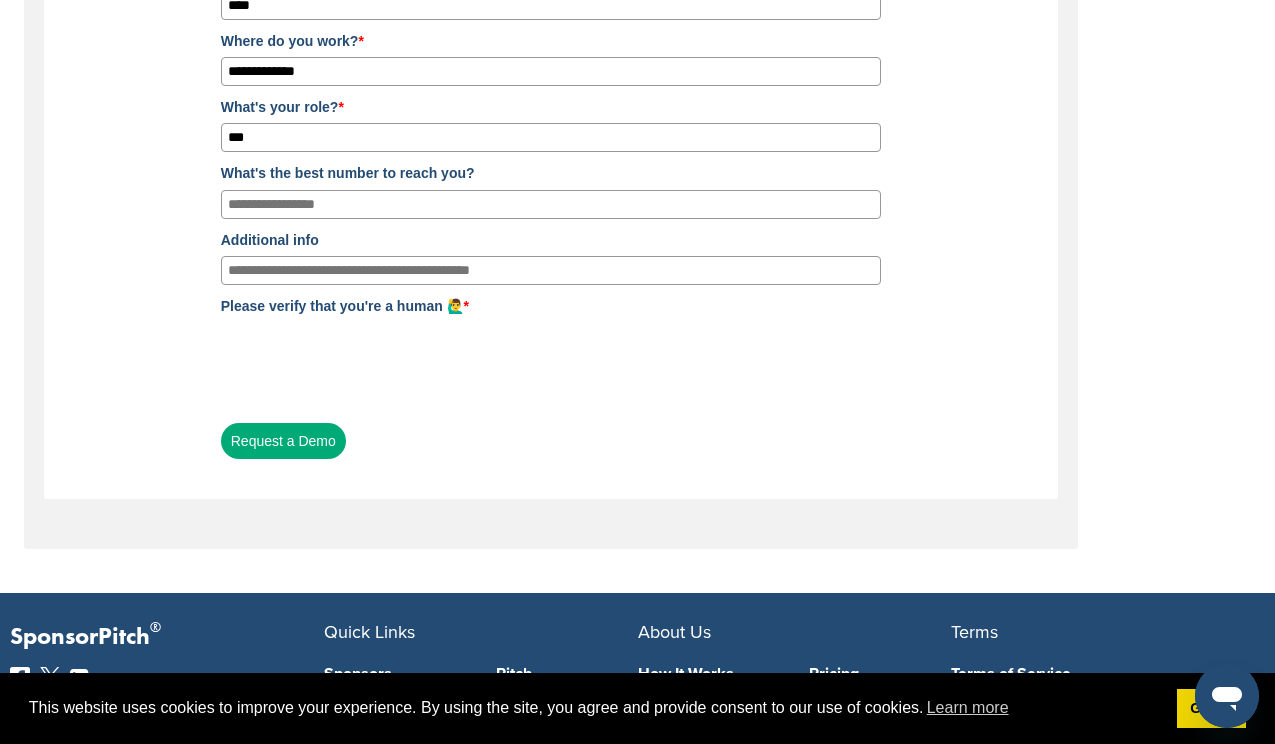 type on "***" 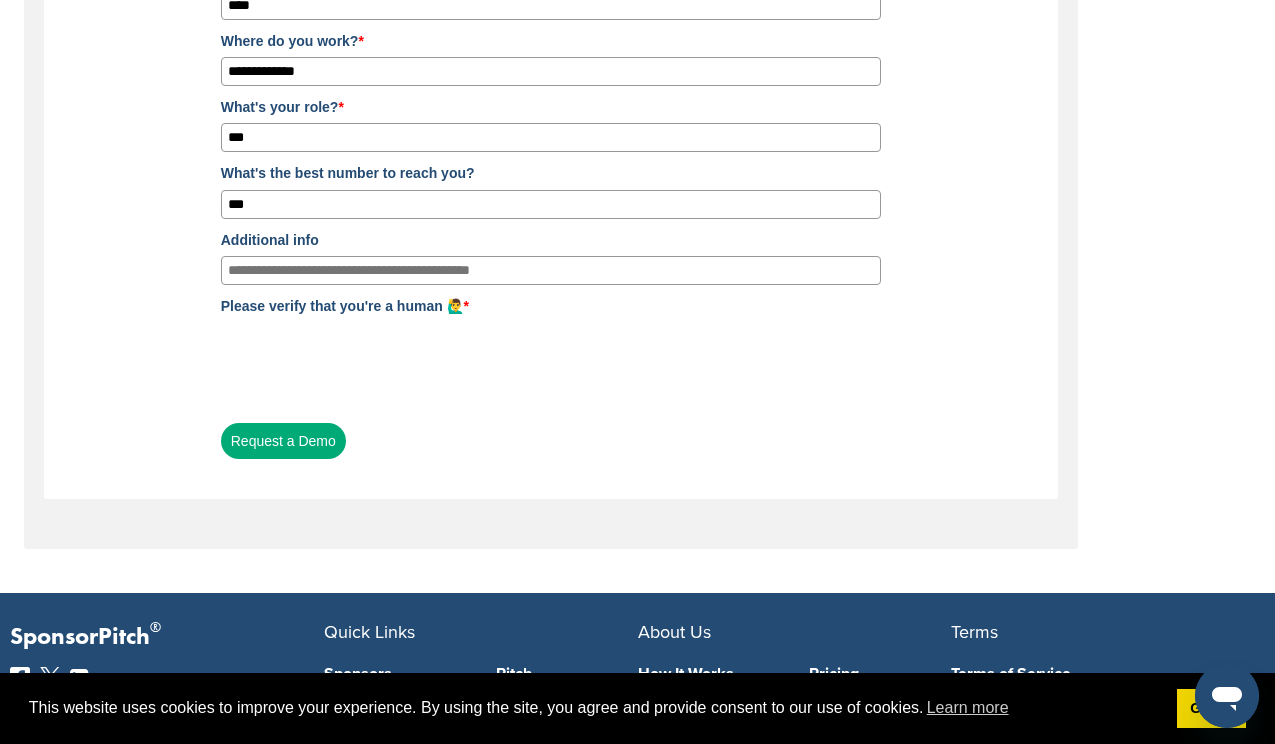 type on "**********" 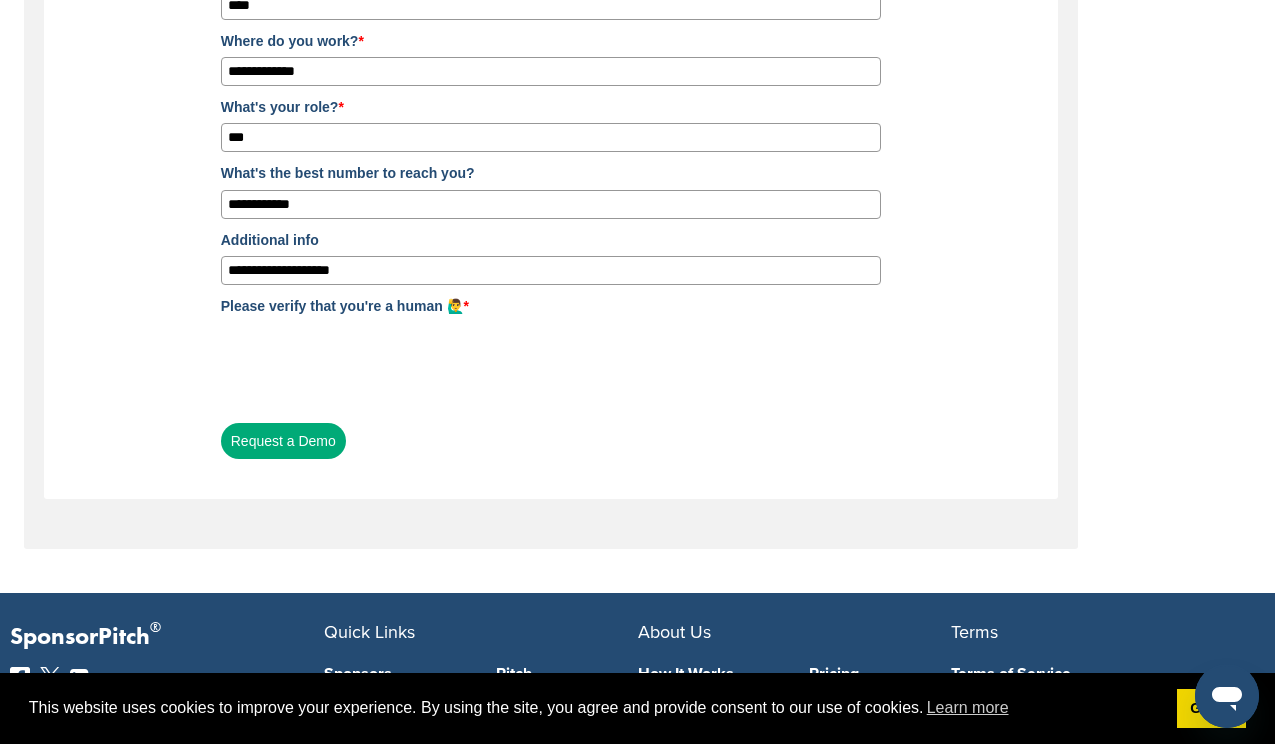 type on "**********" 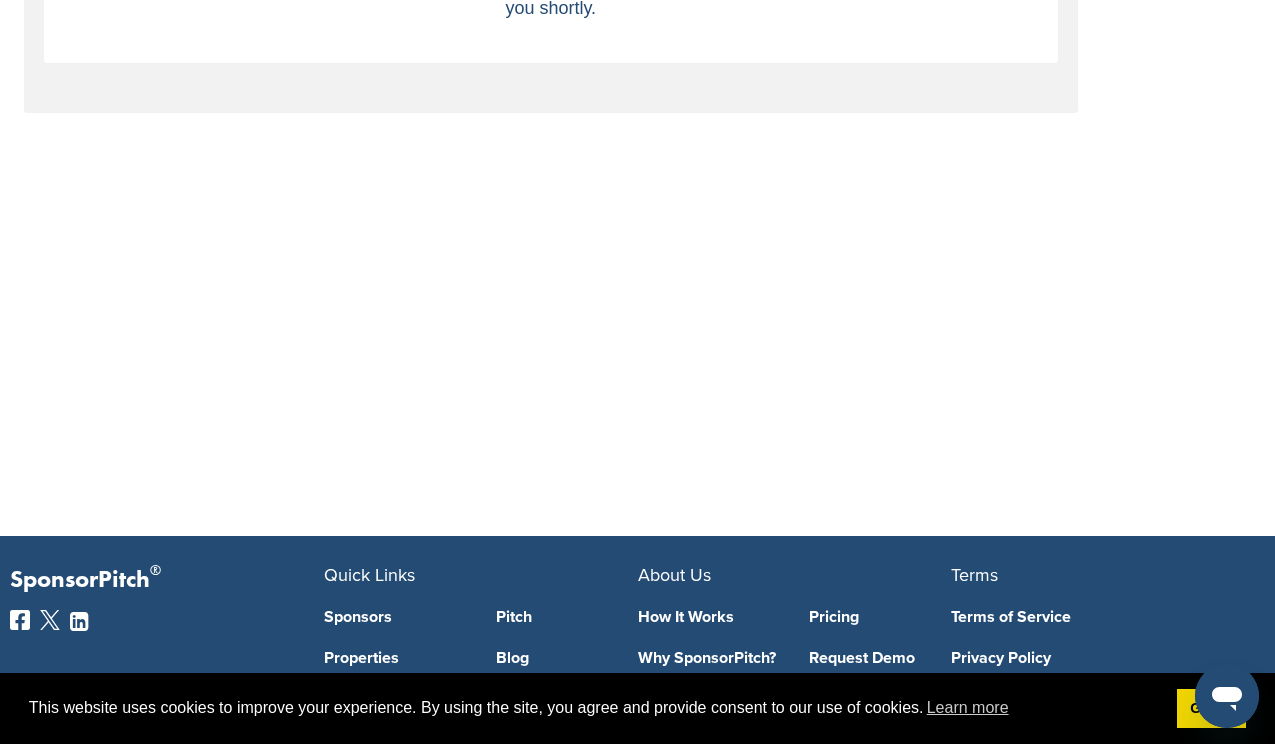 scroll, scrollTop: 0, scrollLeft: 0, axis: both 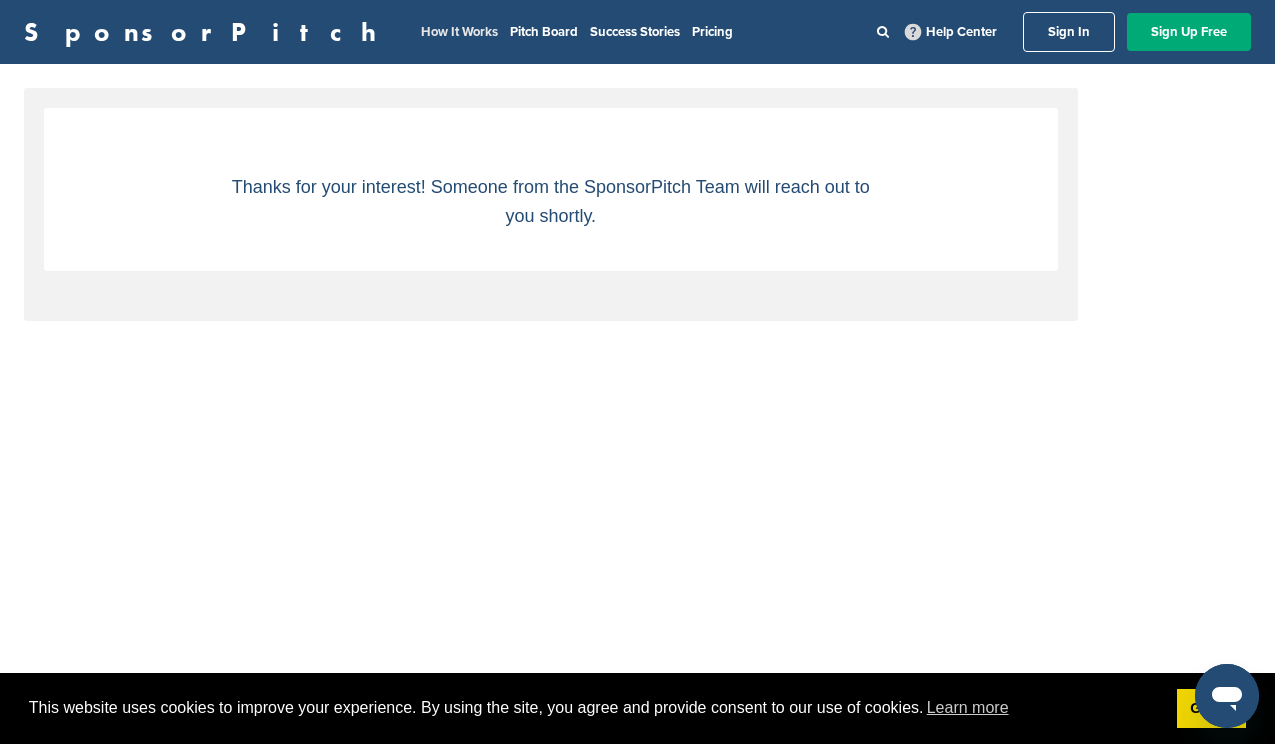 click on "How It Works" at bounding box center (459, 32) 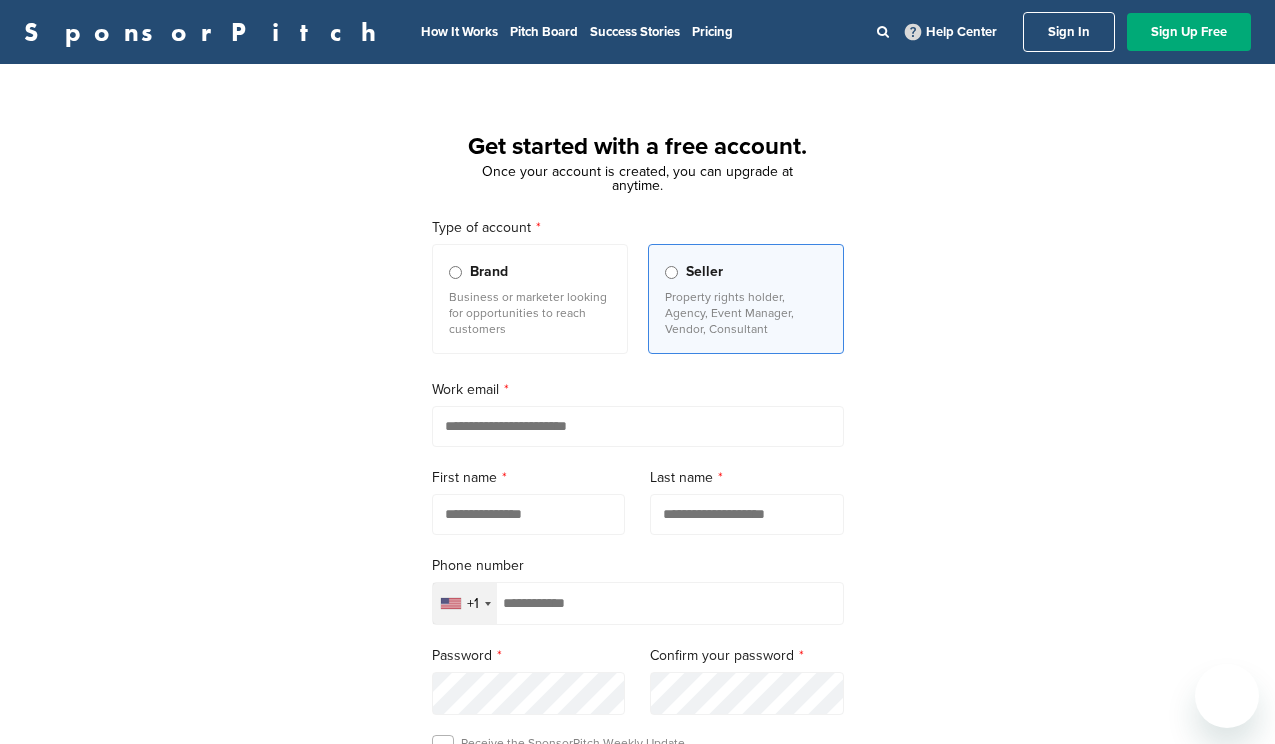 scroll, scrollTop: 0, scrollLeft: 0, axis: both 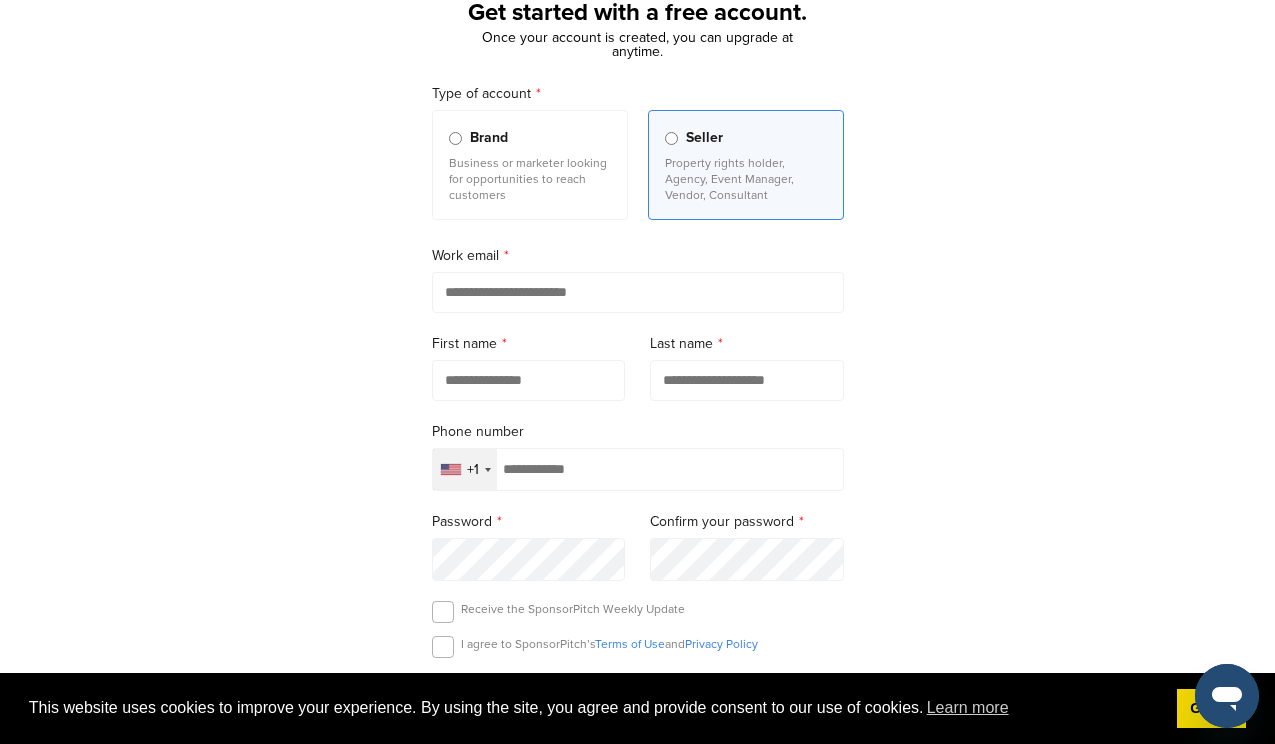 click at bounding box center [638, 292] 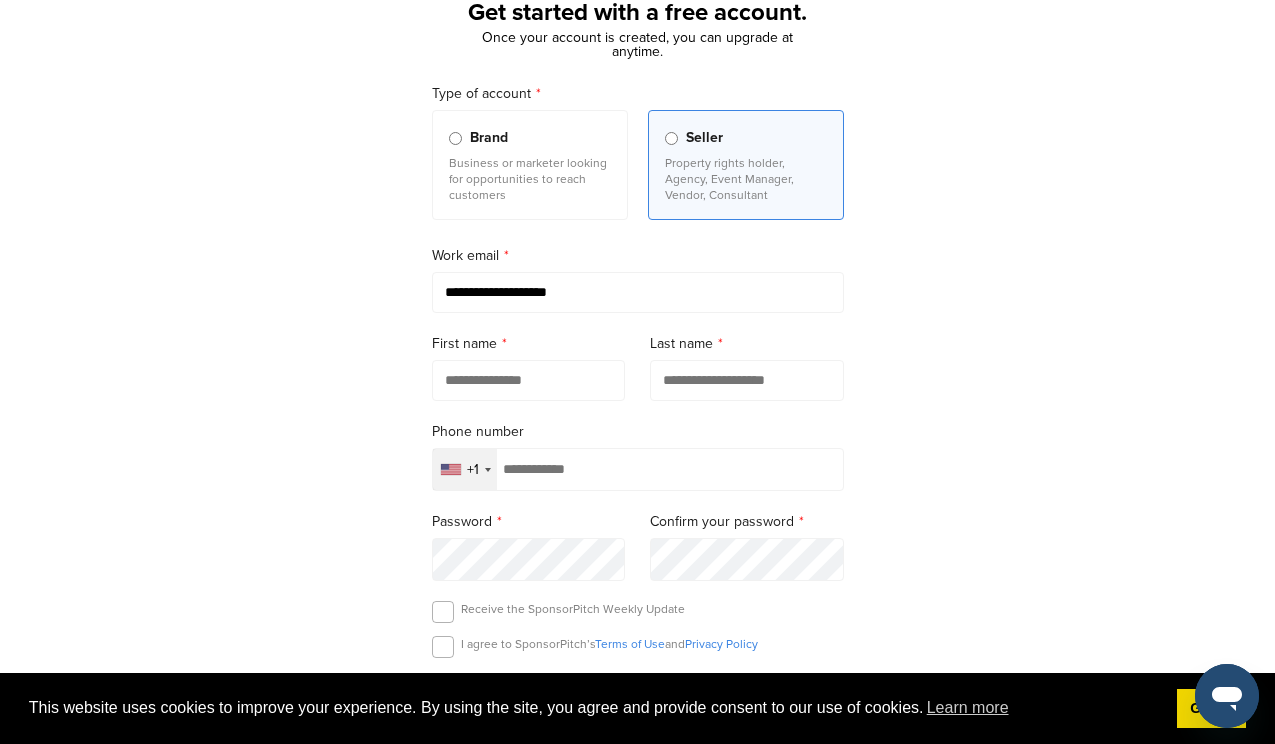 type on "*****" 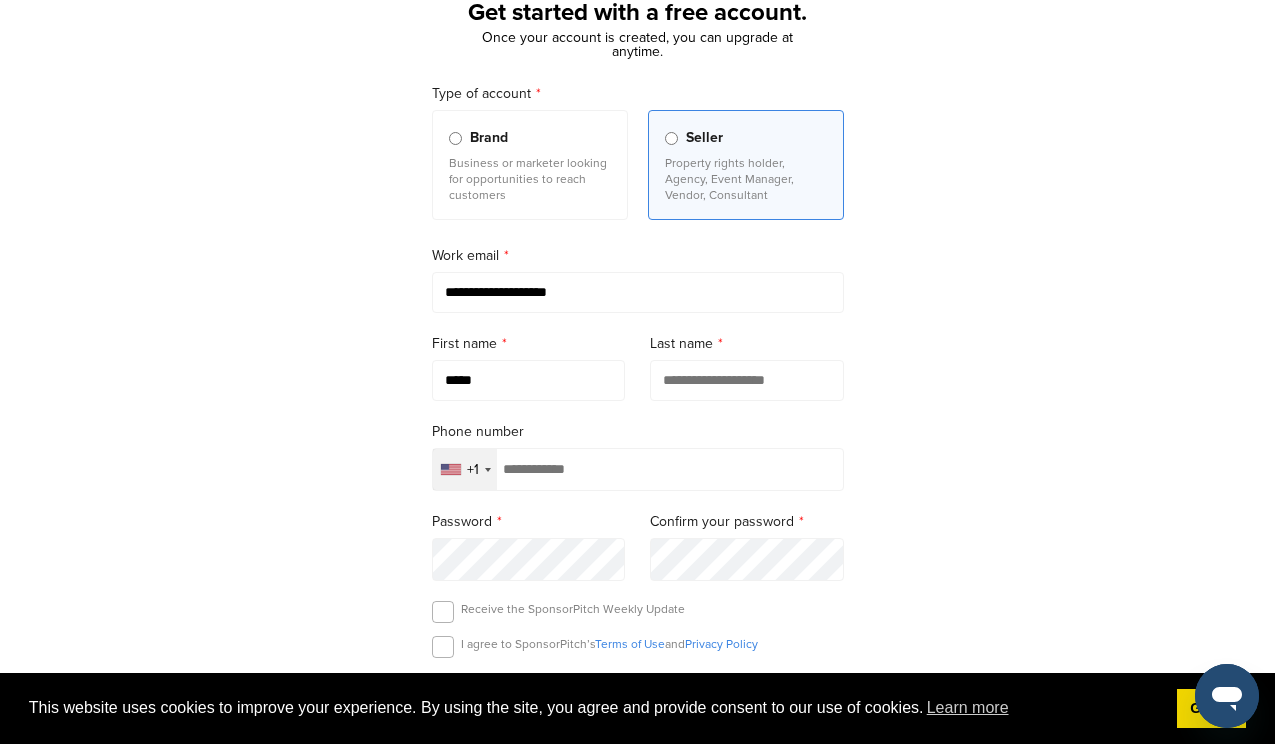 type on "****" 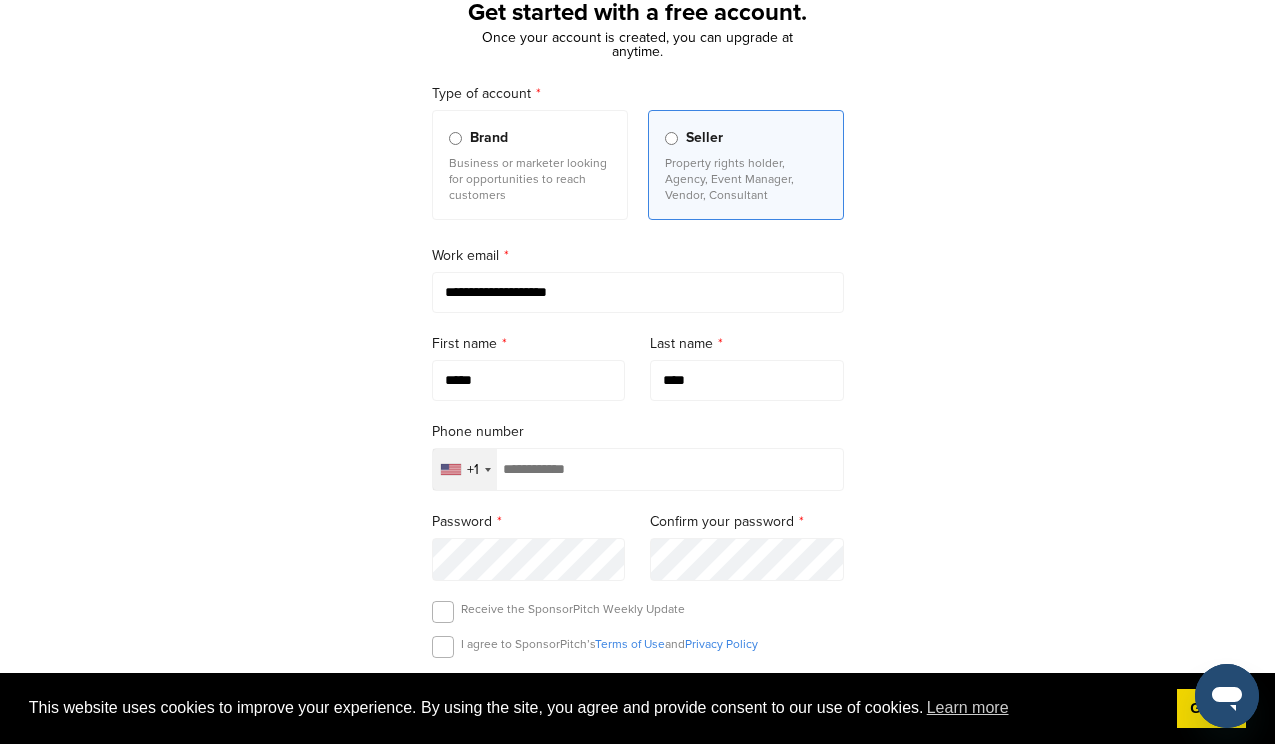 type on "**********" 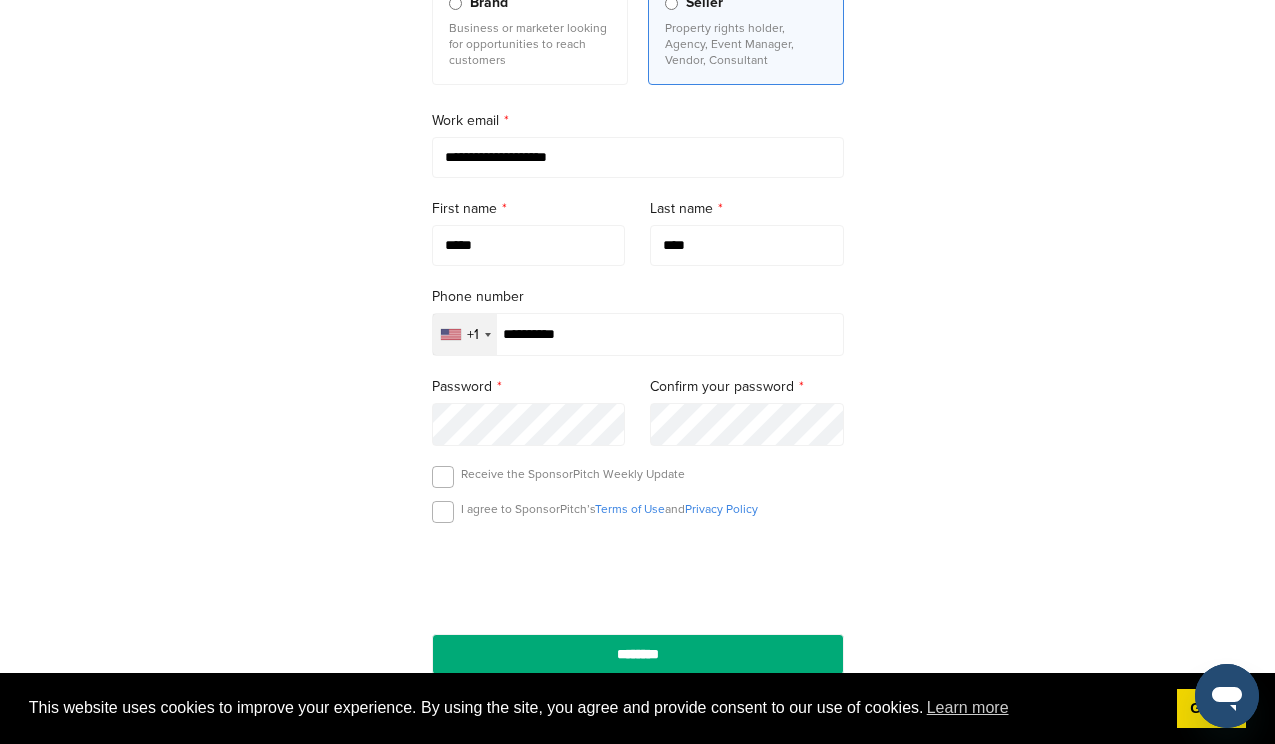 scroll, scrollTop: 298, scrollLeft: 0, axis: vertical 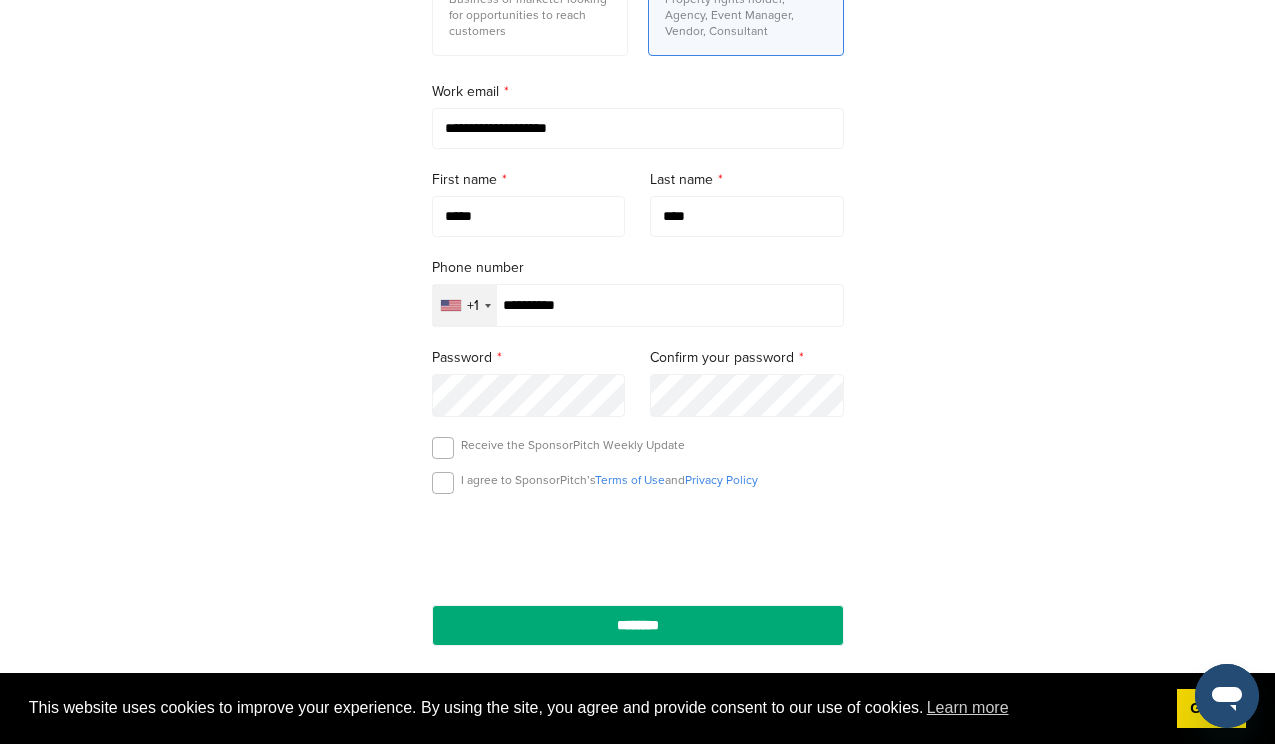 click on "+1" at bounding box center [473, 306] 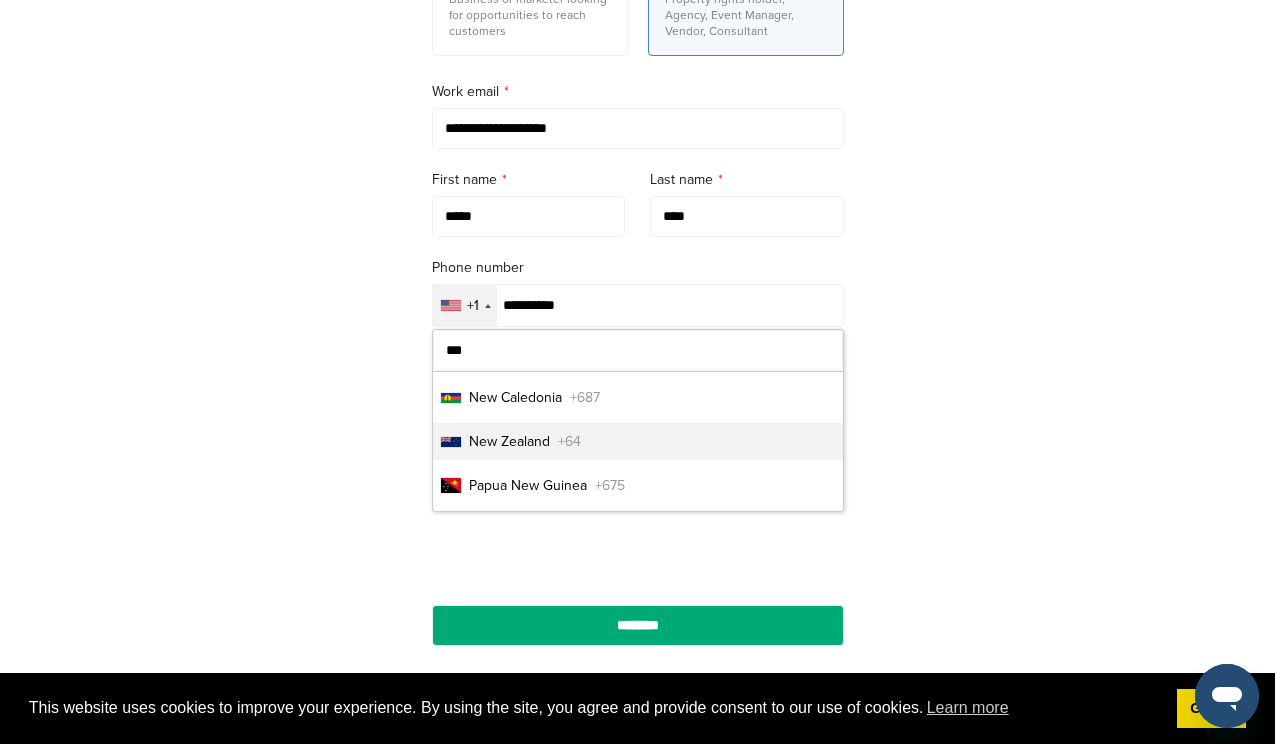 type on "***" 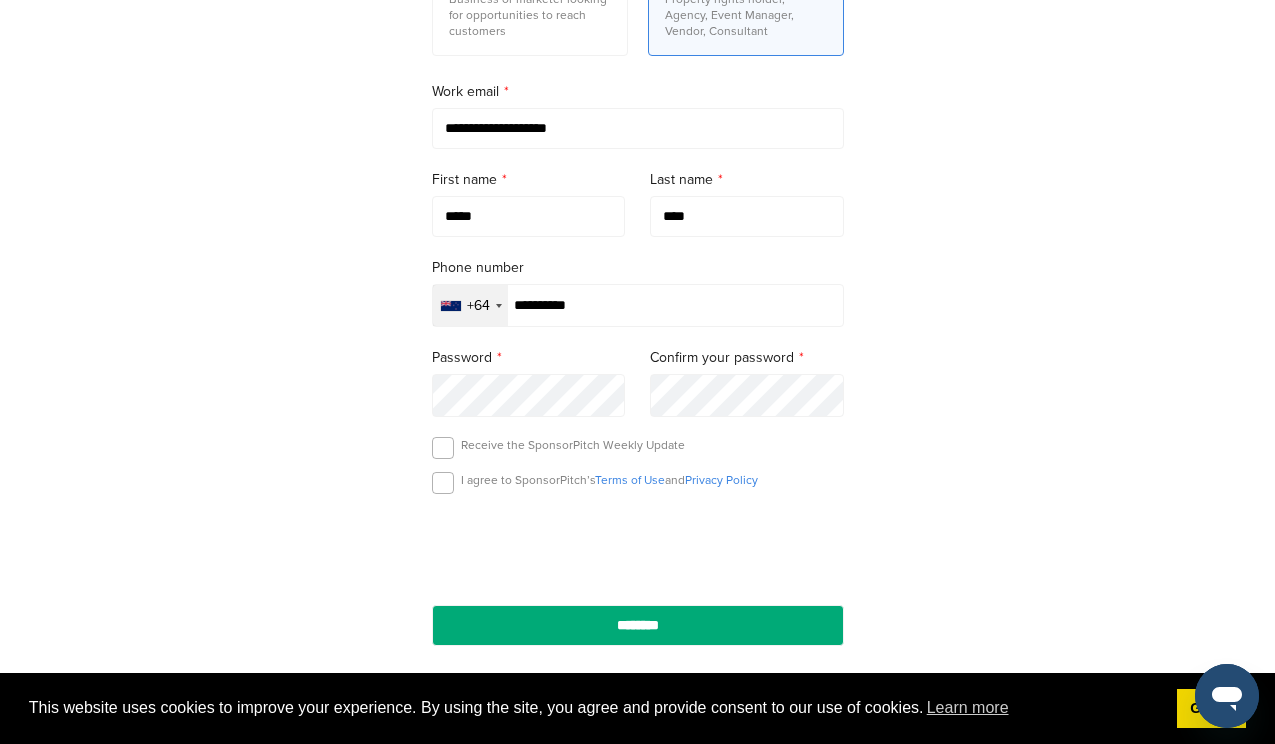 click on "**********" at bounding box center [638, 282] 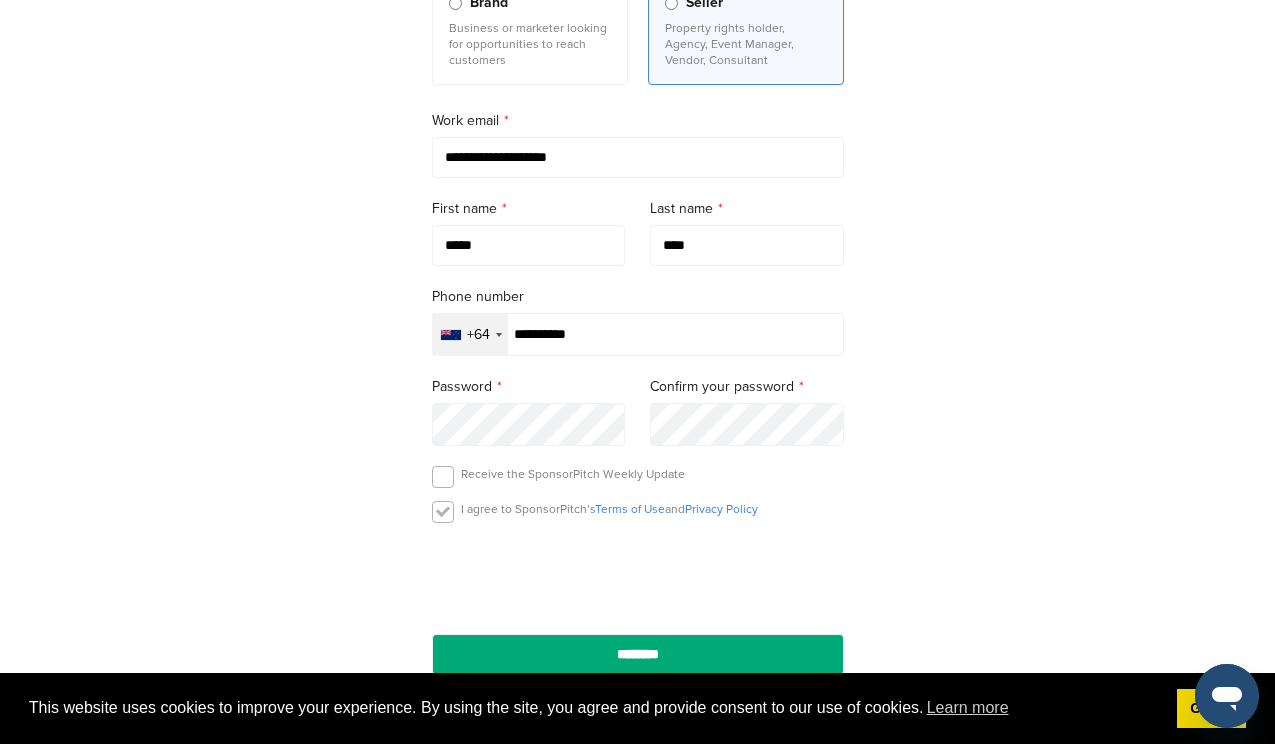 click at bounding box center (443, 512) 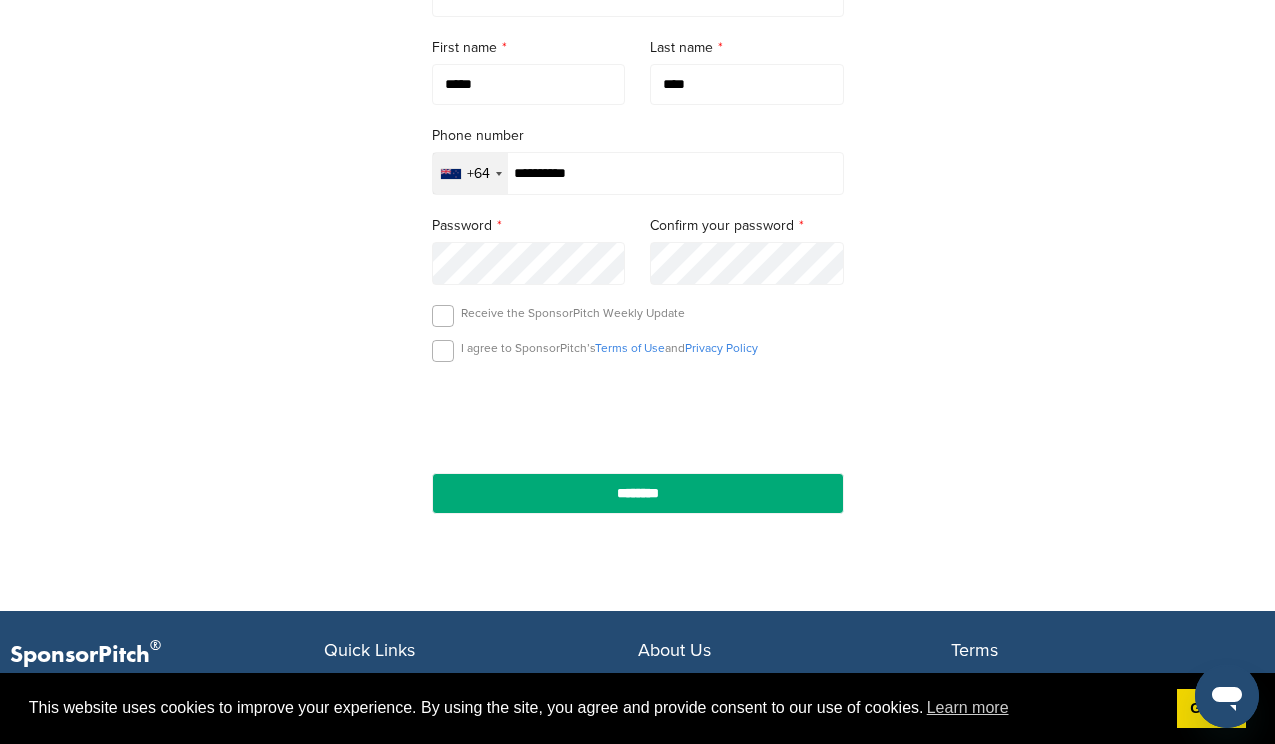 scroll, scrollTop: 486, scrollLeft: 0, axis: vertical 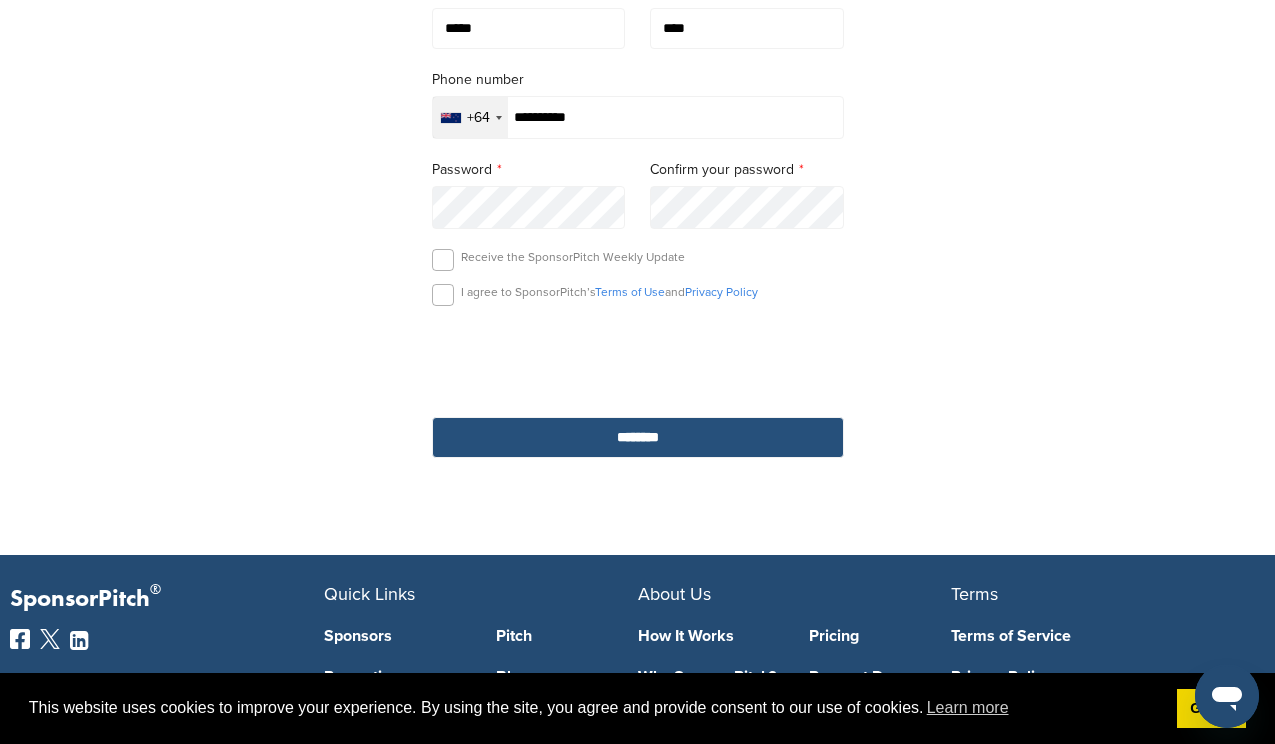 click on "********" at bounding box center [638, 437] 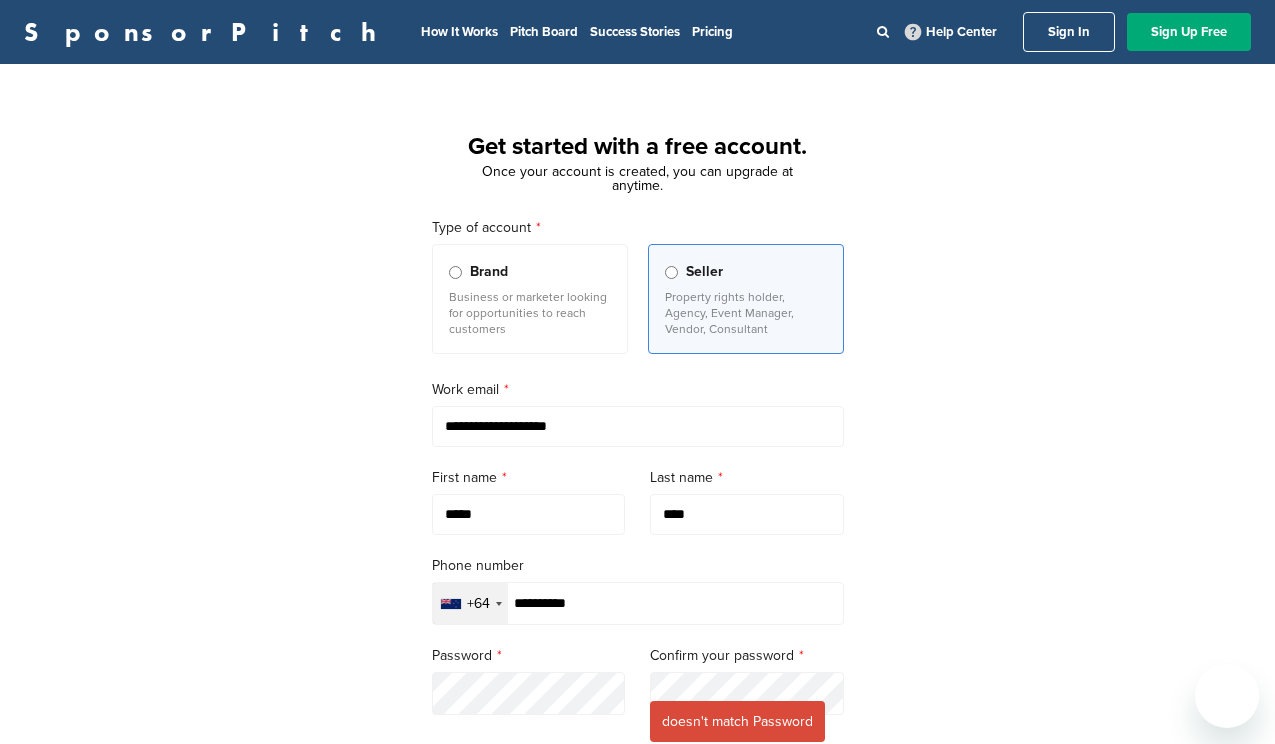 scroll, scrollTop: 0, scrollLeft: 0, axis: both 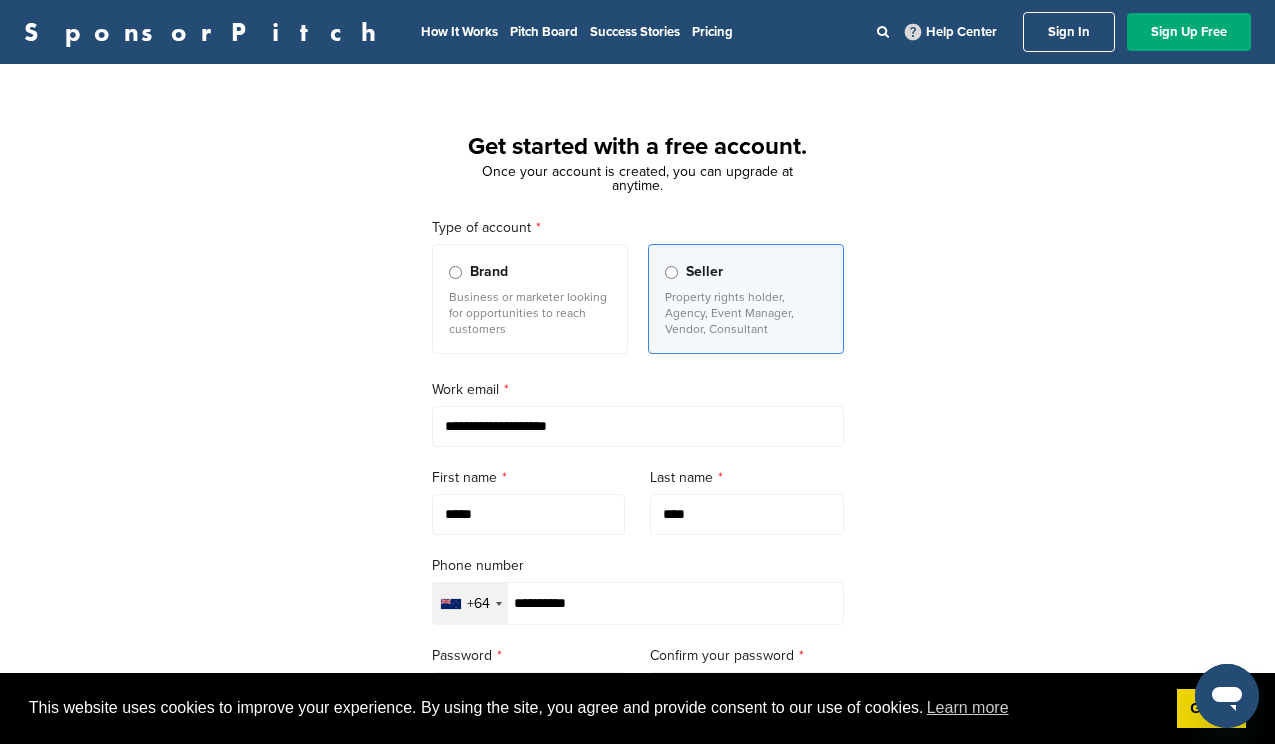 type on "**********" 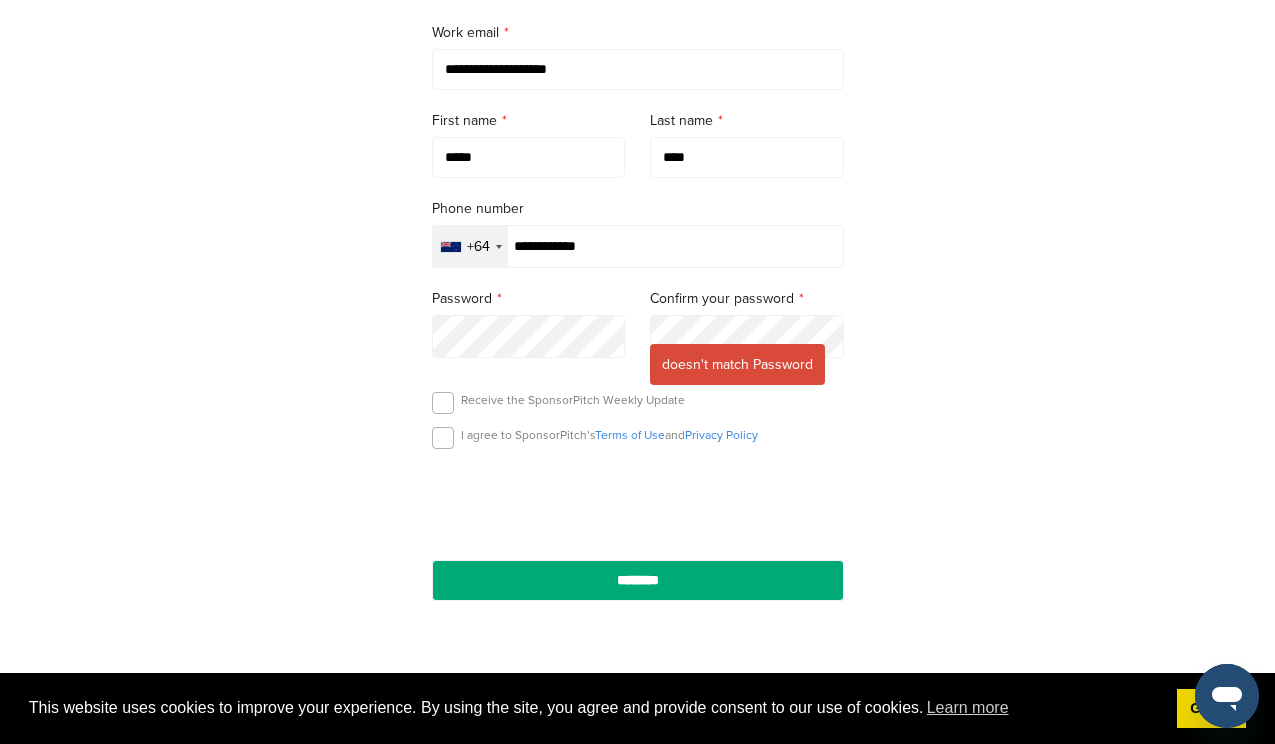 scroll, scrollTop: 359, scrollLeft: 0, axis: vertical 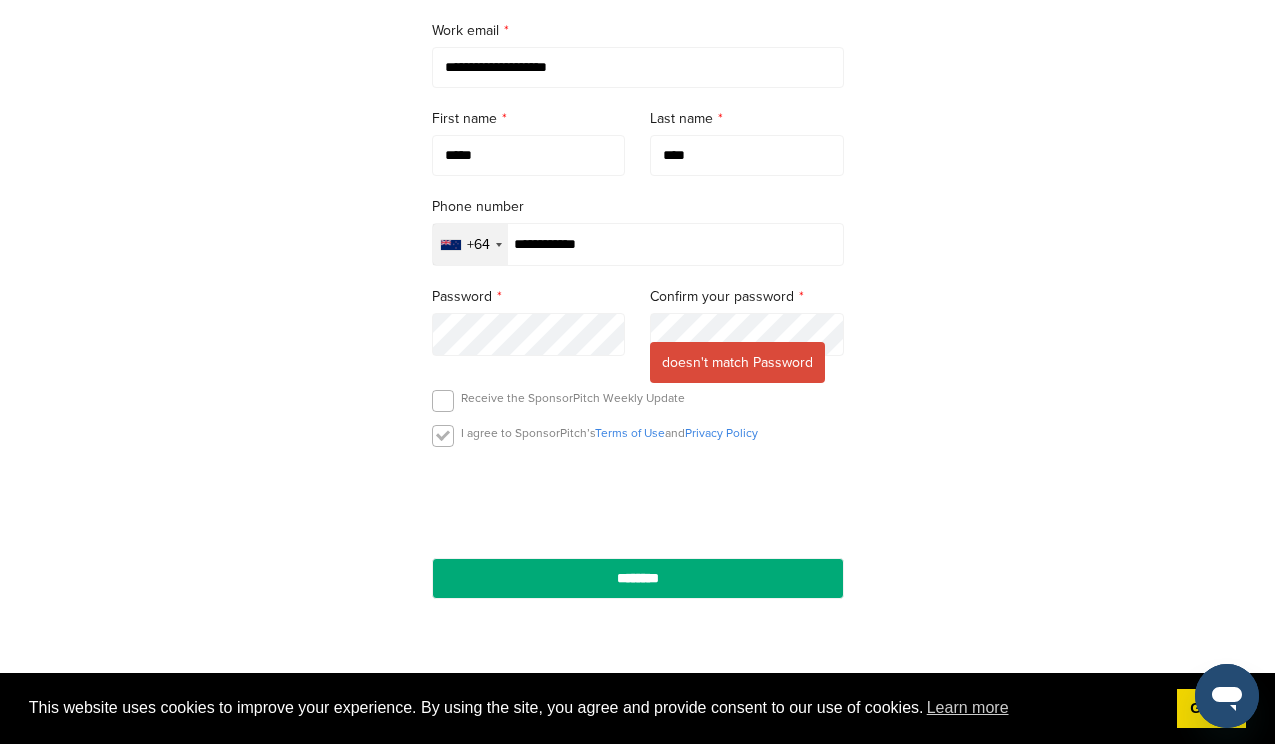 click at bounding box center (443, 436) 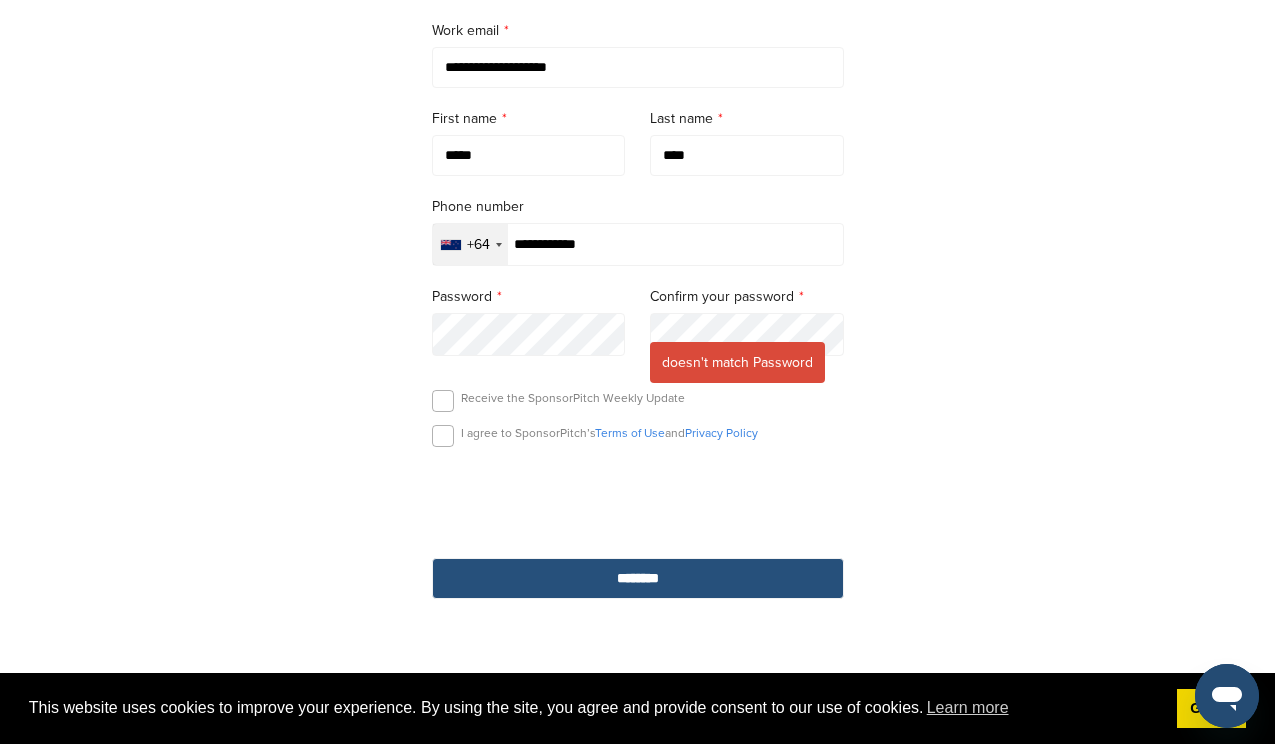 click on "********" at bounding box center [638, 578] 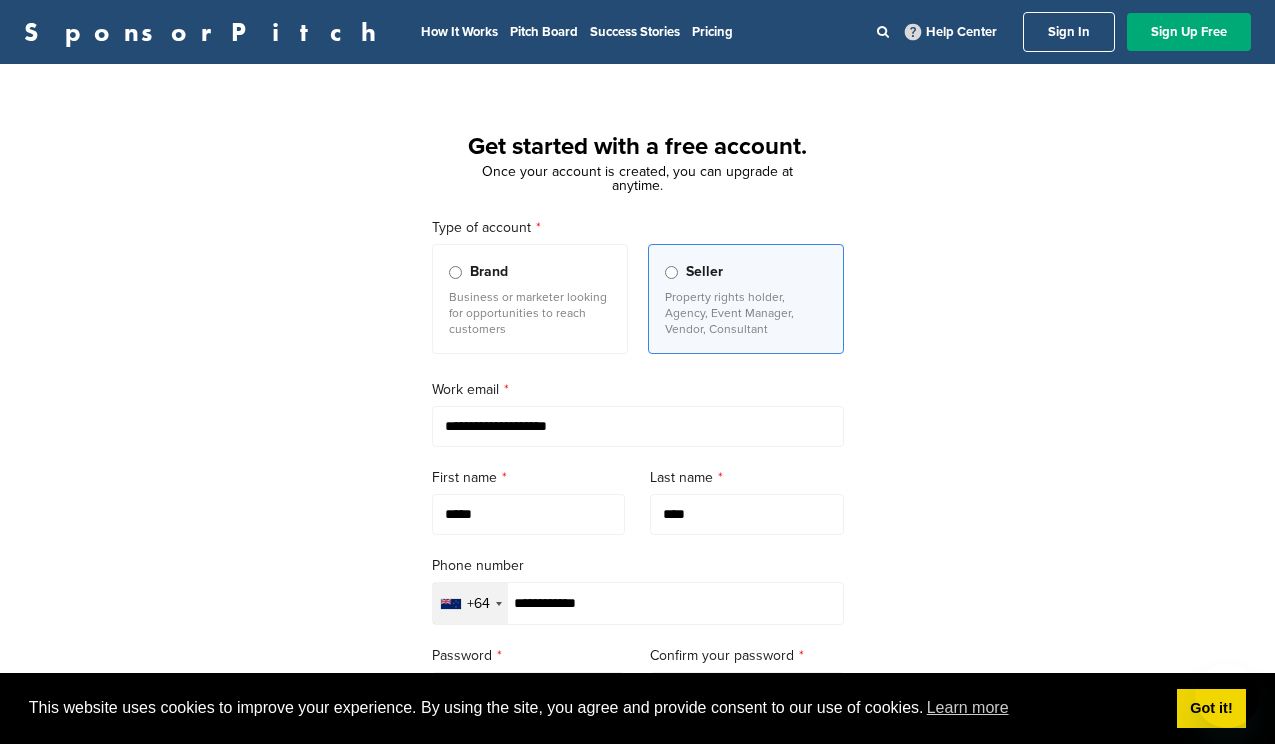 scroll, scrollTop: 0, scrollLeft: 0, axis: both 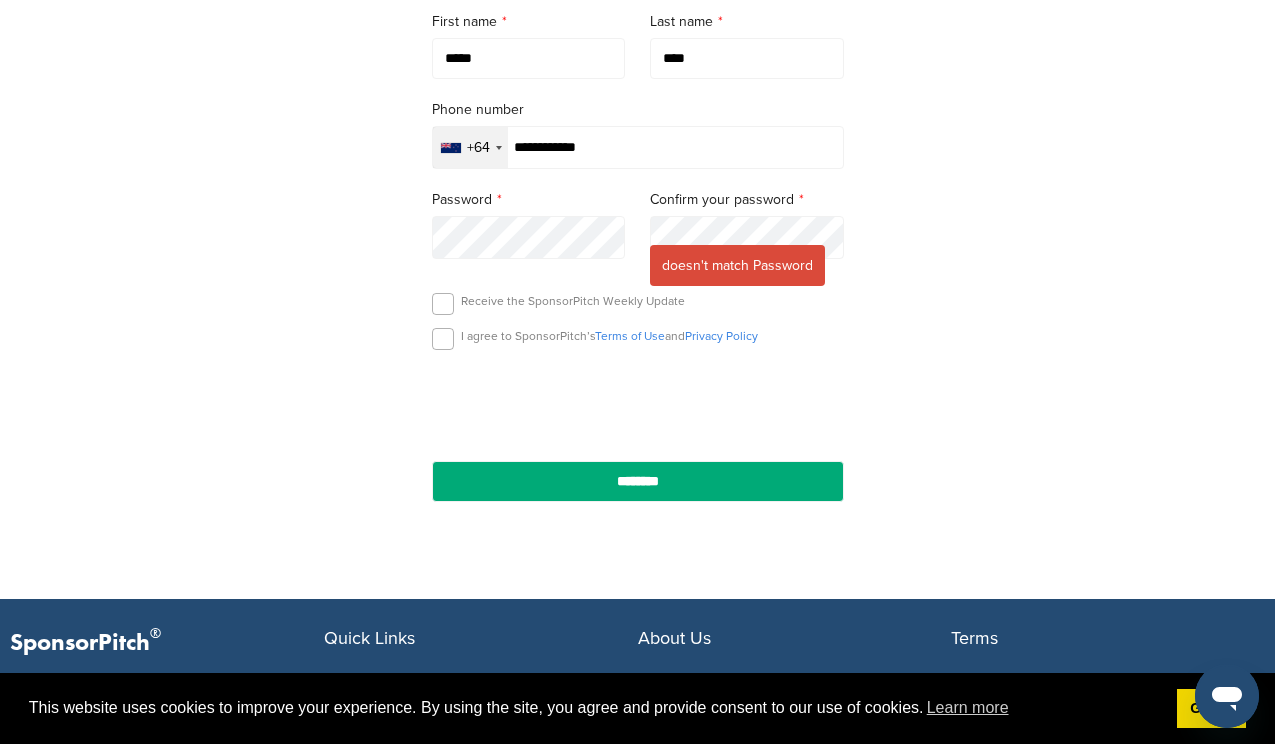 click at bounding box center (638, 402) 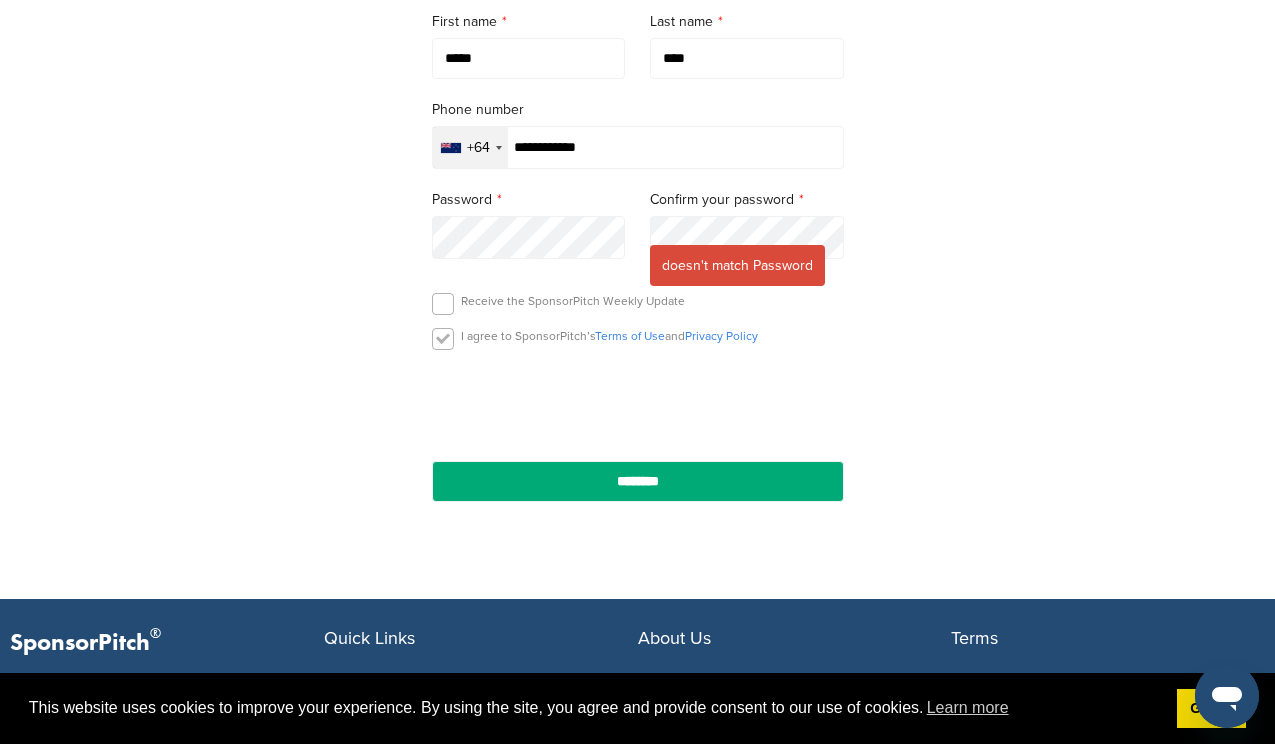 click at bounding box center [443, 339] 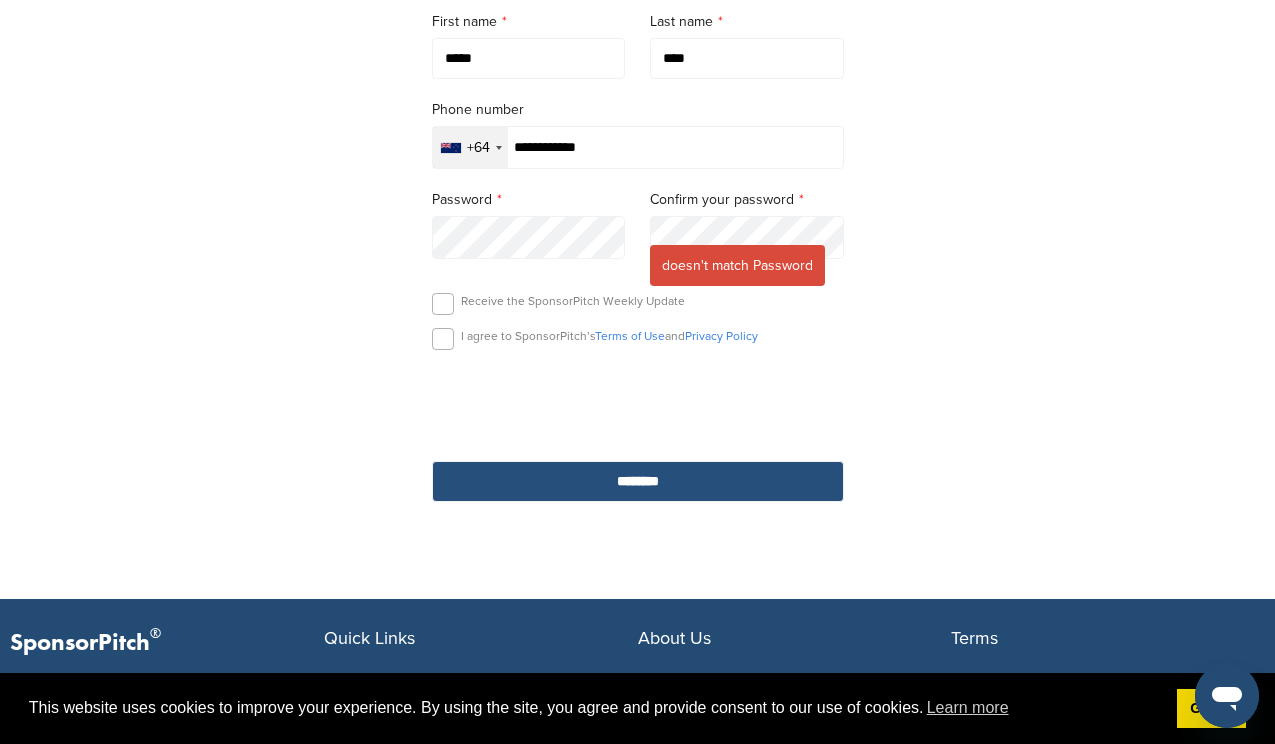 click on "********" at bounding box center (638, 481) 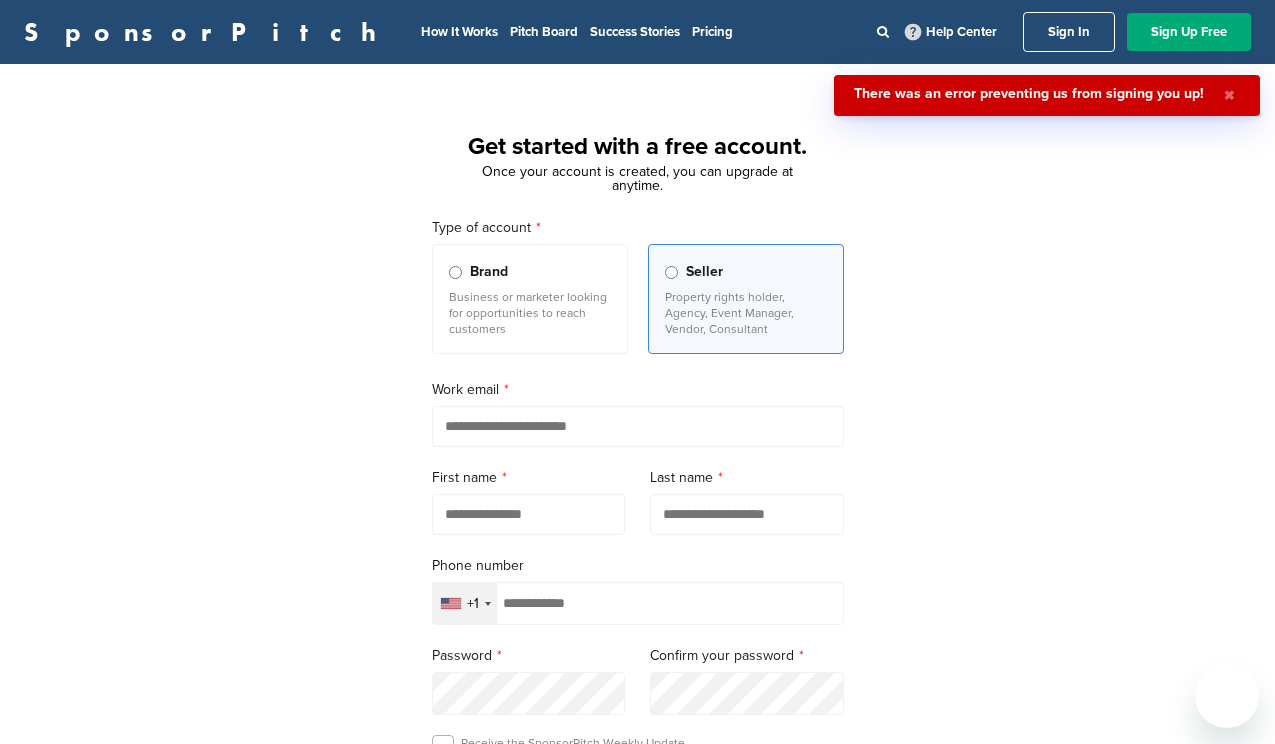 scroll, scrollTop: 0, scrollLeft: 0, axis: both 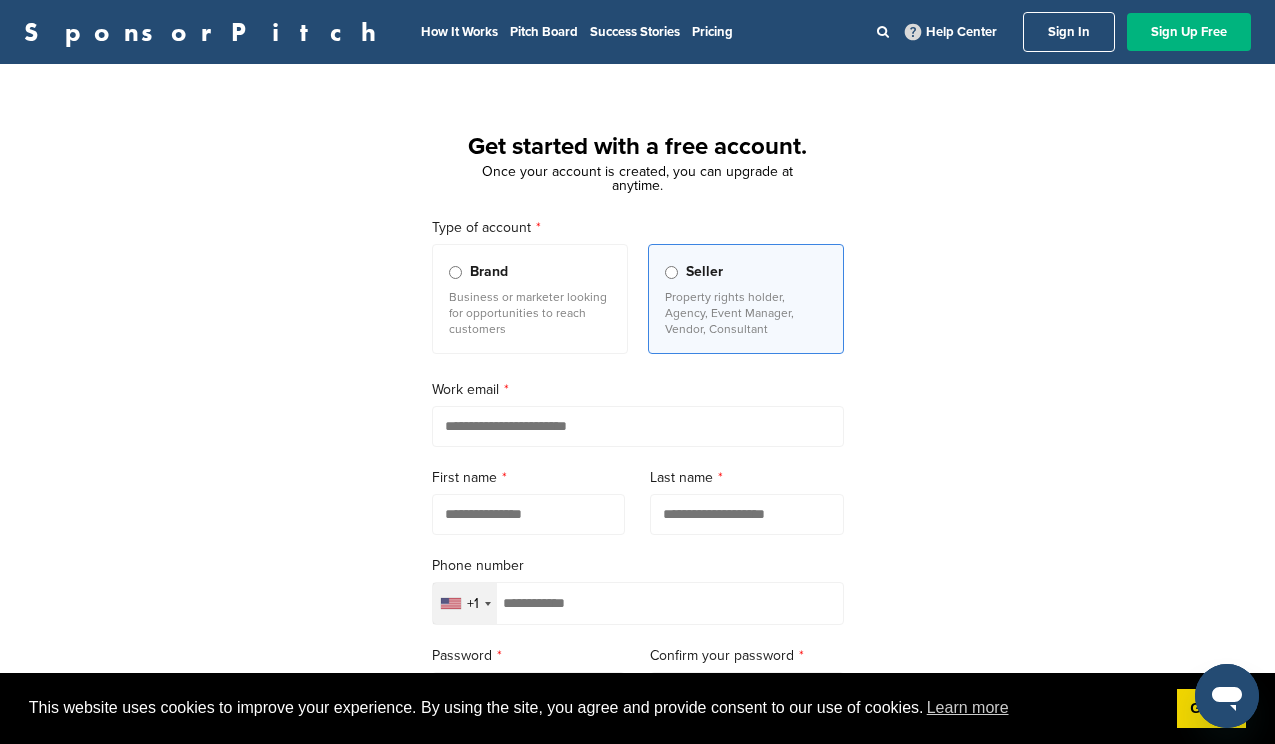 click on "Sign Up Free" at bounding box center [1189, 32] 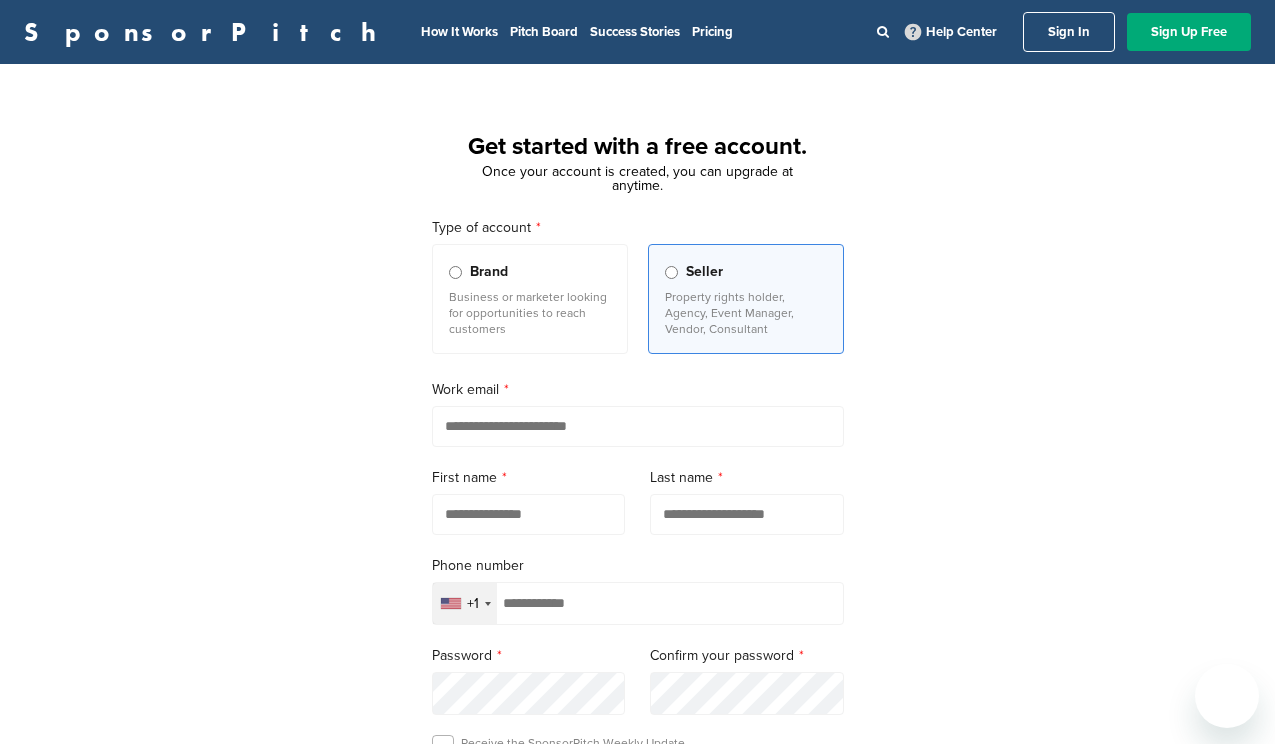scroll, scrollTop: 0, scrollLeft: 0, axis: both 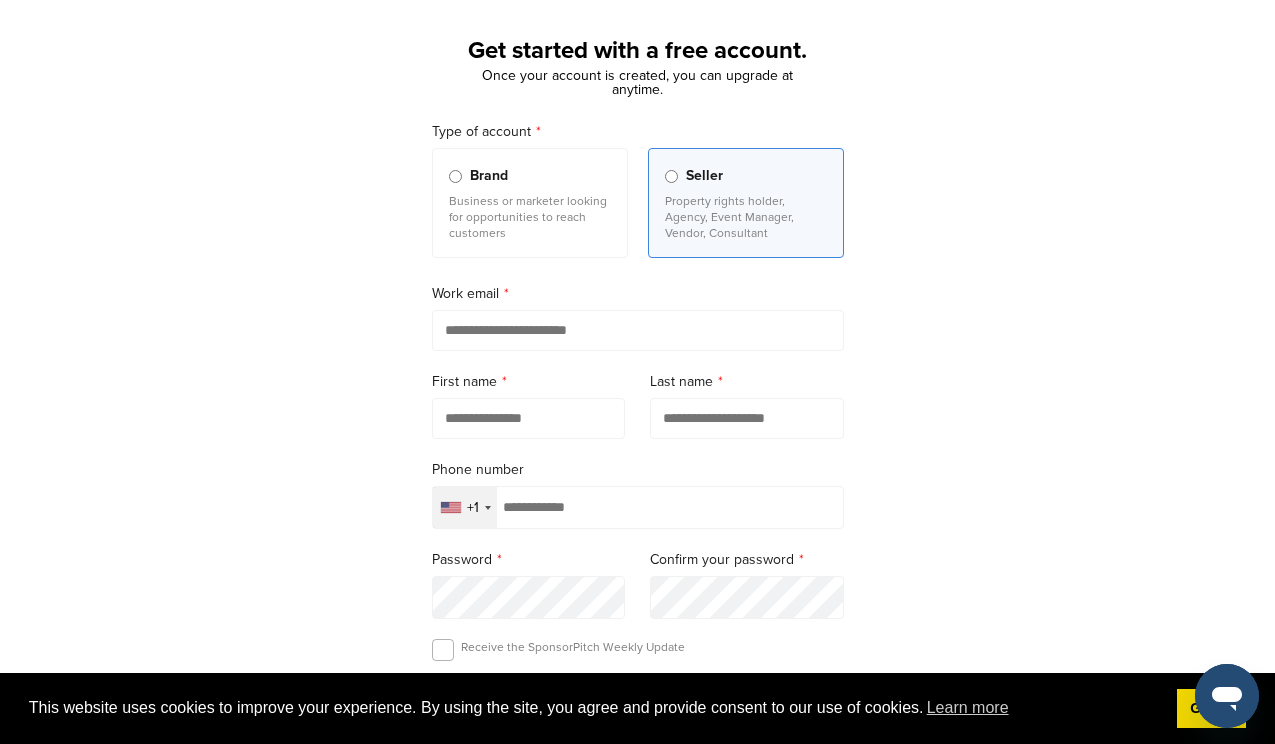 click at bounding box center (638, 330) 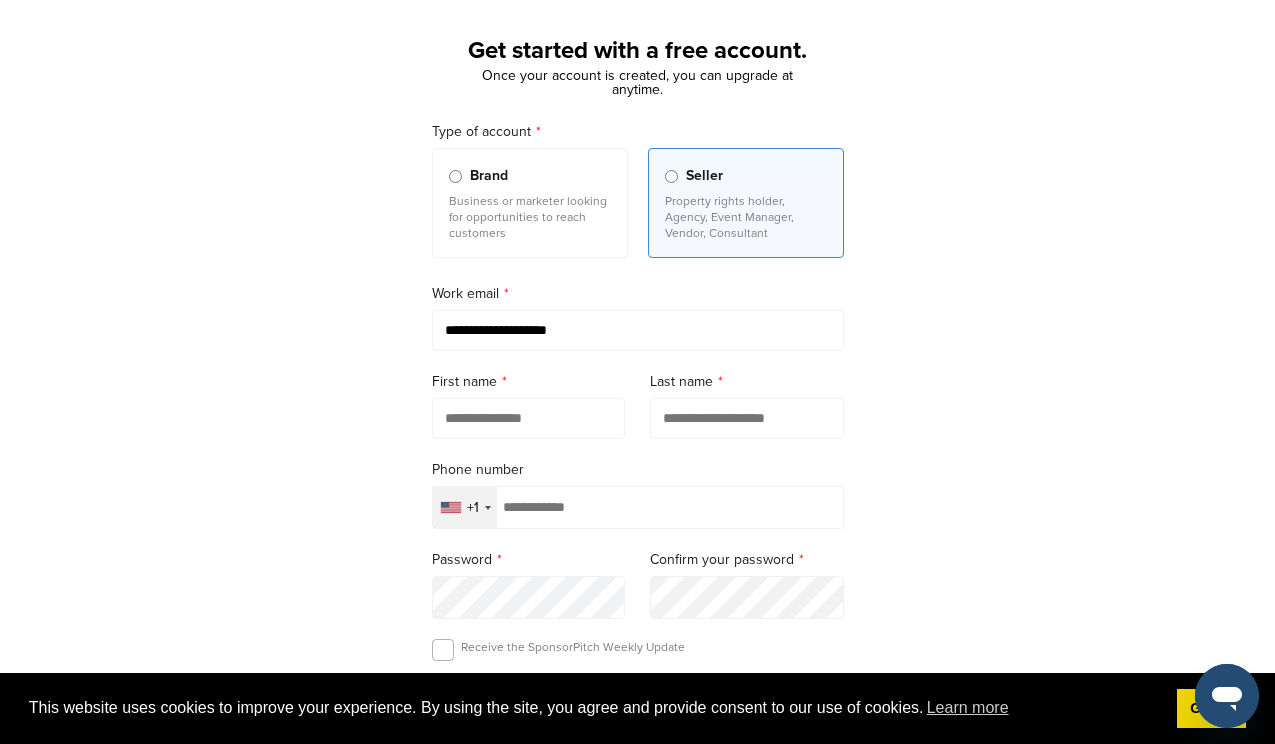 type on "*****" 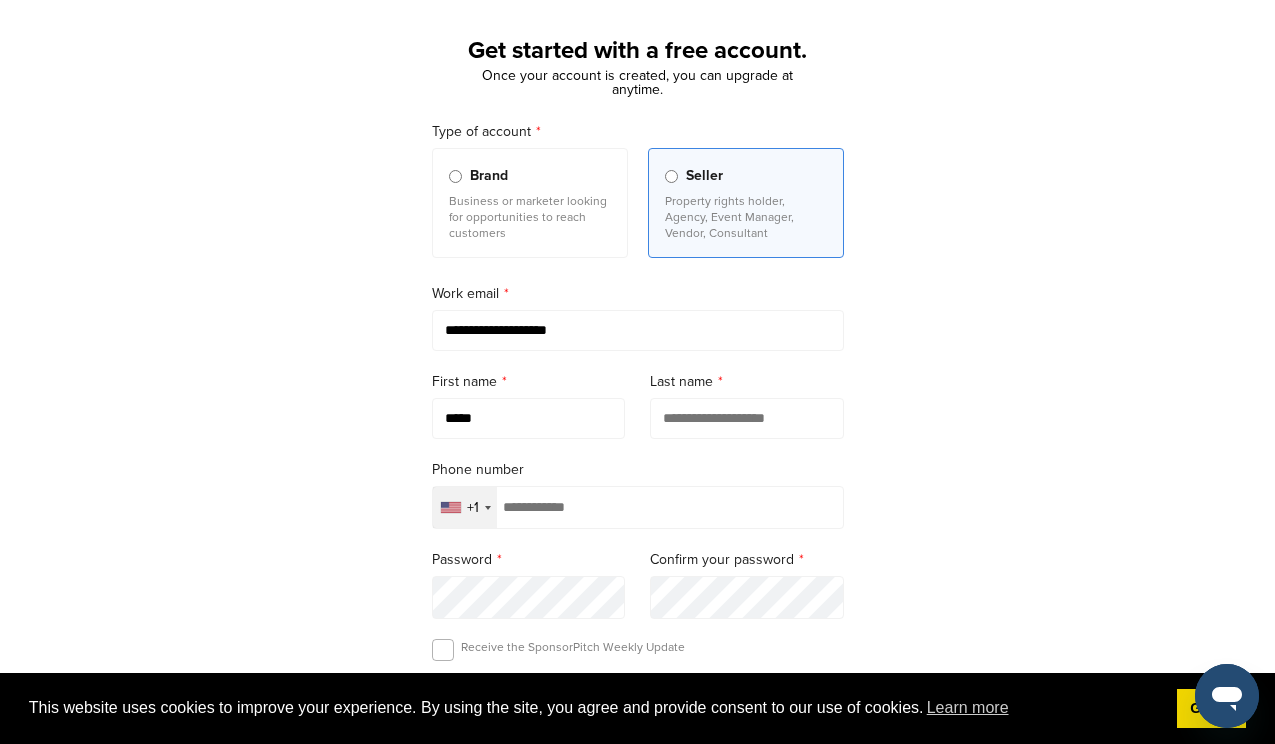 type on "****" 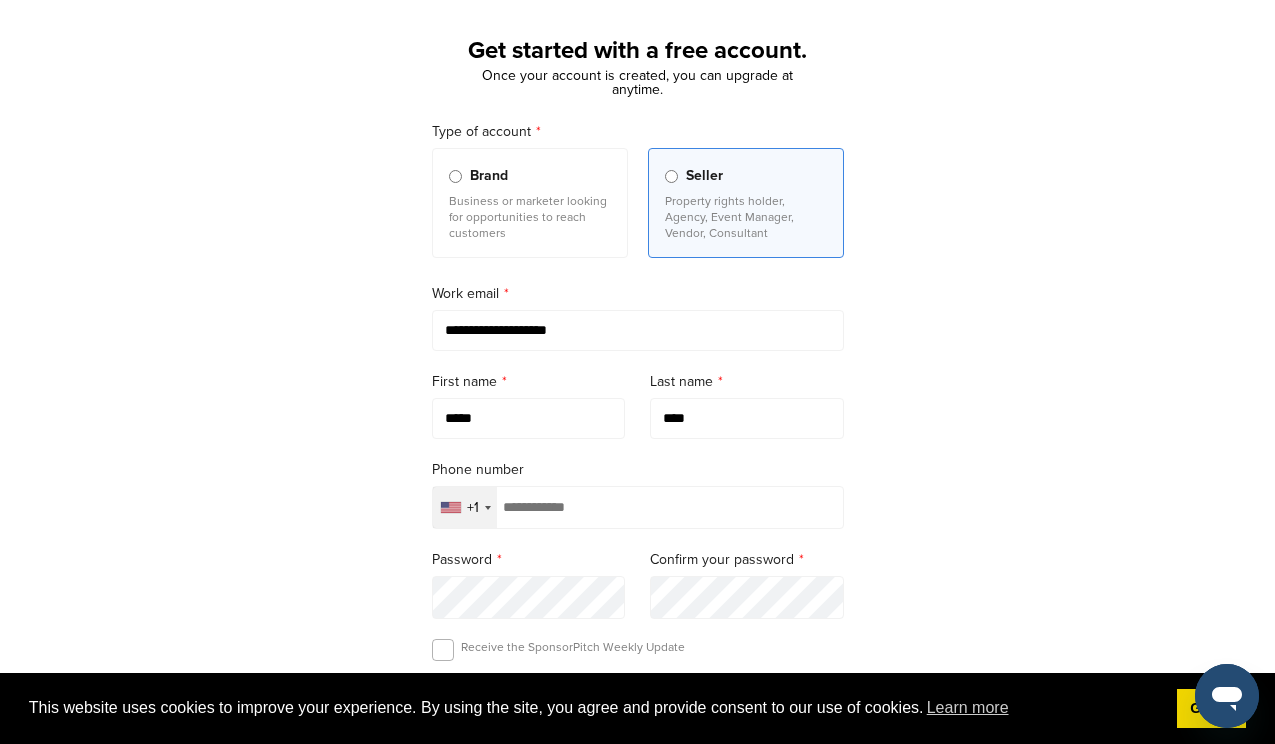 type on "**********" 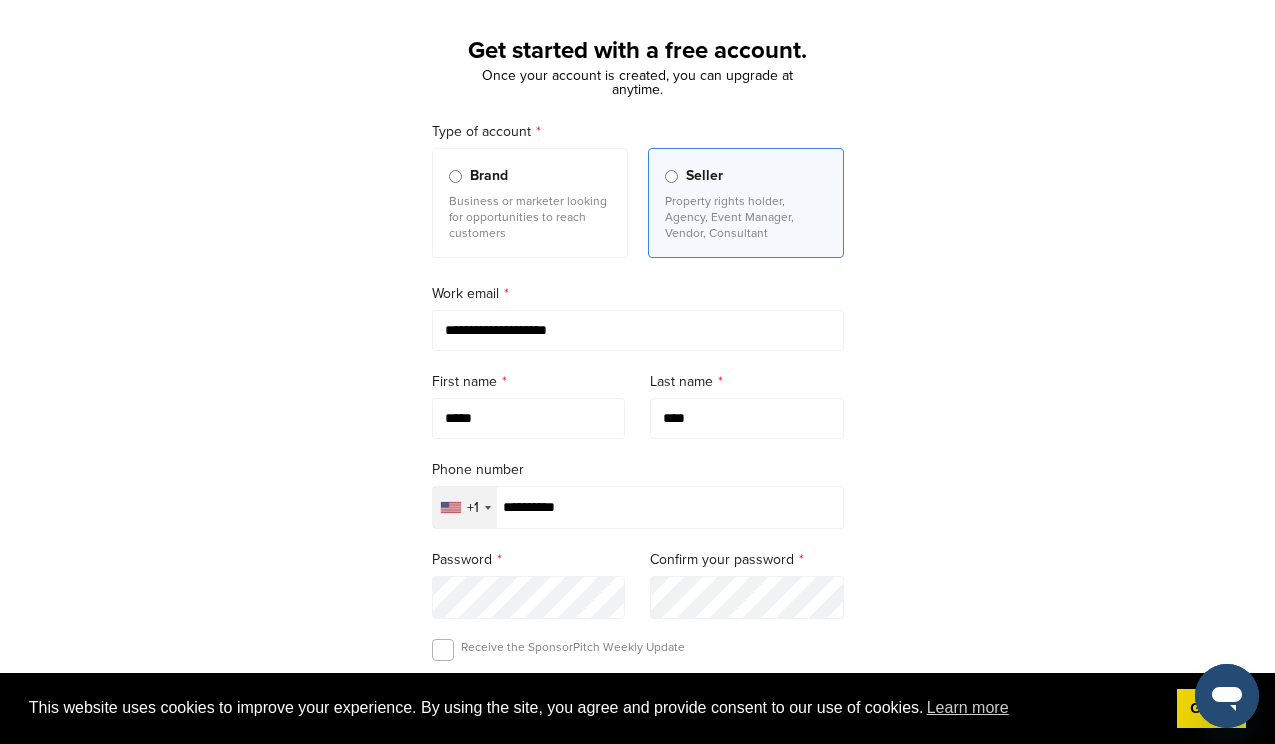 click on "+1" at bounding box center (473, 508) 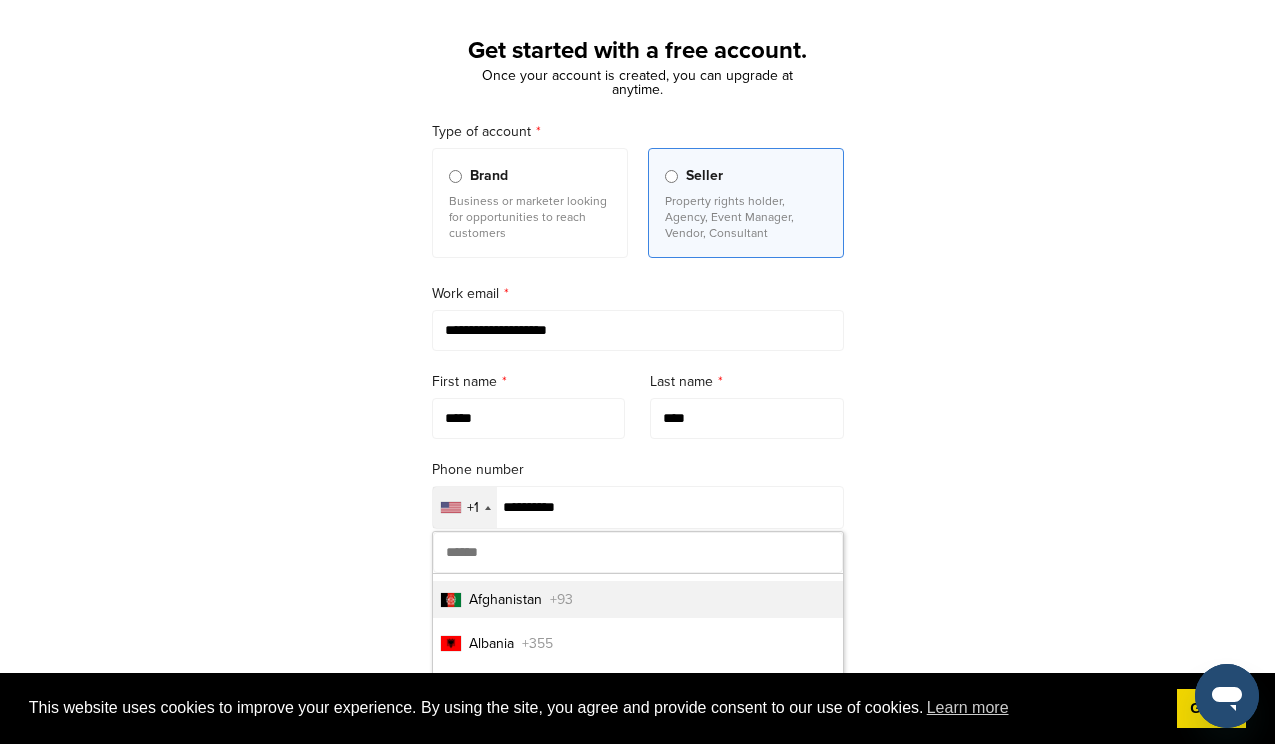 scroll, scrollTop: 123, scrollLeft: 0, axis: vertical 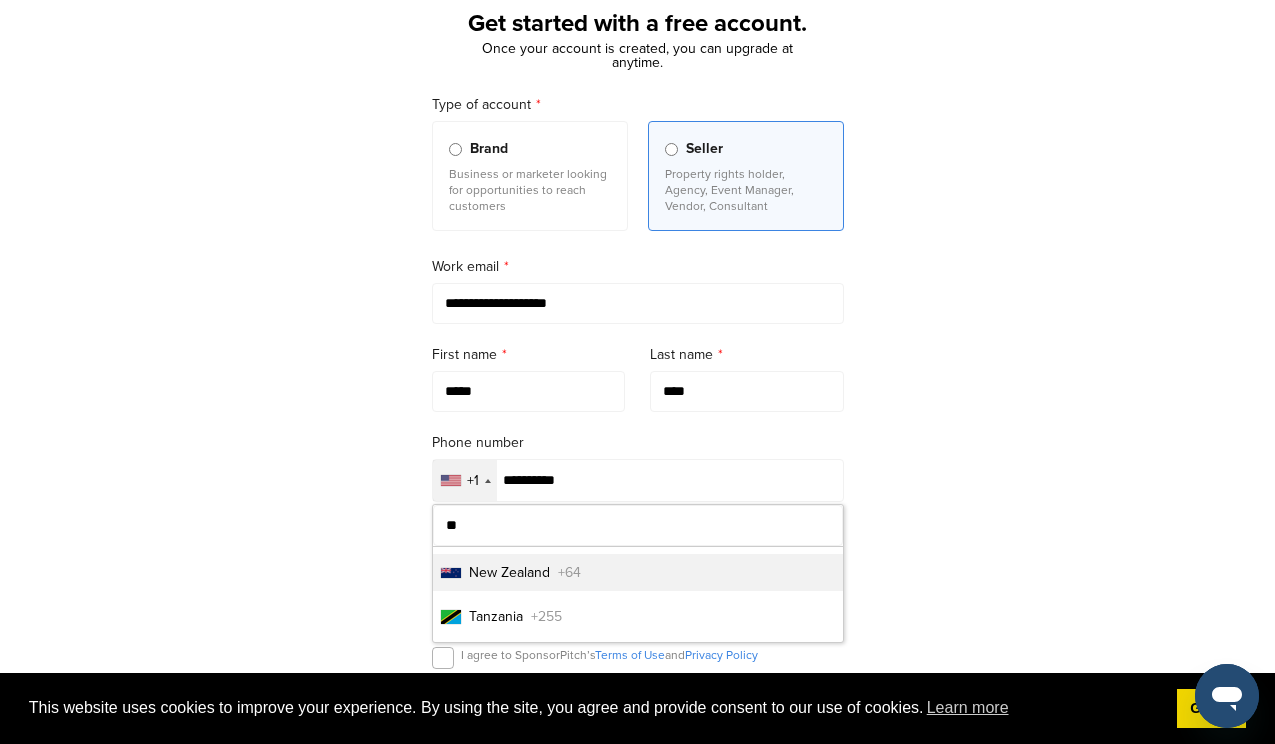 type on "**" 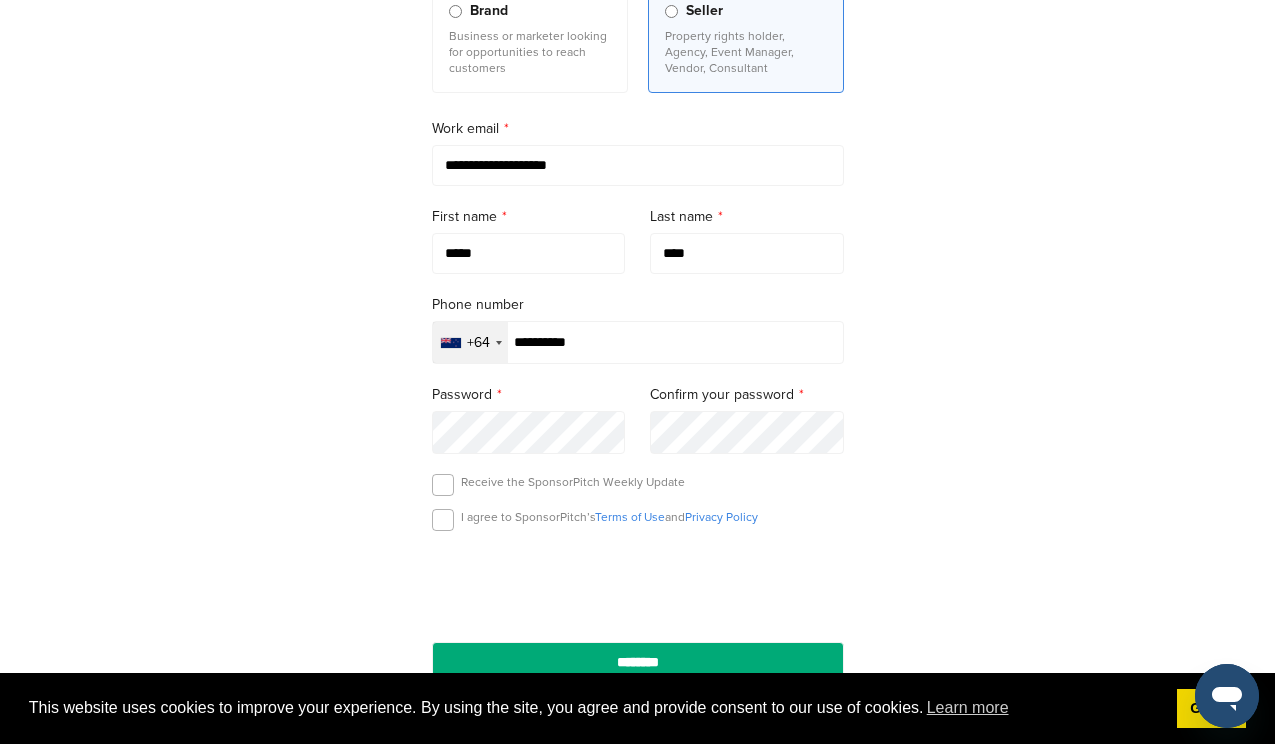 scroll, scrollTop: 300, scrollLeft: 0, axis: vertical 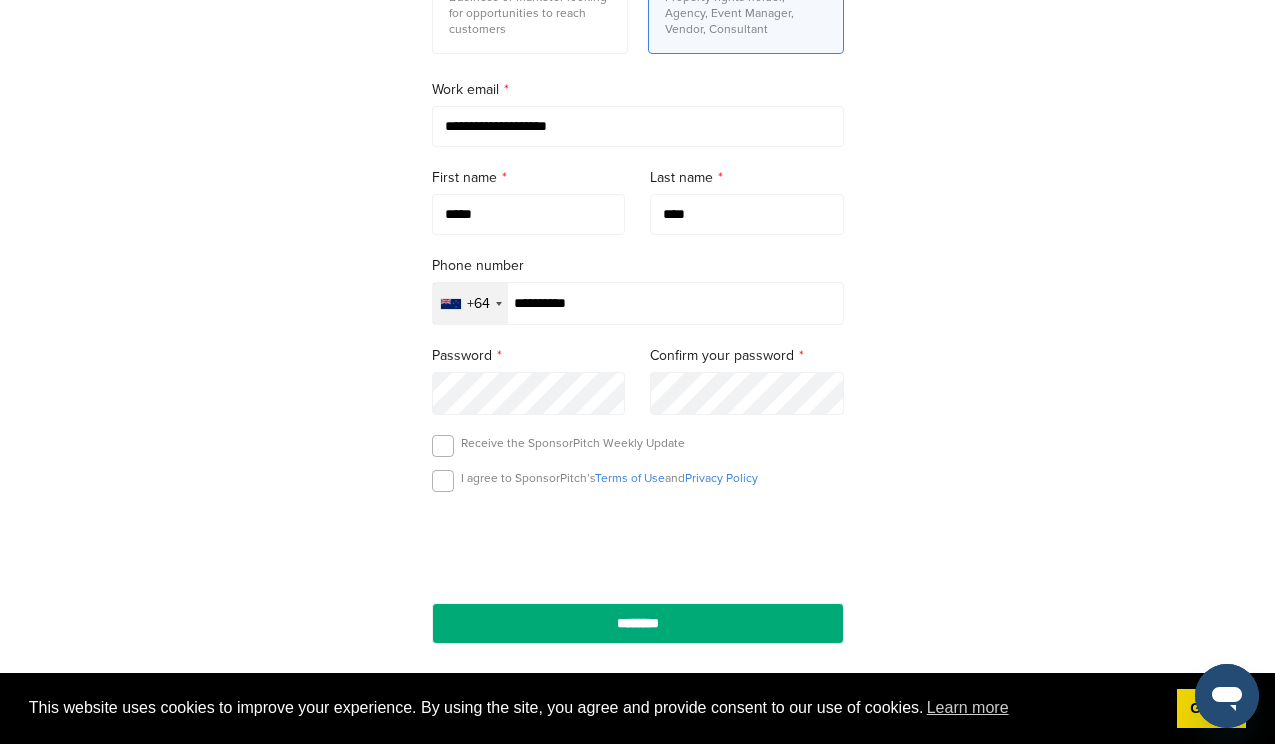 click on "**********" at bounding box center [638, 303] 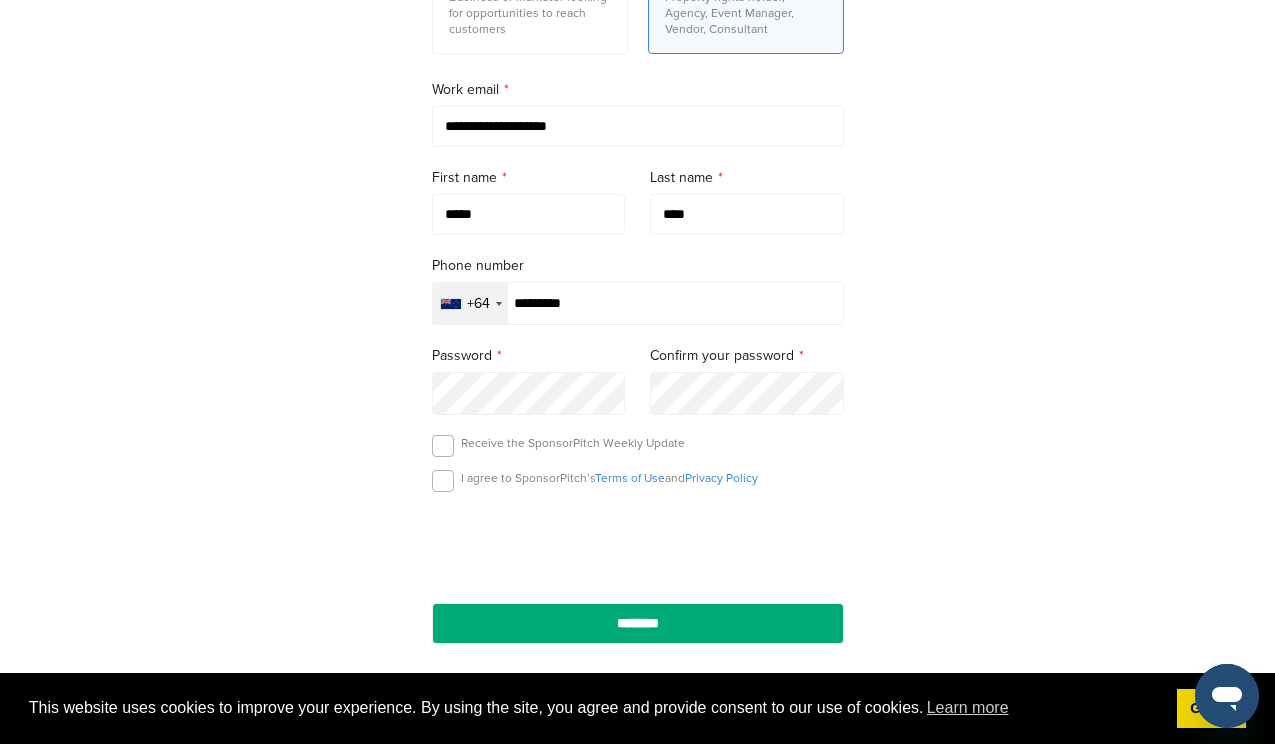 type on "*********" 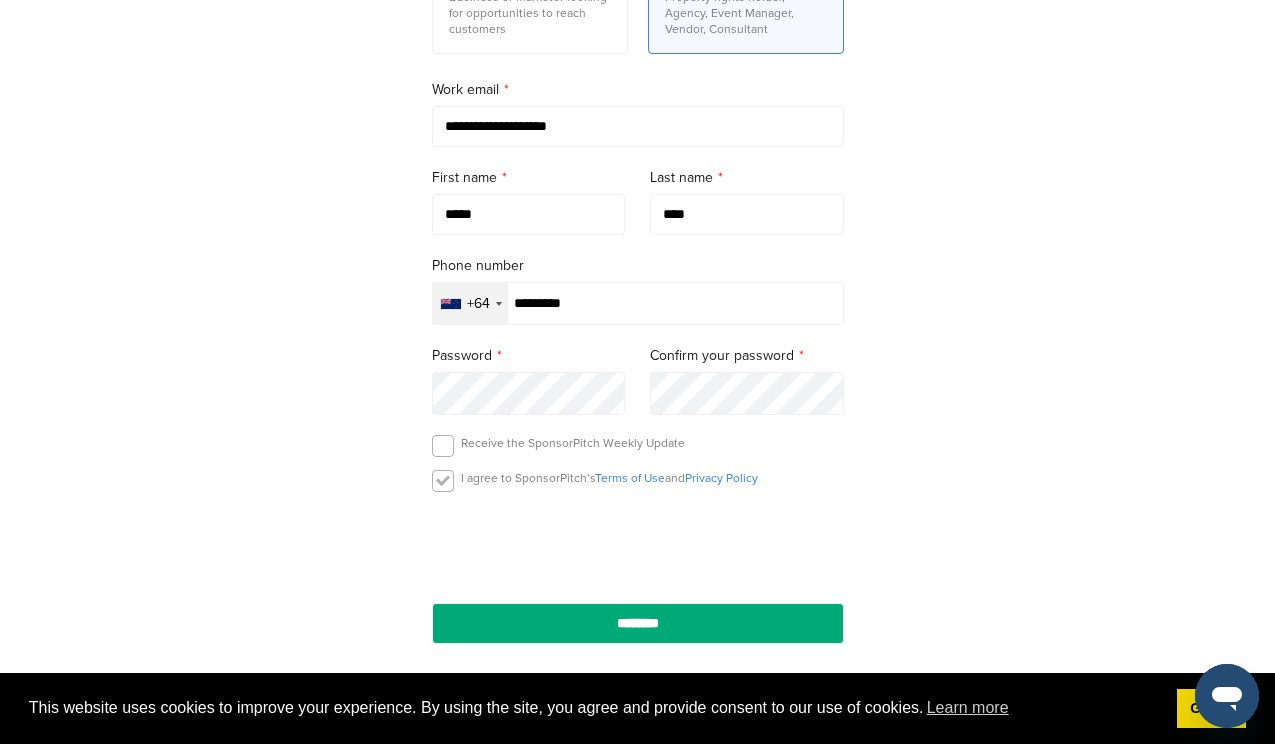 click at bounding box center (443, 481) 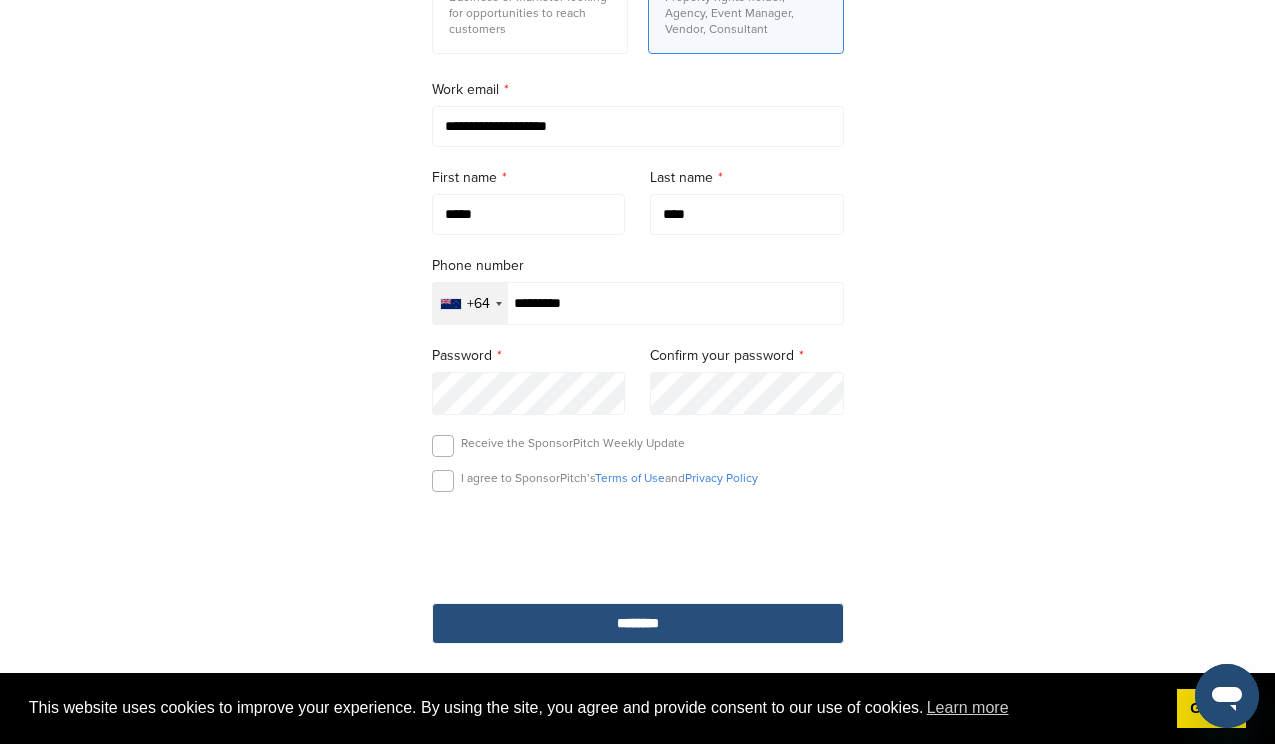 click on "********" at bounding box center [638, 623] 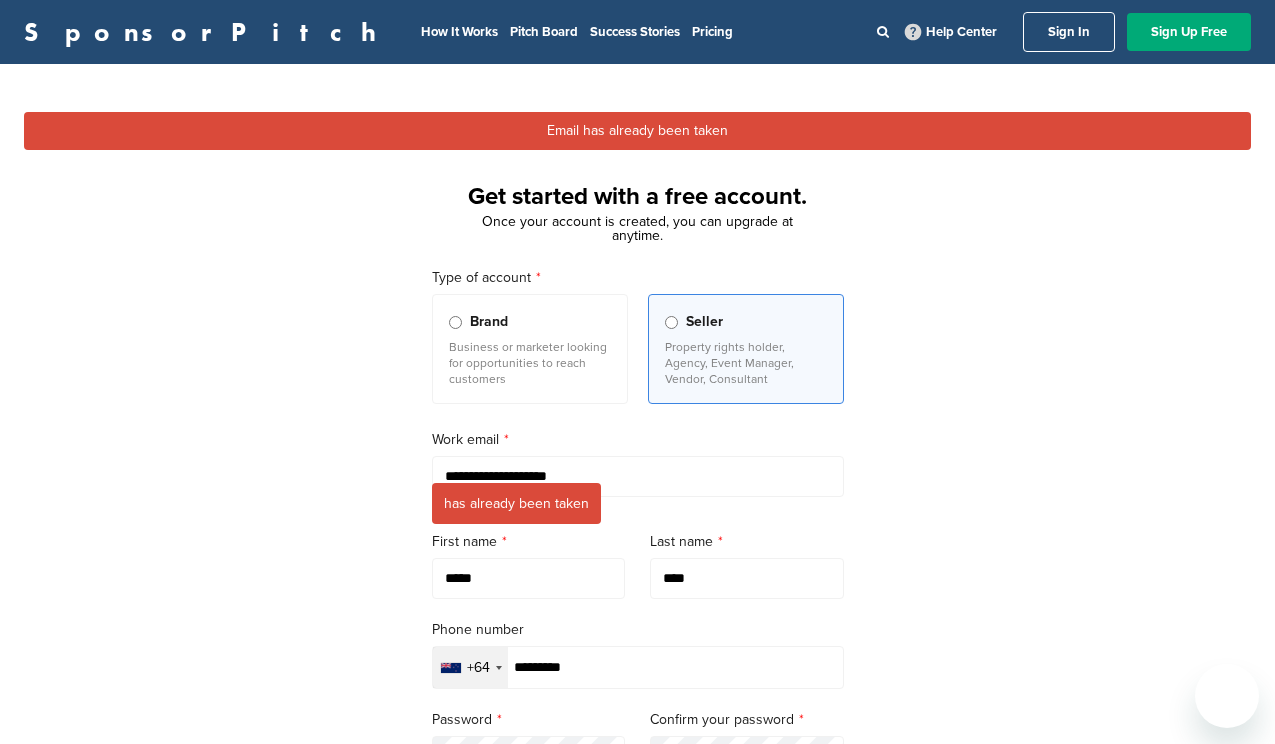 scroll, scrollTop: 0, scrollLeft: 0, axis: both 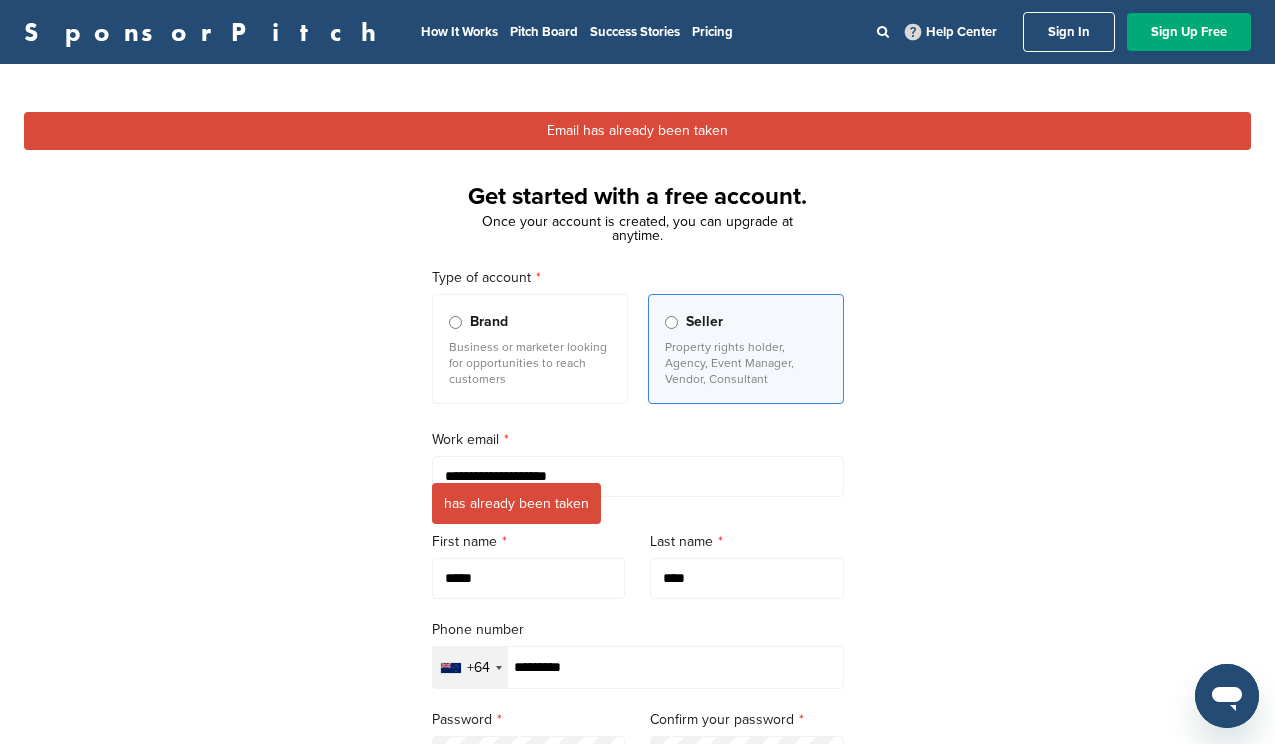 type on "**********" 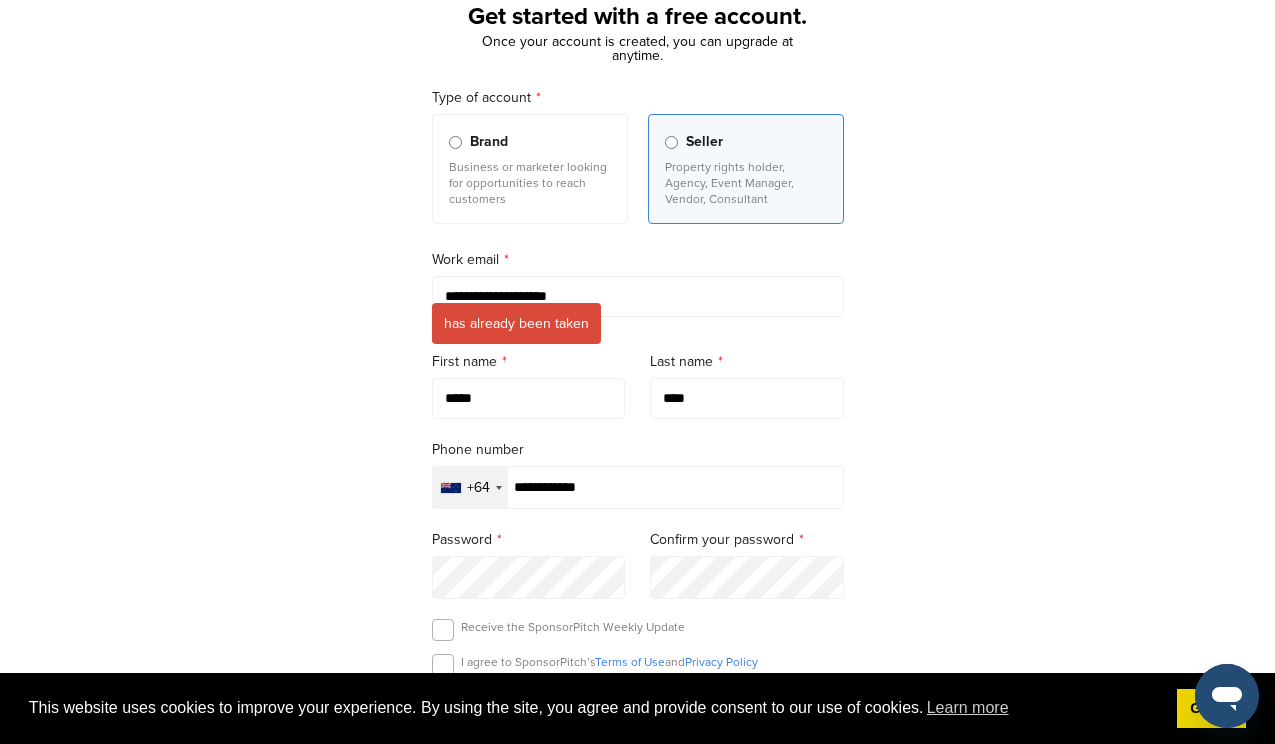 scroll, scrollTop: 0, scrollLeft: 0, axis: both 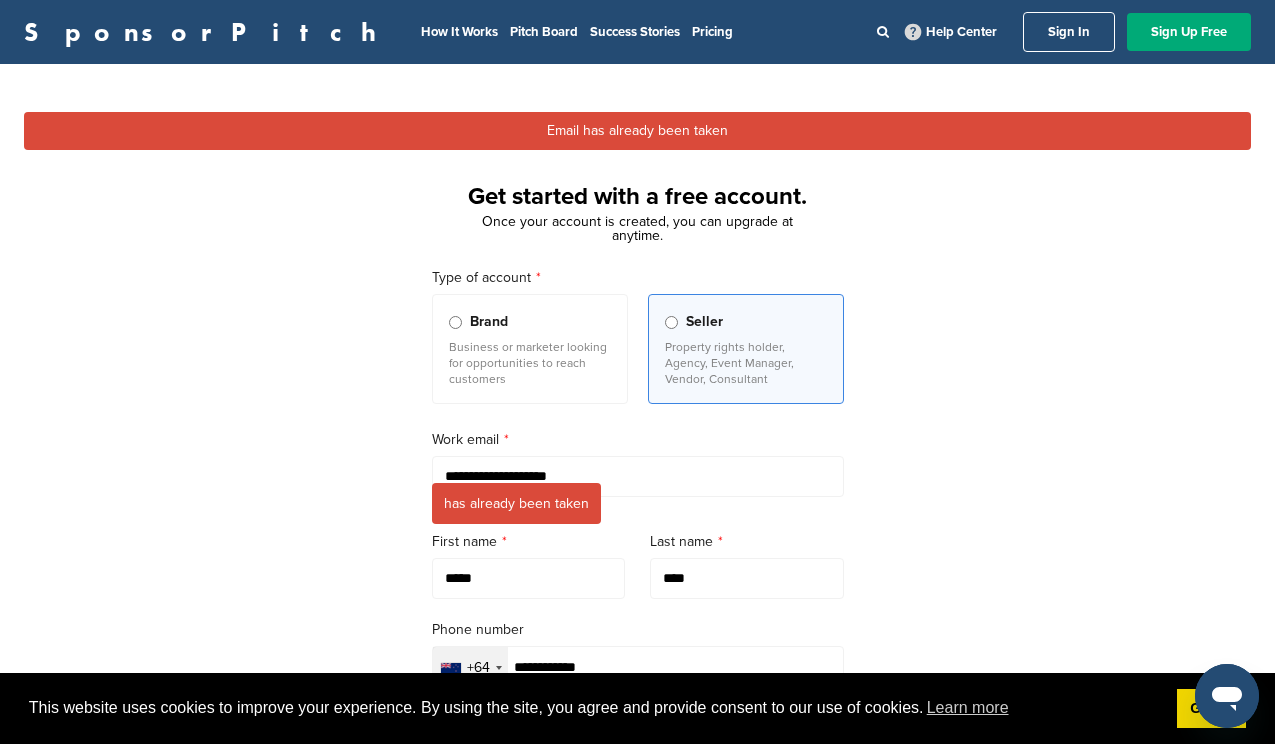 click on "Sign In" at bounding box center (1069, 32) 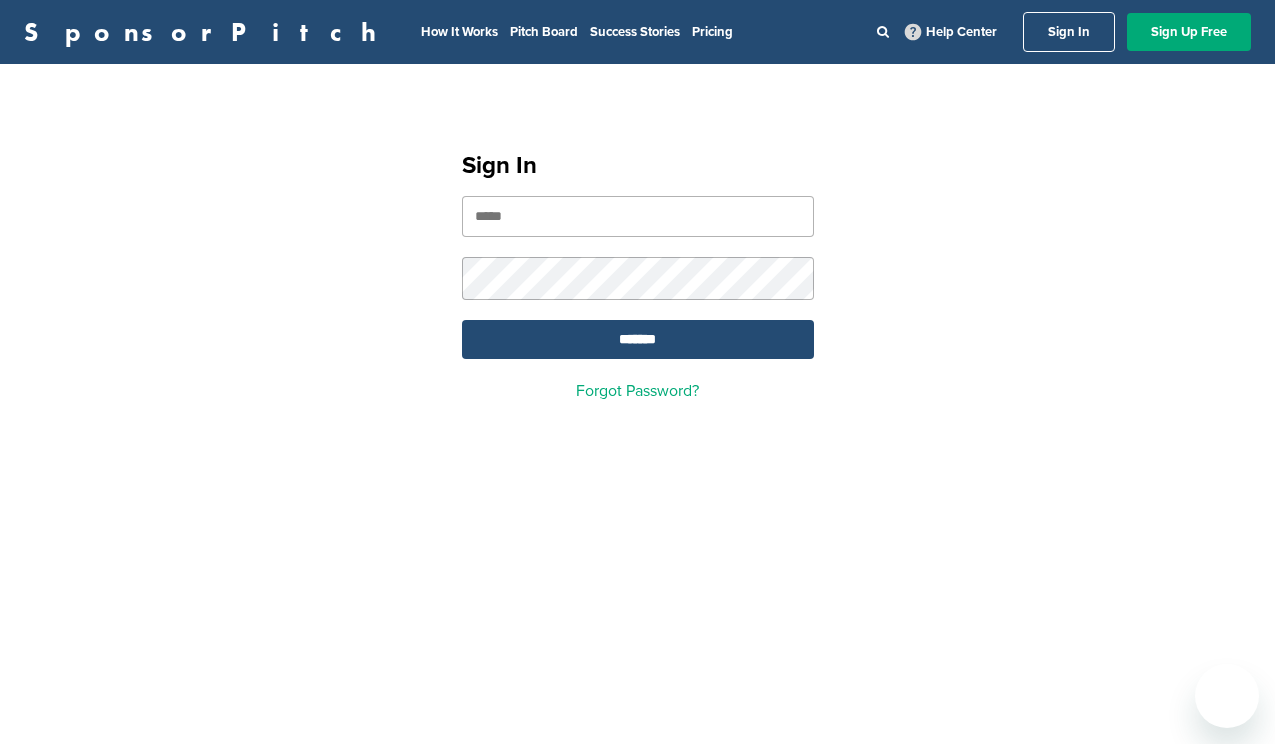 scroll, scrollTop: 0, scrollLeft: 0, axis: both 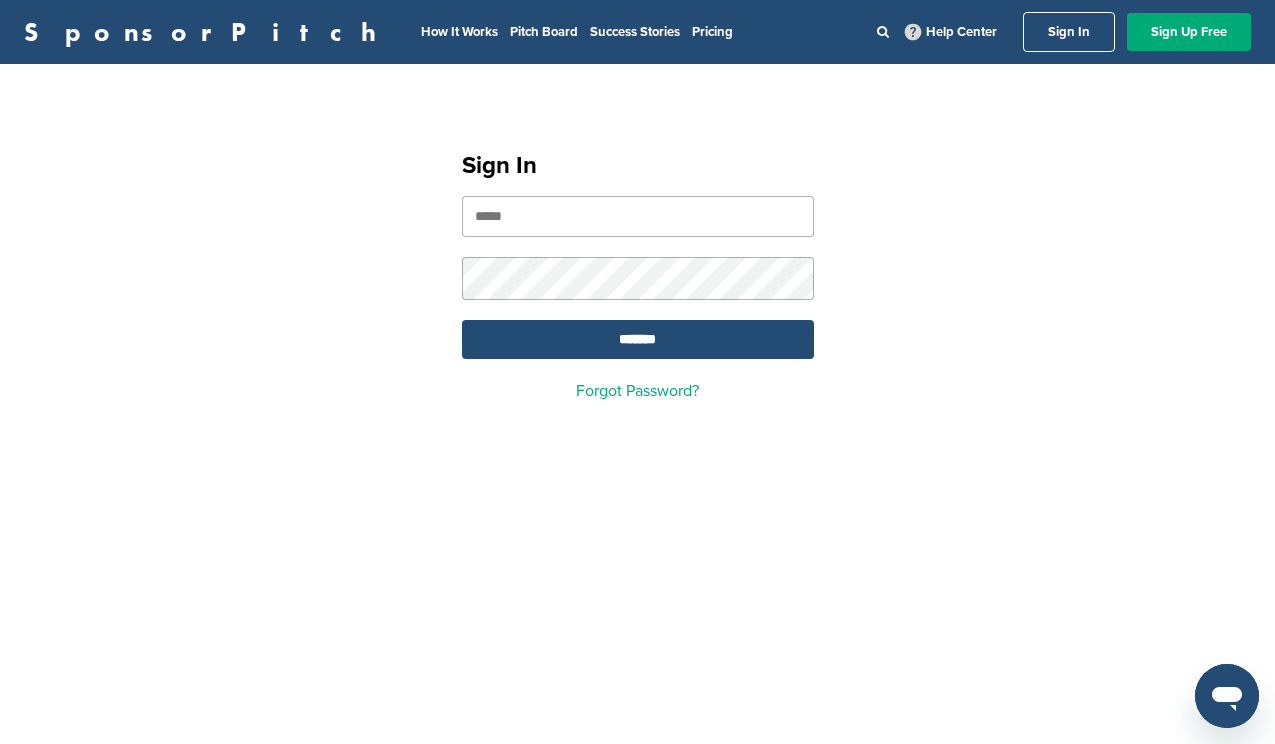 click at bounding box center (638, 216) 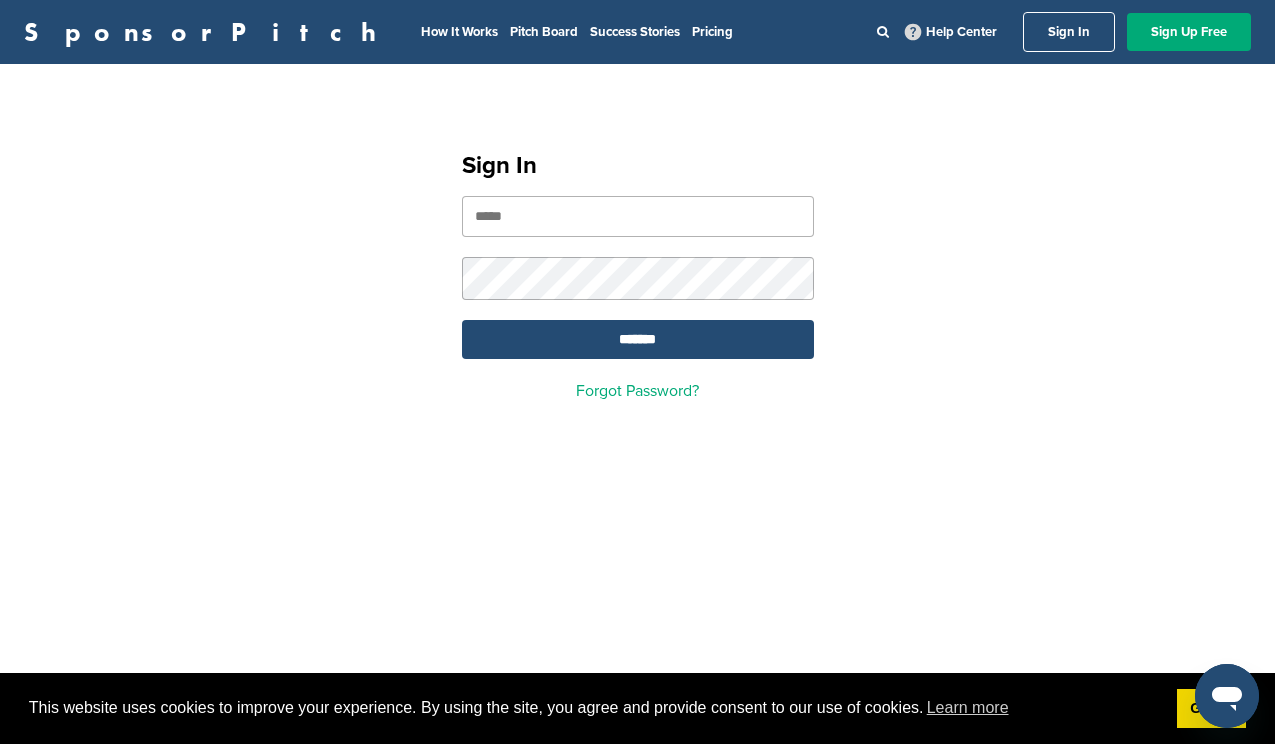 type on "**********" 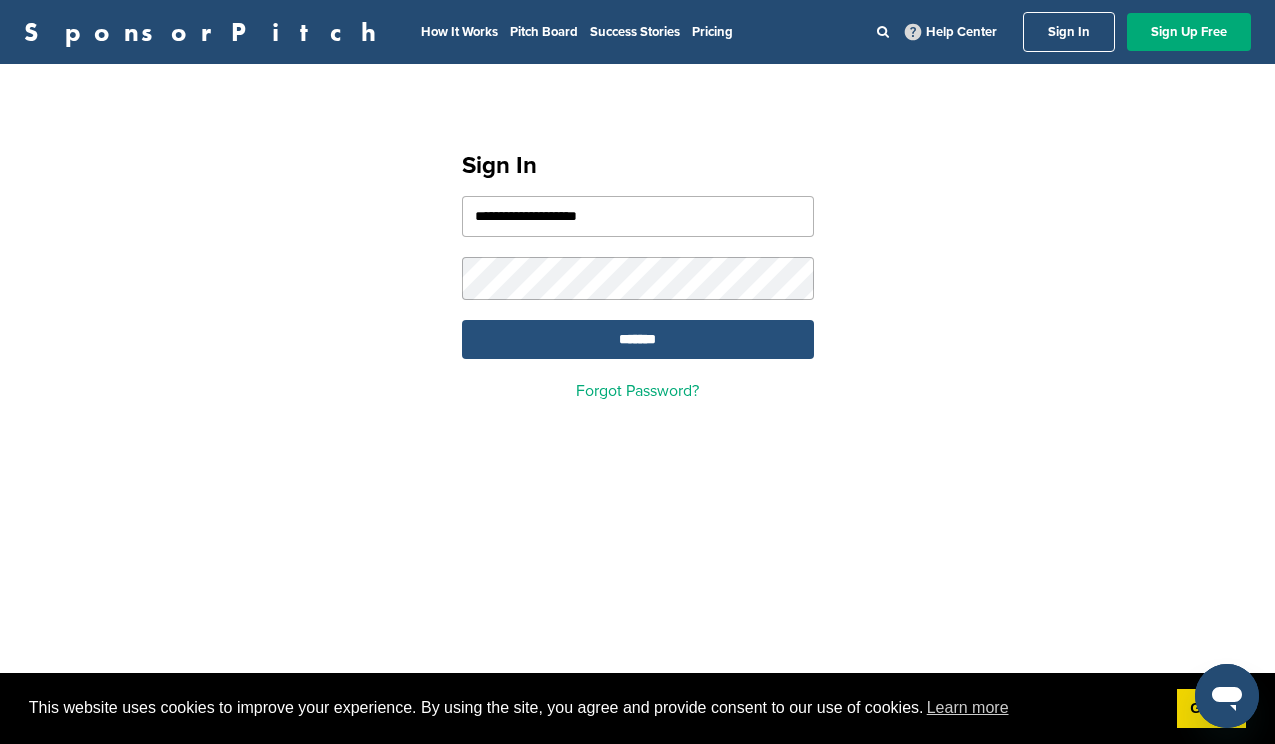 click on "*******" at bounding box center [638, 339] 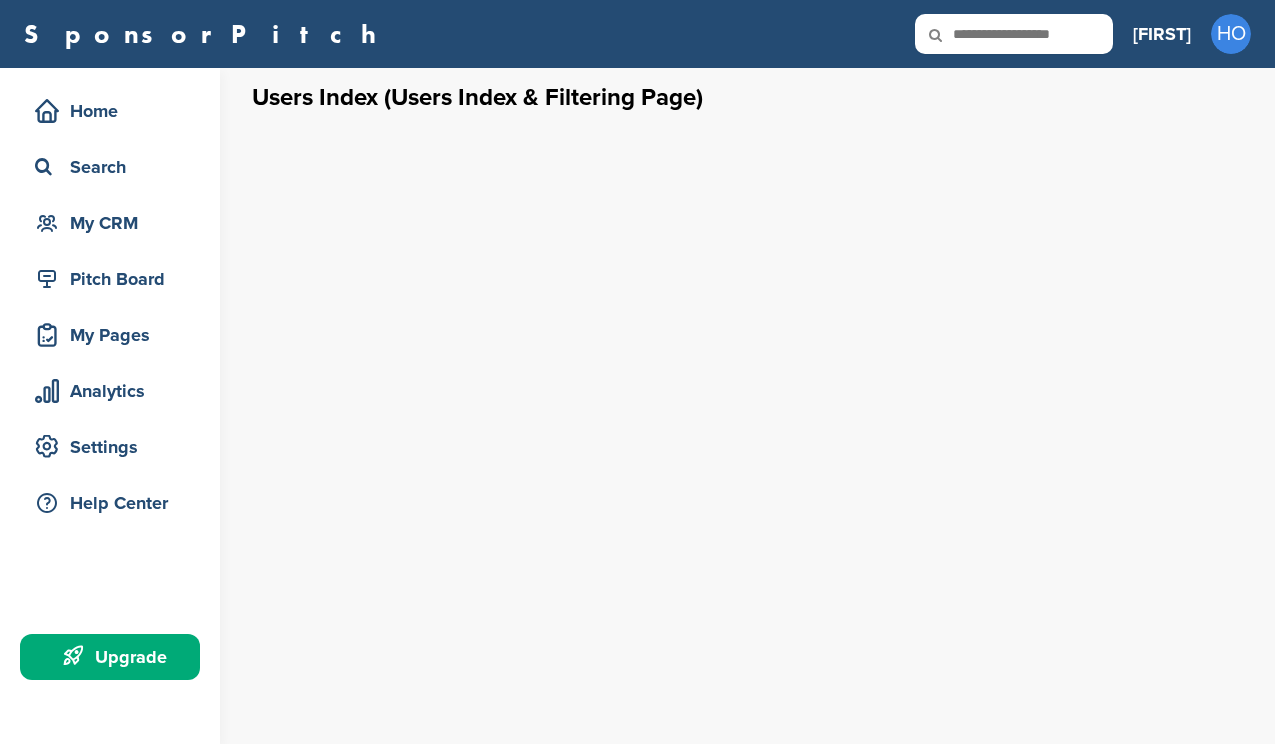 scroll, scrollTop: 0, scrollLeft: 0, axis: both 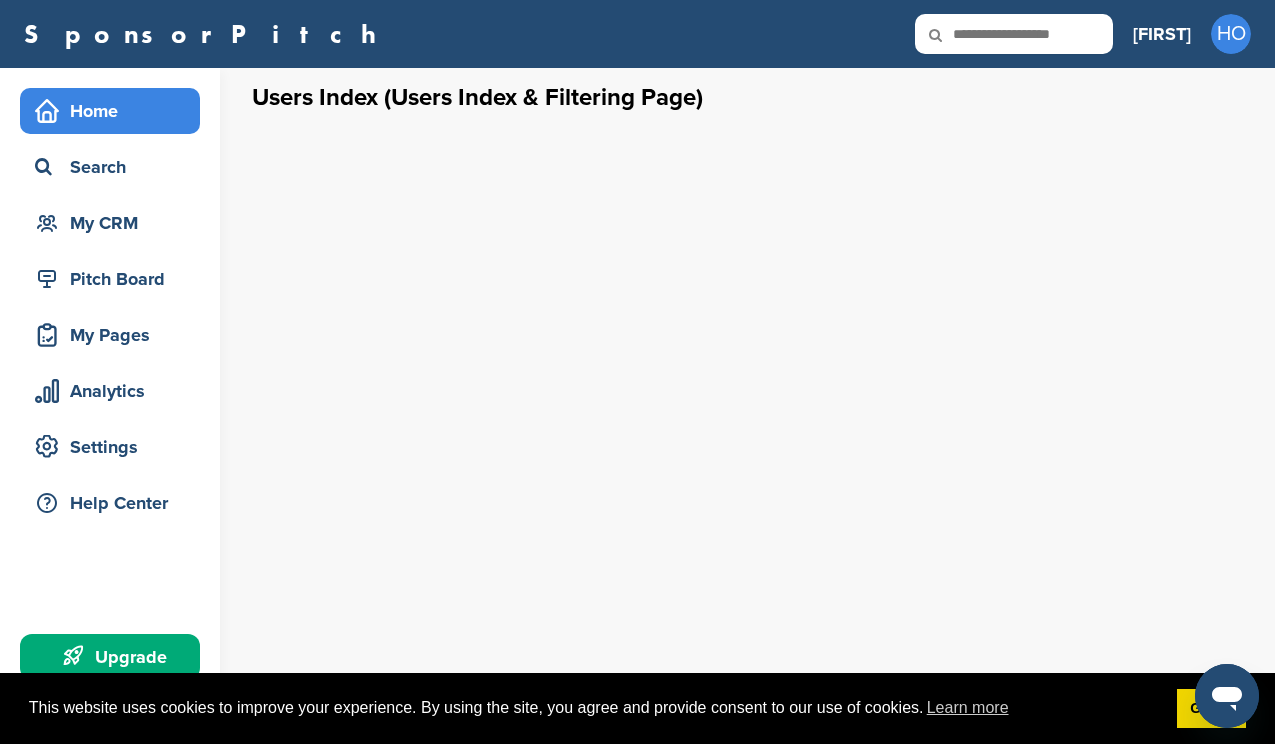 click on "Home" at bounding box center (115, 111) 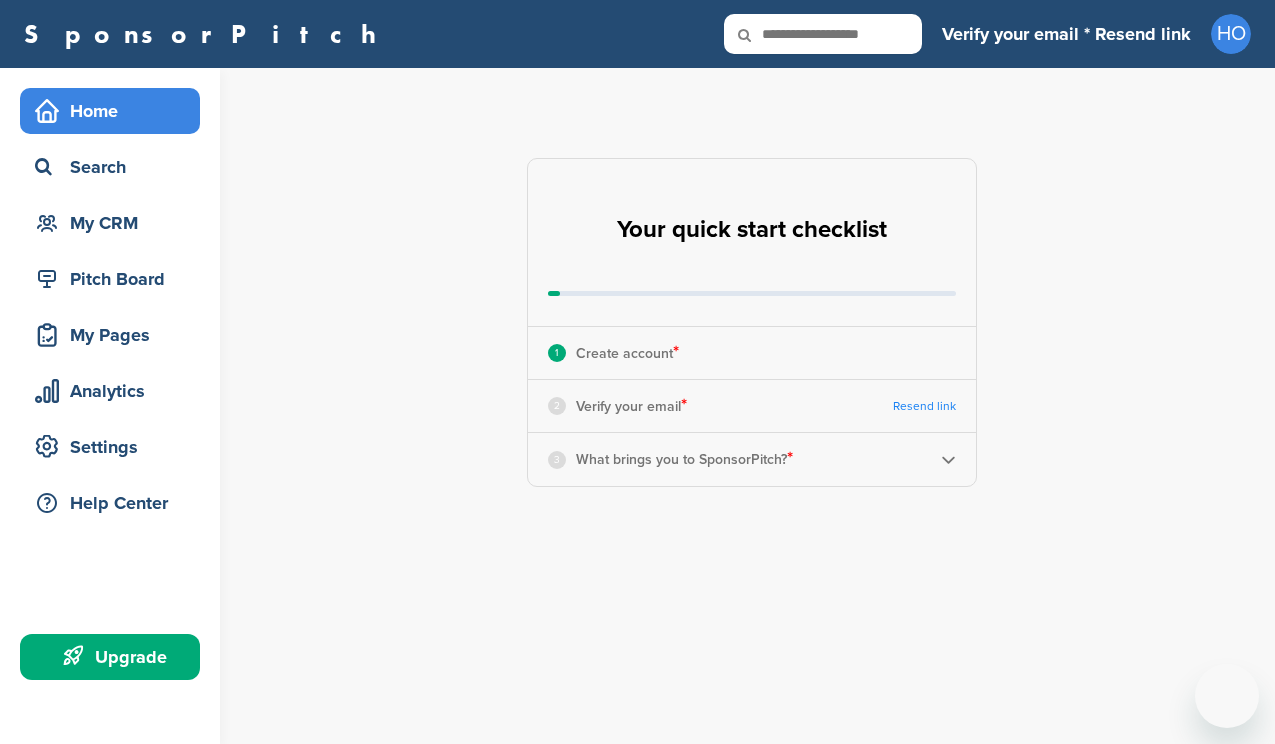 scroll, scrollTop: 0, scrollLeft: 0, axis: both 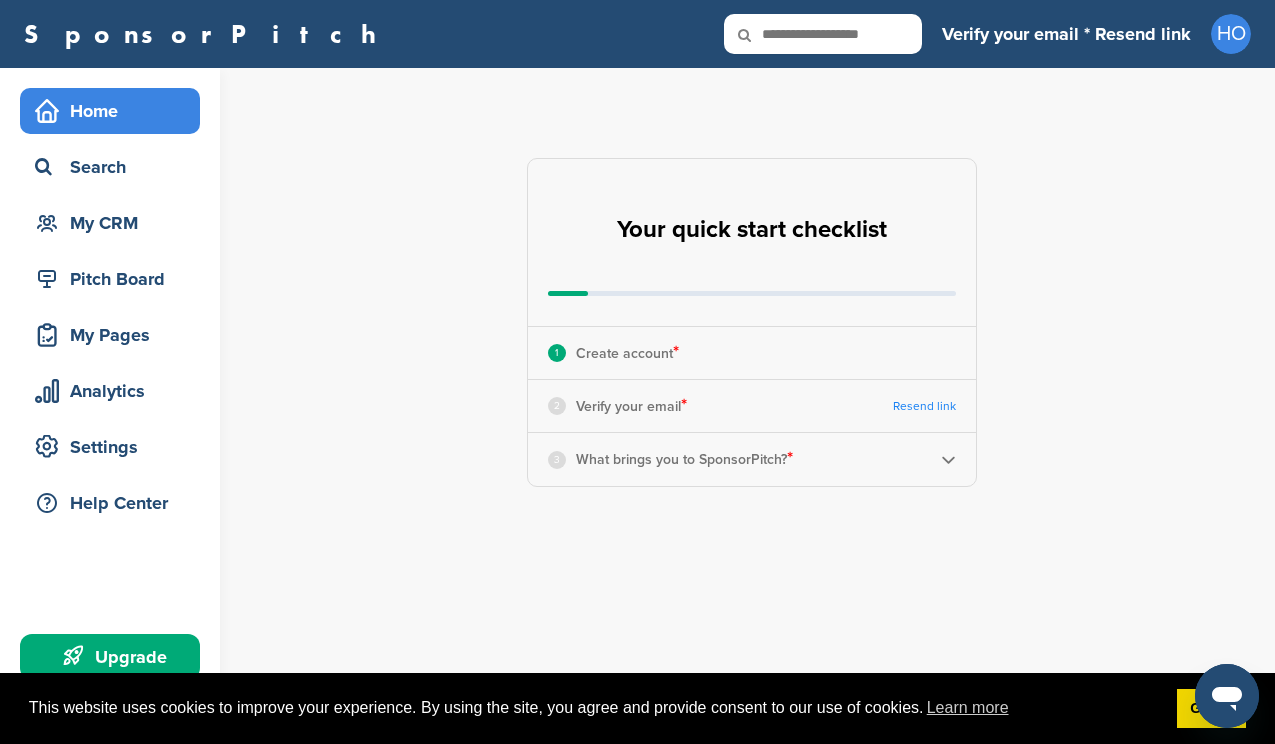 click on "2
Verify your email
*
Resend link" at bounding box center [752, 406] 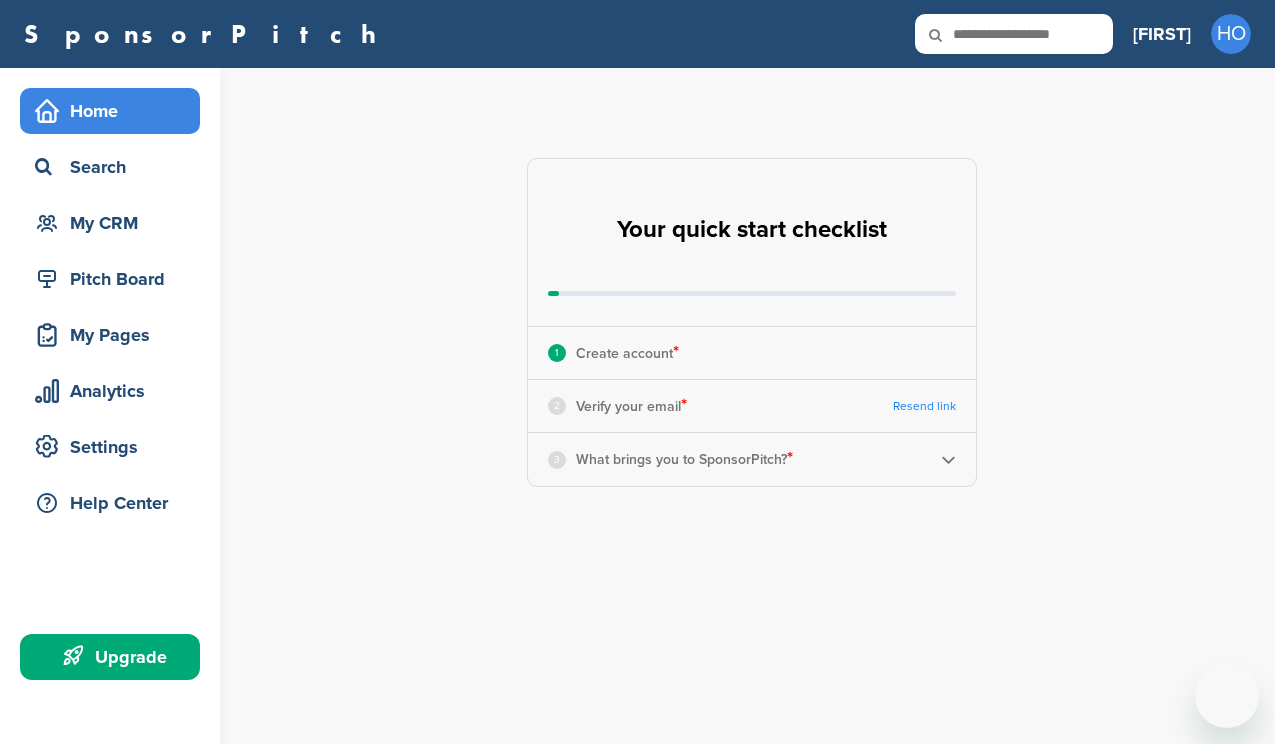 scroll, scrollTop: 0, scrollLeft: 0, axis: both 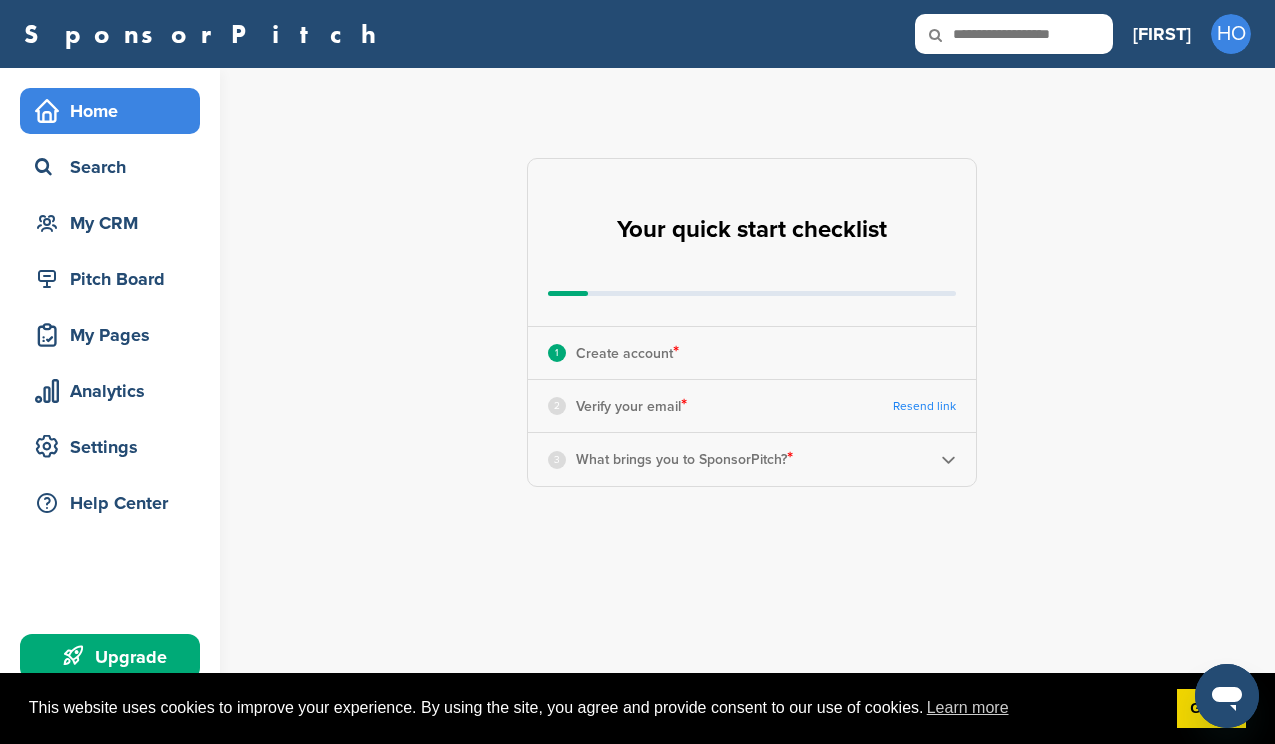 click at bounding box center [948, 459] 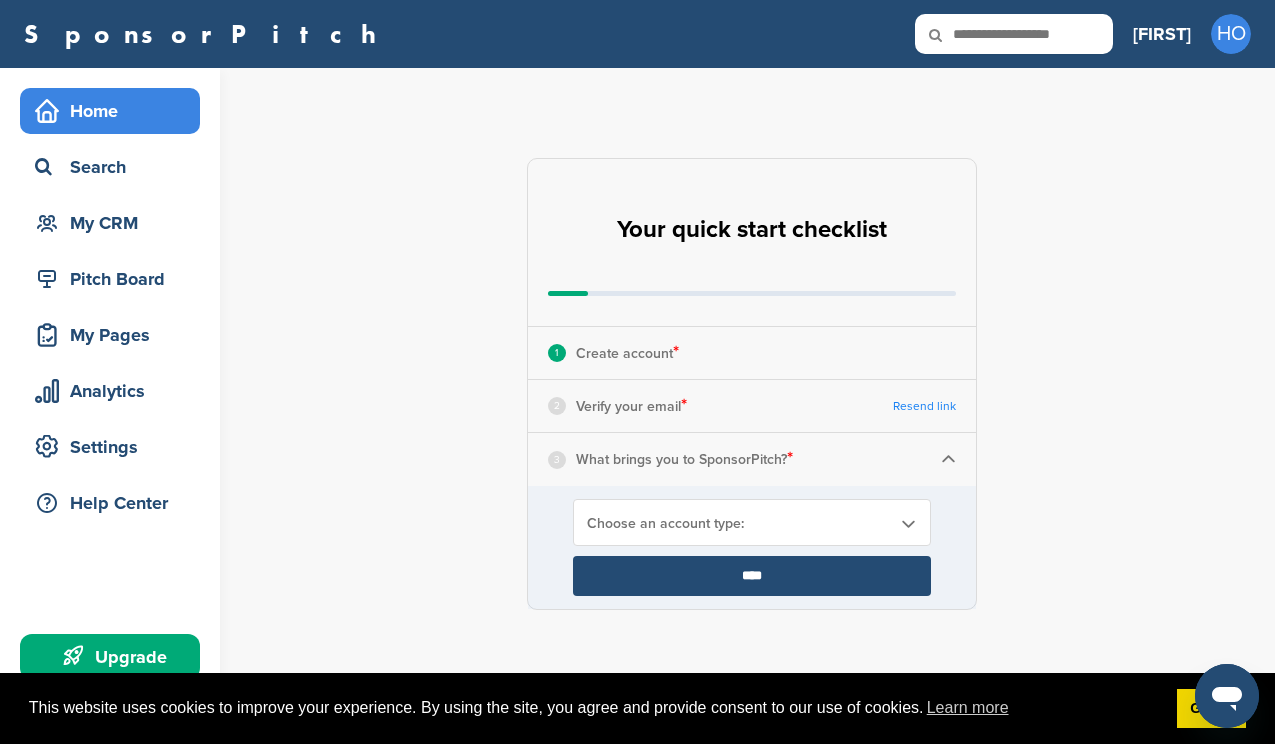 click on "Choose an account type:" at bounding box center [752, 522] 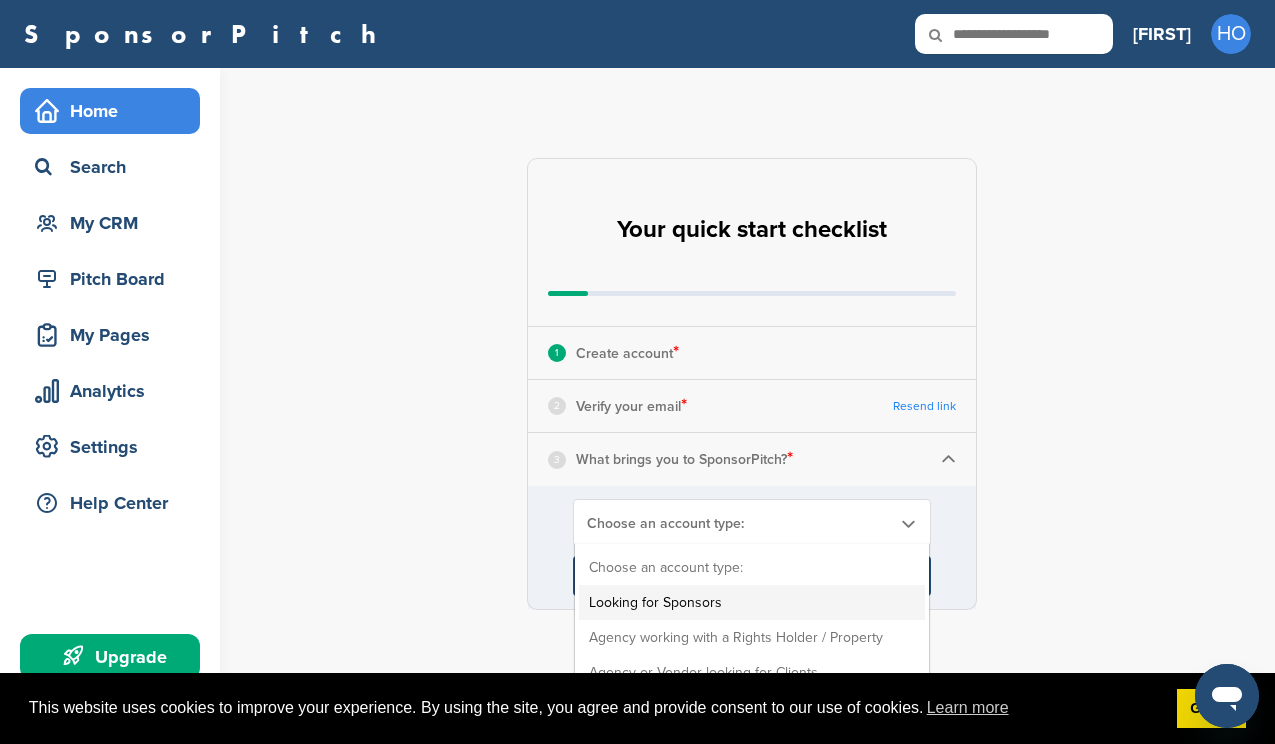 click on "Looking for Sponsors" at bounding box center (752, 602) 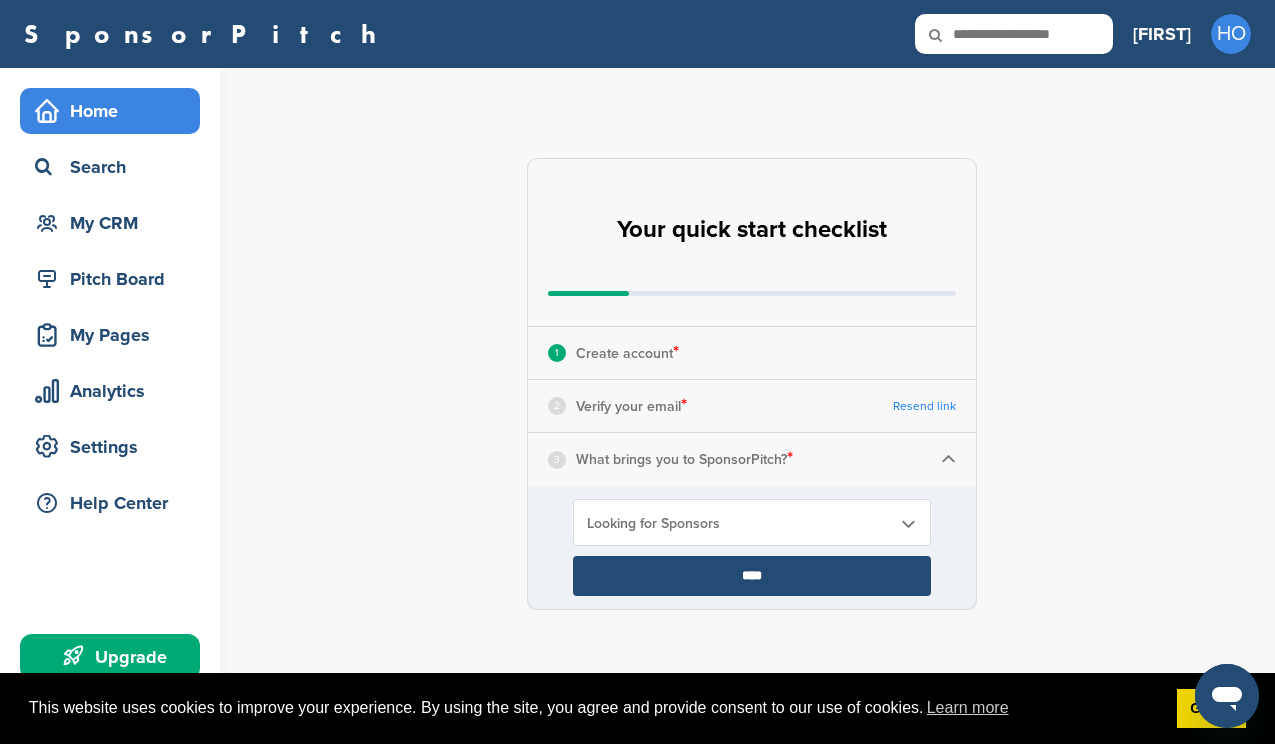 click on "Home" at bounding box center [115, 111] 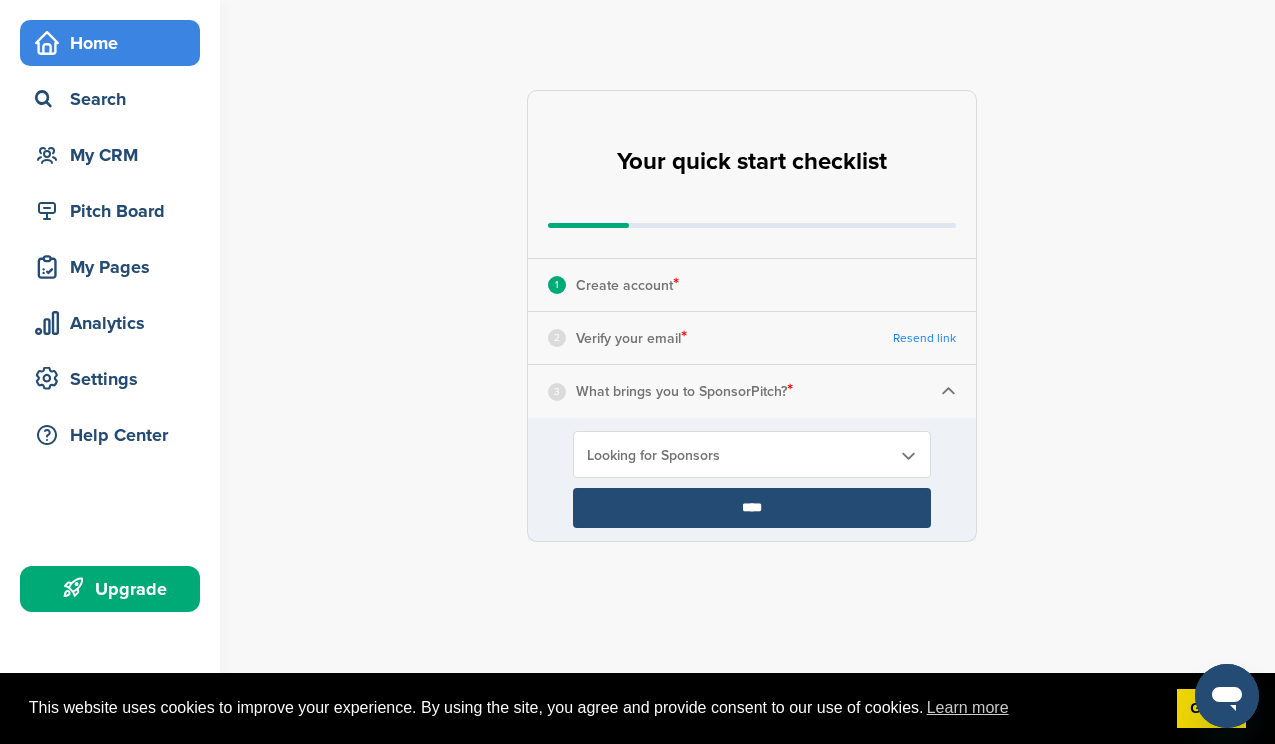 scroll, scrollTop: 74, scrollLeft: 0, axis: vertical 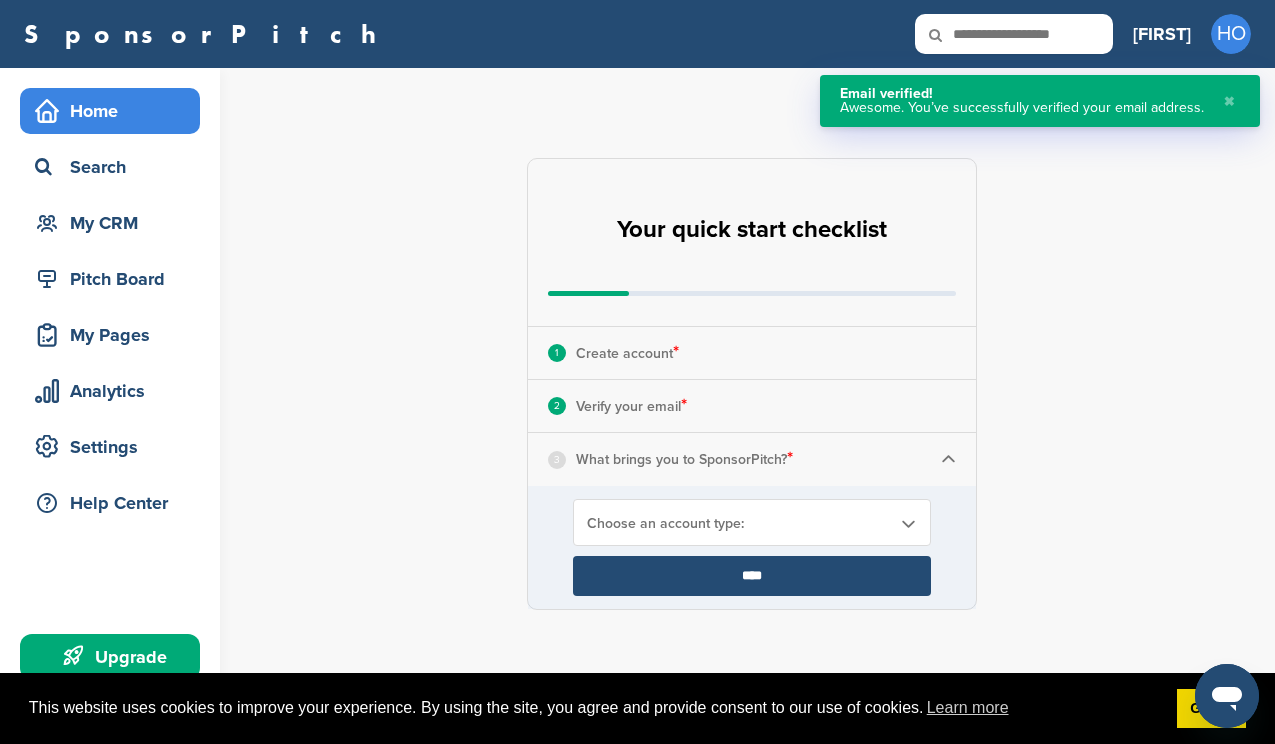 click on "Choose an account type:" at bounding box center [739, 523] 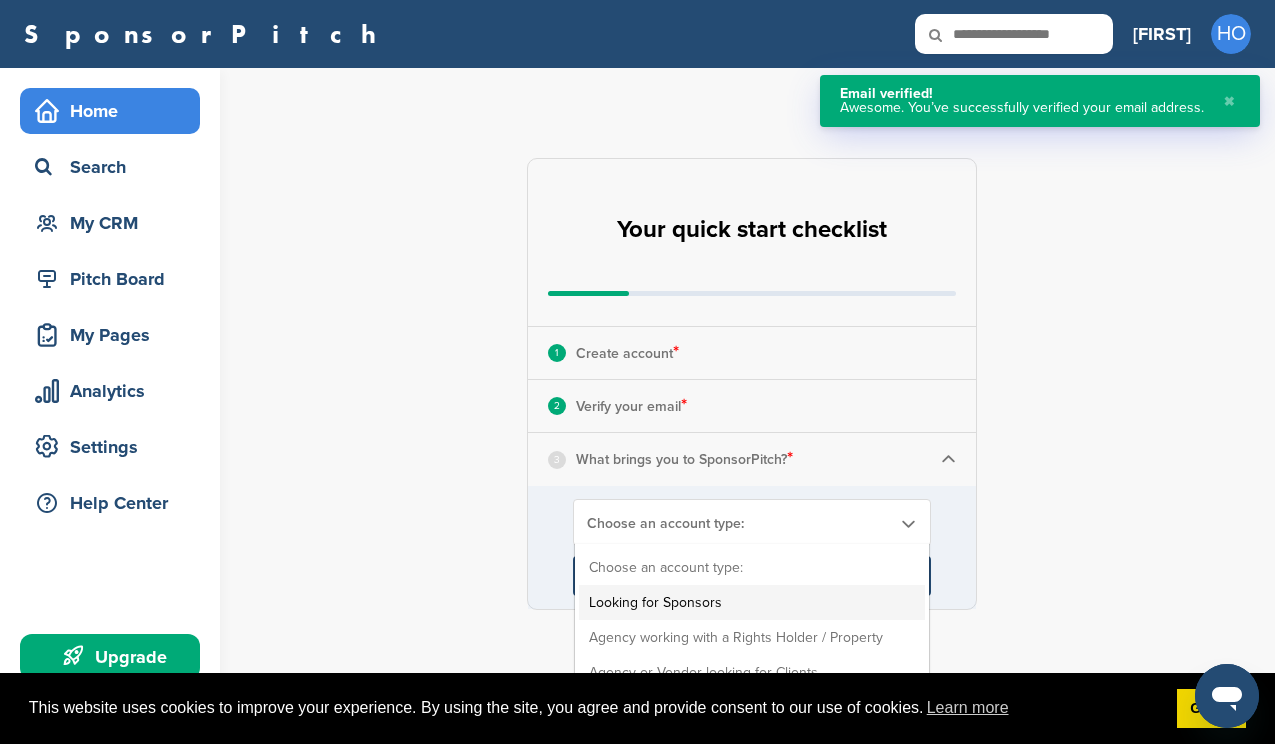 click on "Looking for Sponsors" at bounding box center (752, 602) 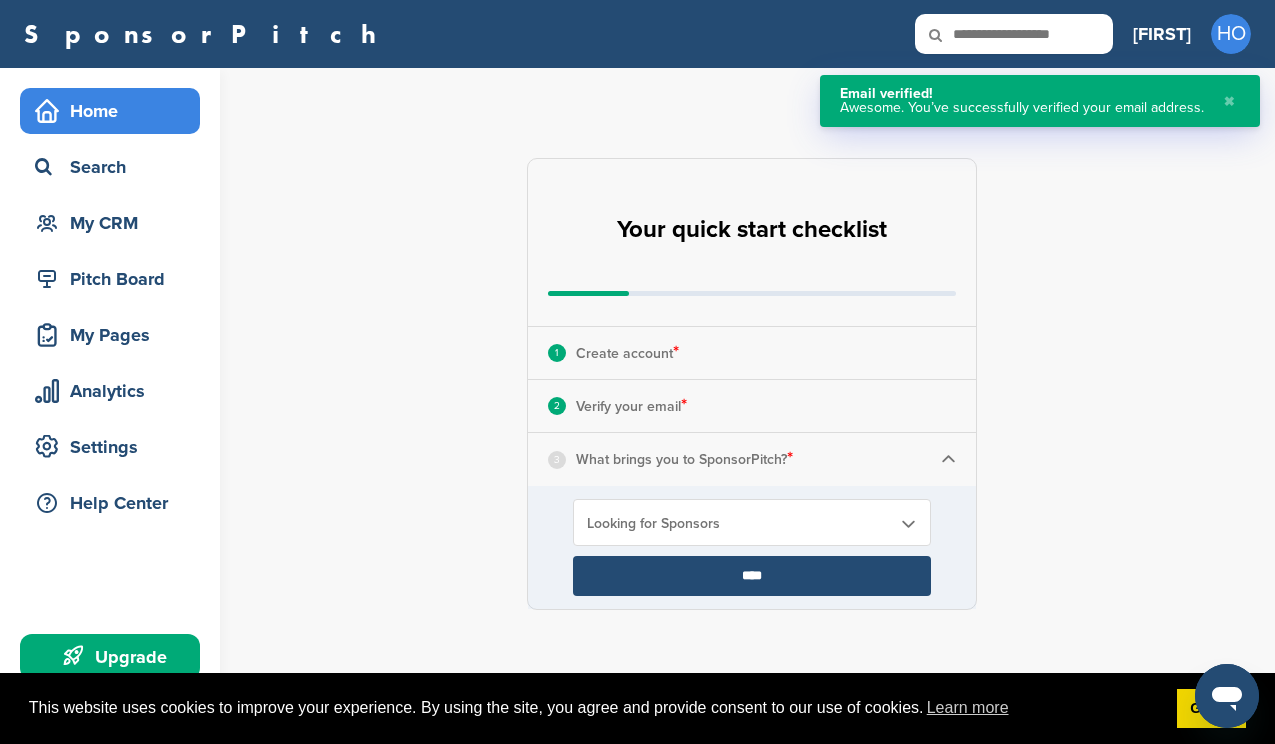 click on "****" at bounding box center [752, 576] 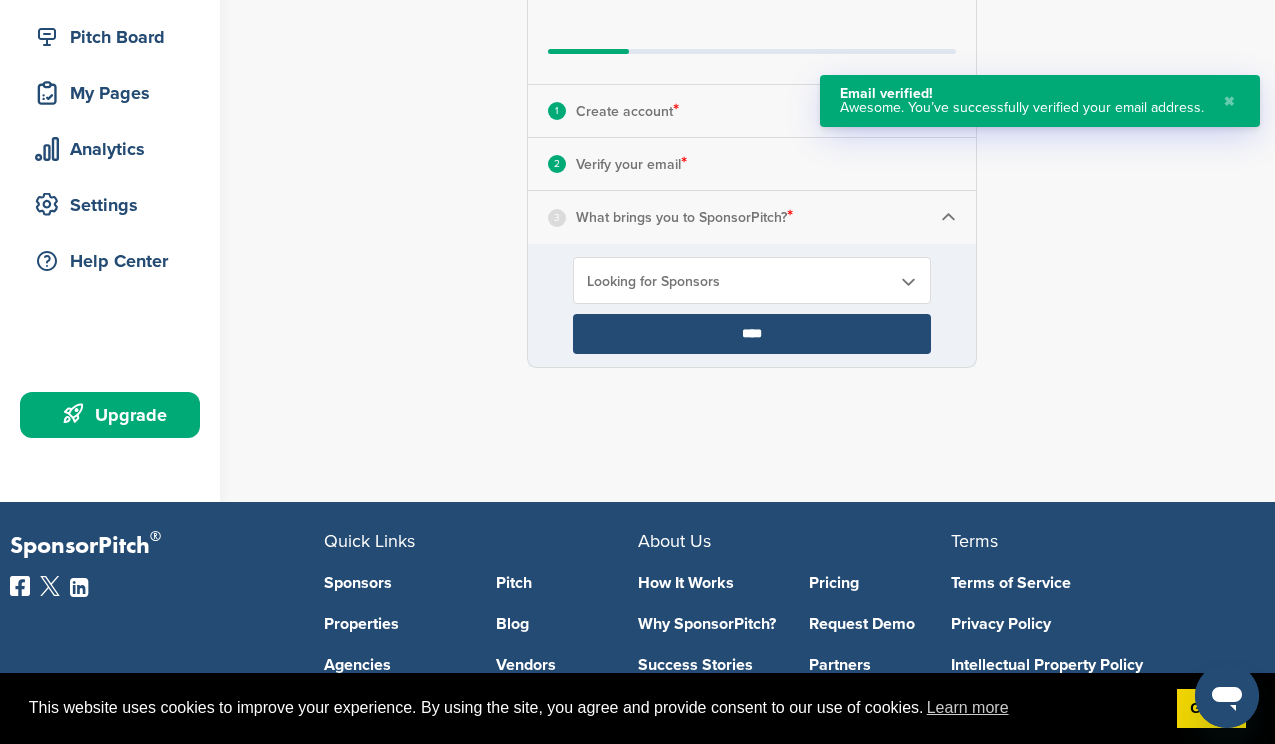 scroll, scrollTop: 264, scrollLeft: 0, axis: vertical 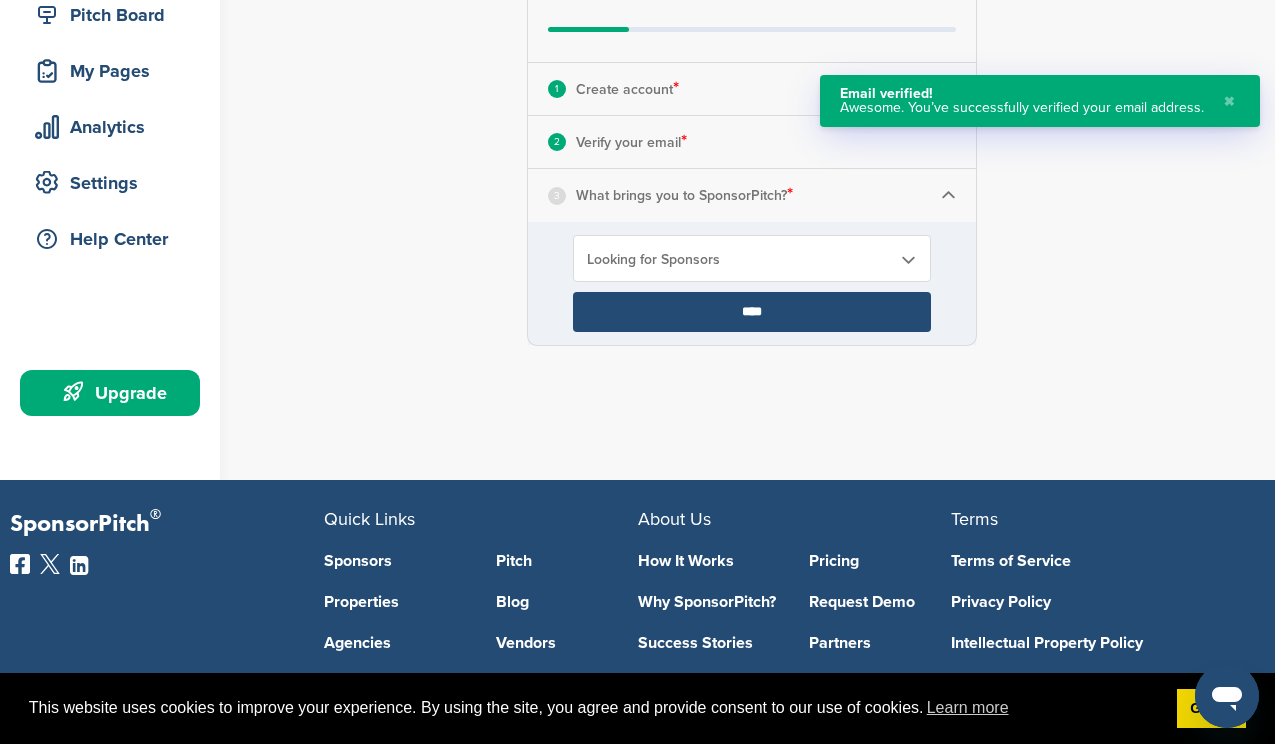 click on "****" at bounding box center [752, 312] 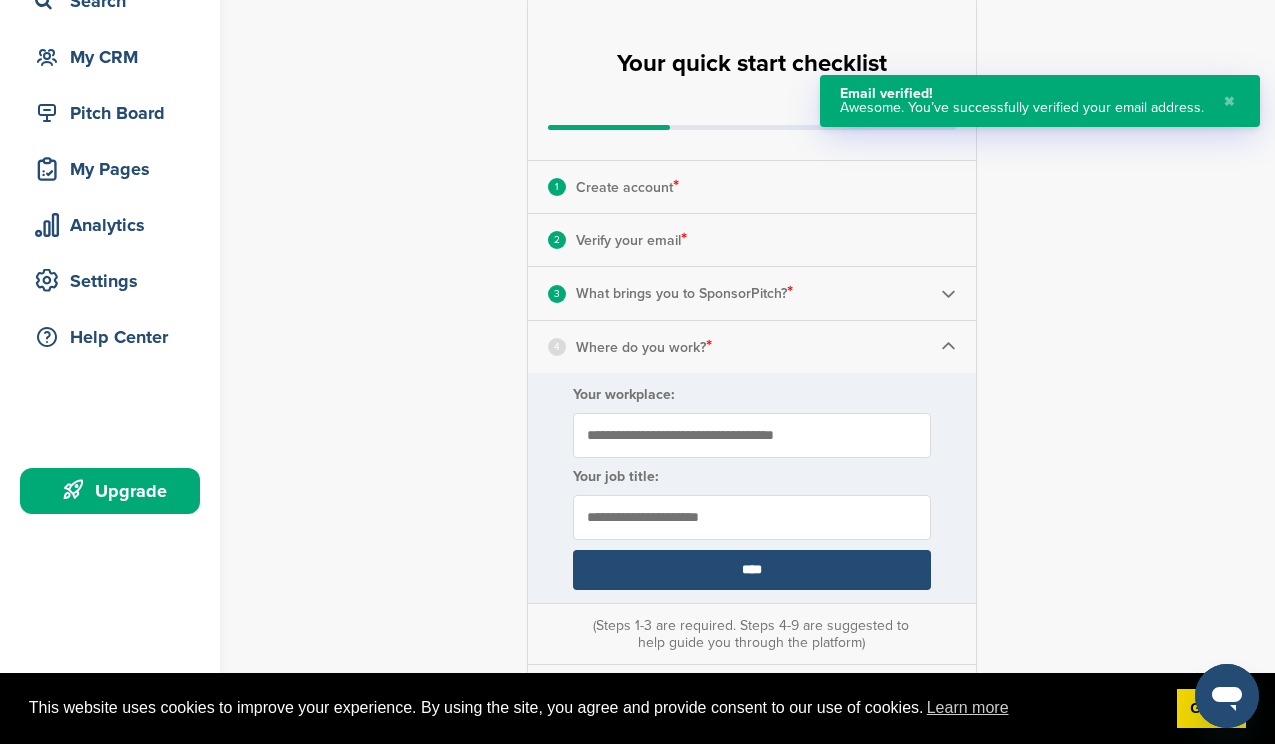 scroll, scrollTop: 229, scrollLeft: 0, axis: vertical 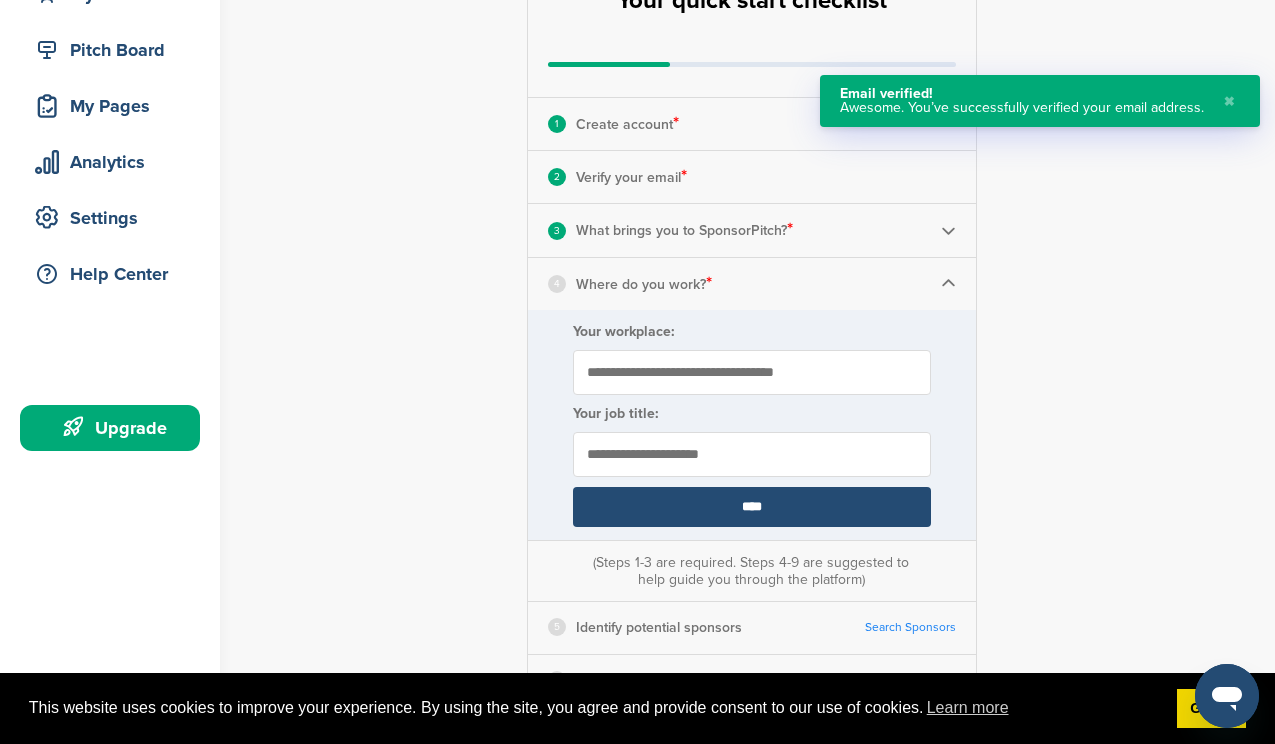 click on "Your workplace:" at bounding box center (752, 372) 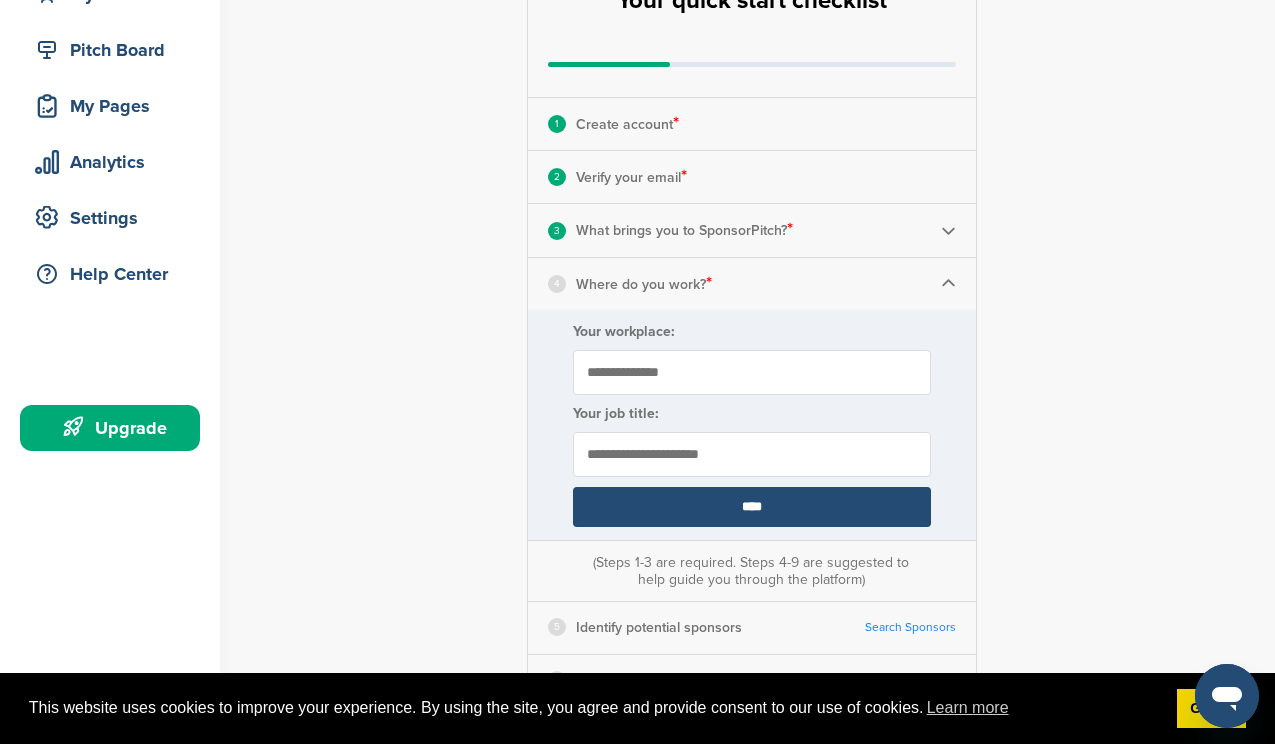 type on "**********" 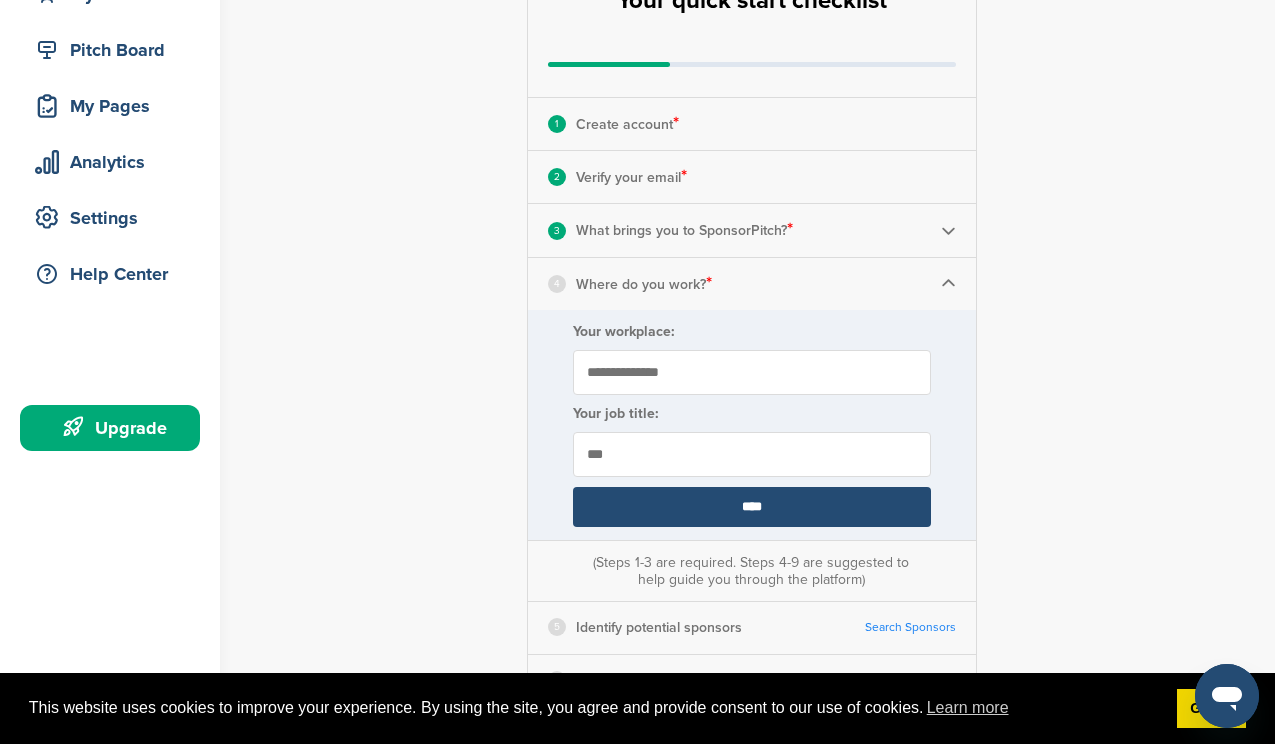 type on "***" 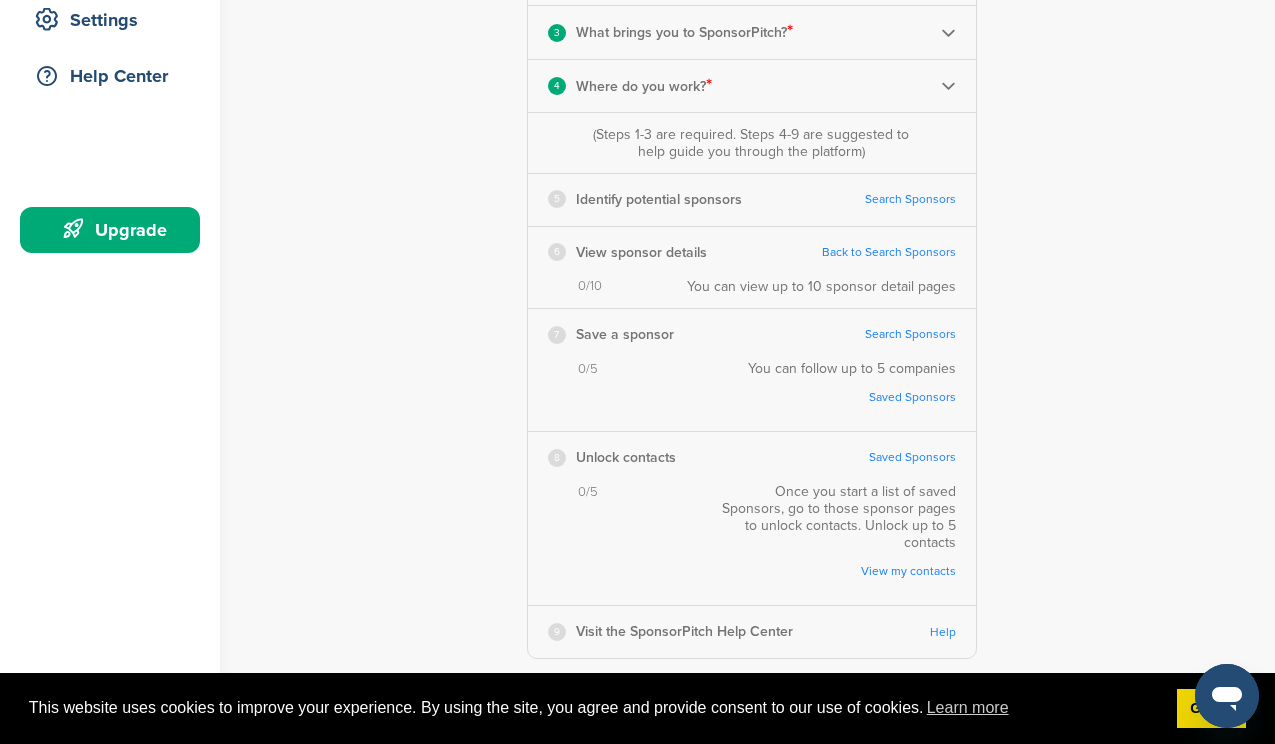 scroll, scrollTop: 422, scrollLeft: 0, axis: vertical 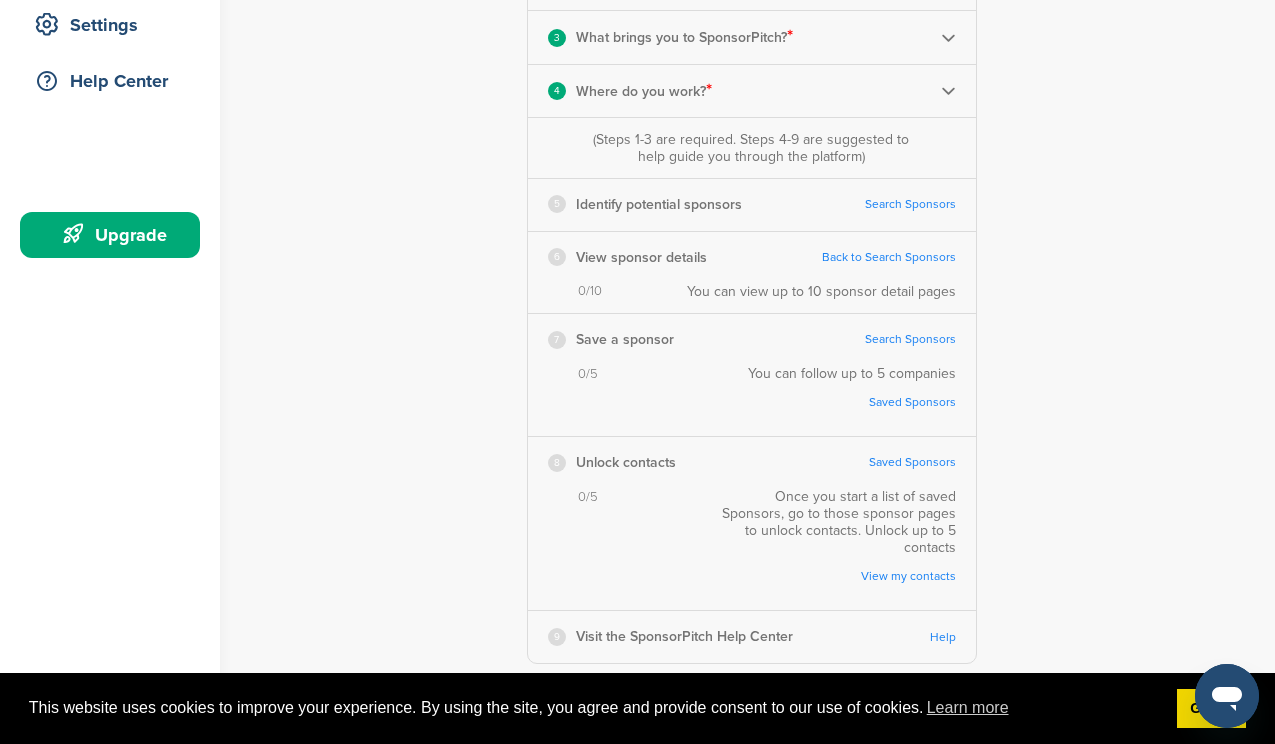 click on "Search Sponsors" at bounding box center (910, 204) 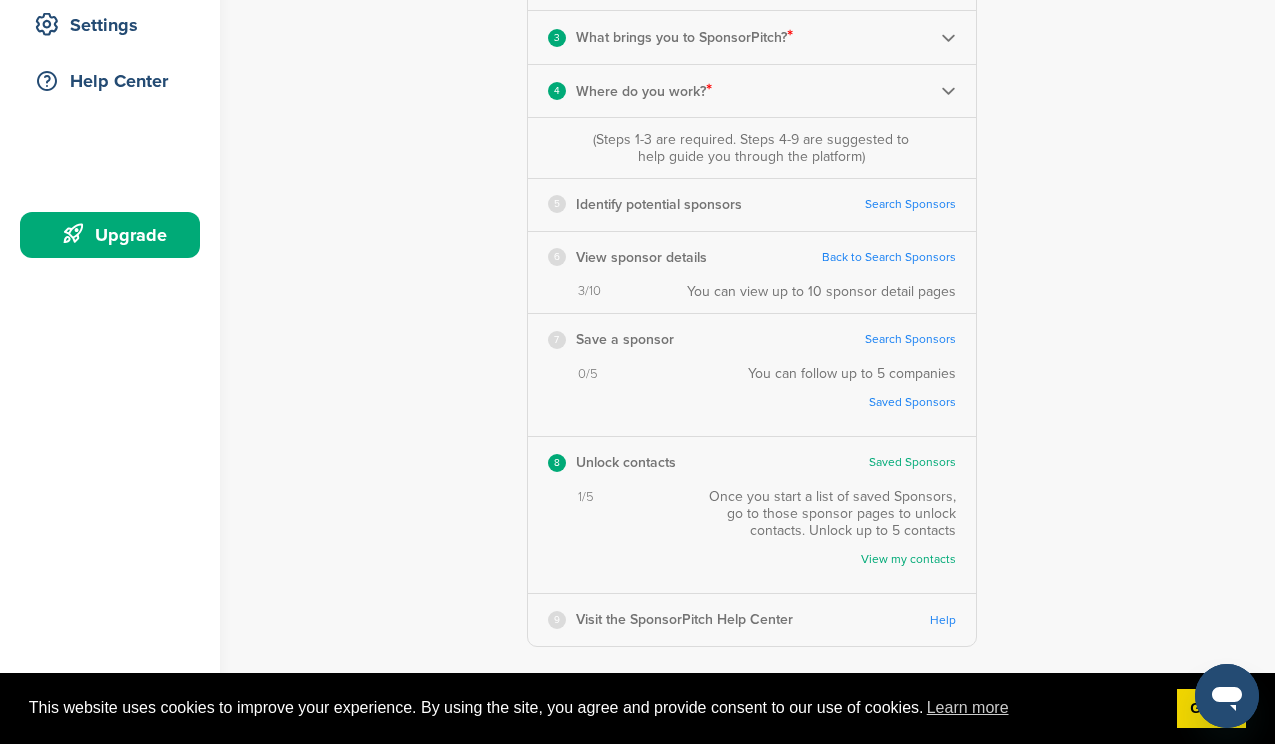 scroll, scrollTop: 0, scrollLeft: 0, axis: both 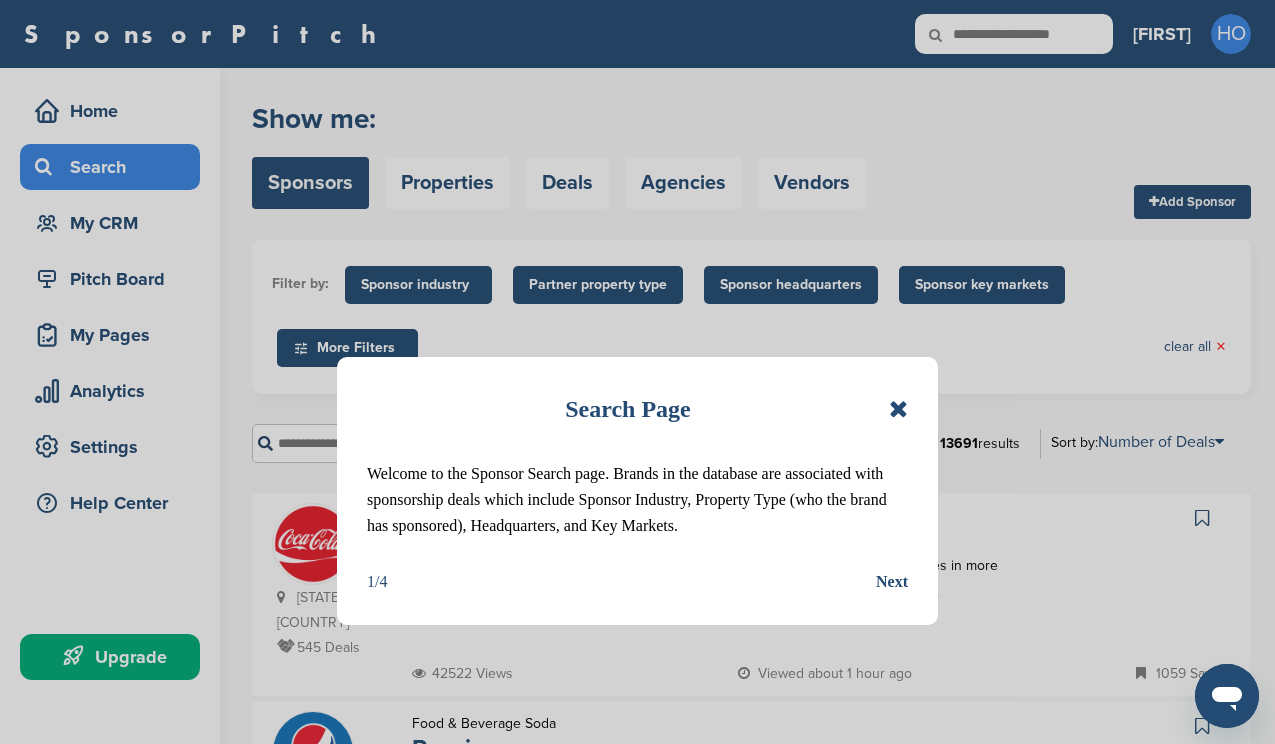 click at bounding box center [898, 409] 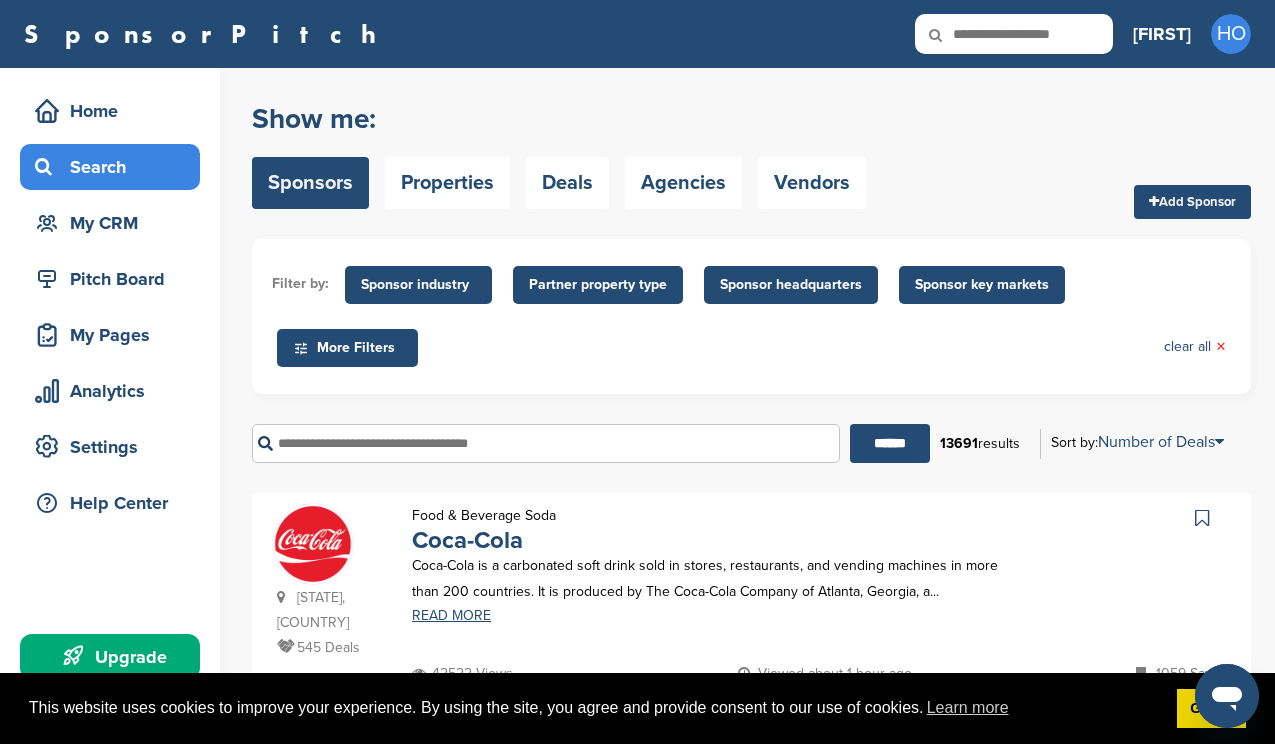 click at bounding box center [546, 443] 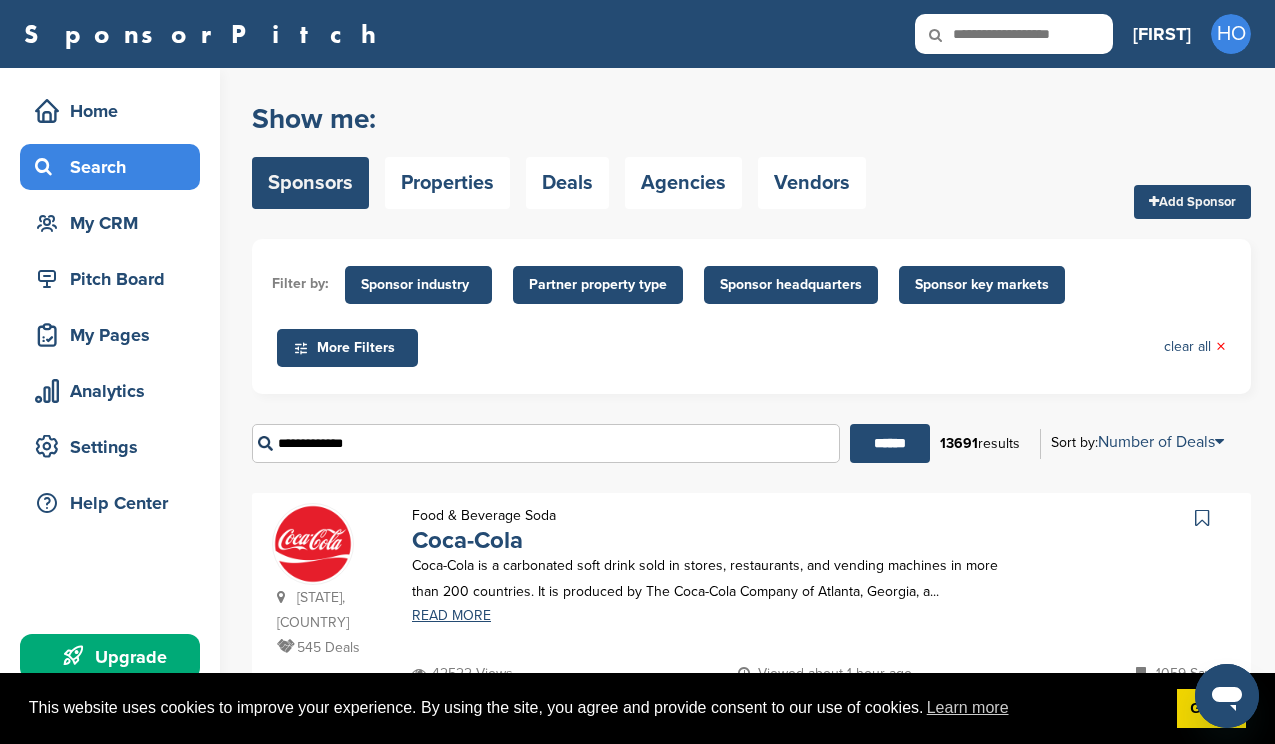 type on "**********" 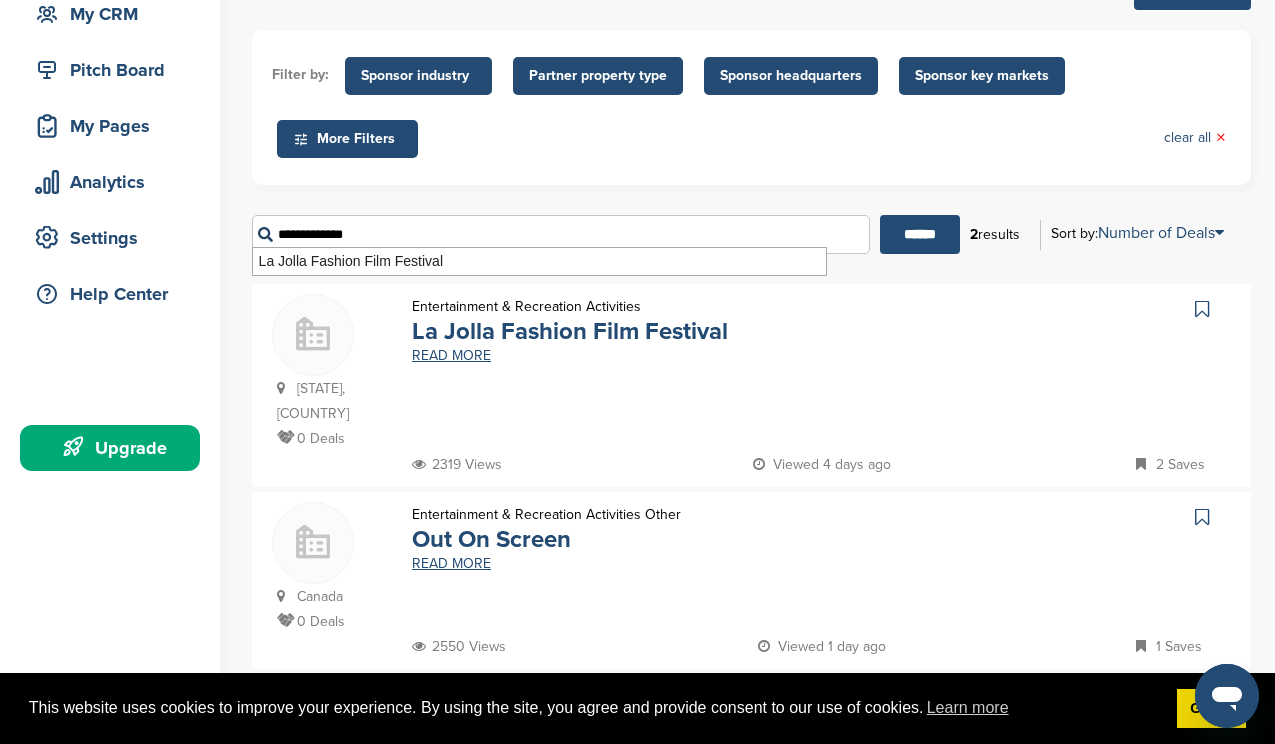 scroll, scrollTop: 0, scrollLeft: 0, axis: both 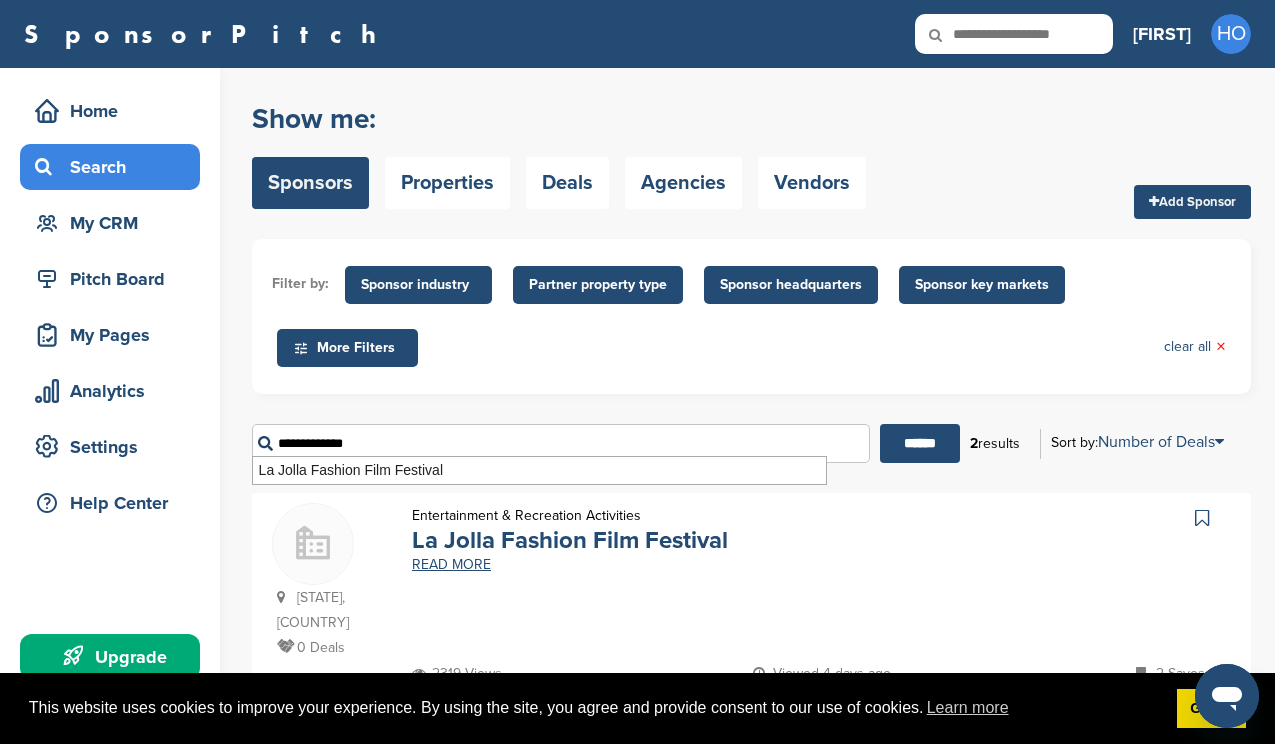 click on "**********" at bounding box center [561, 443] 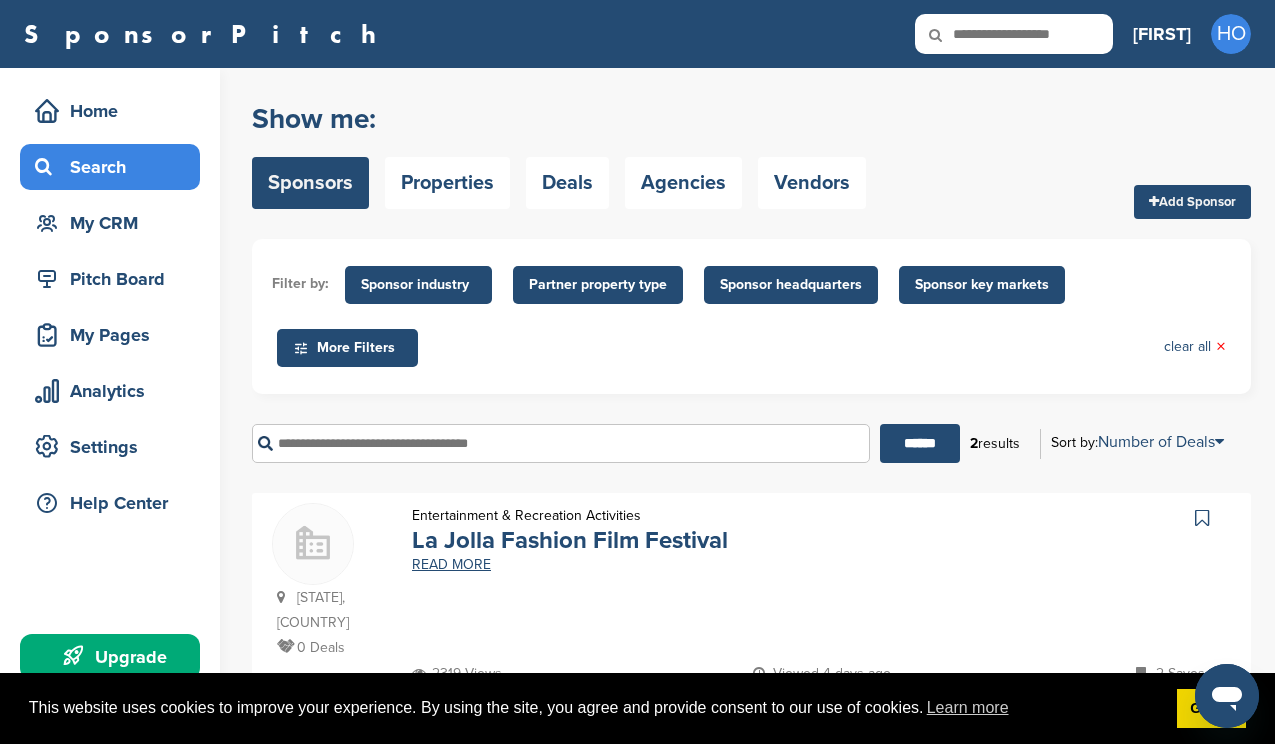 type 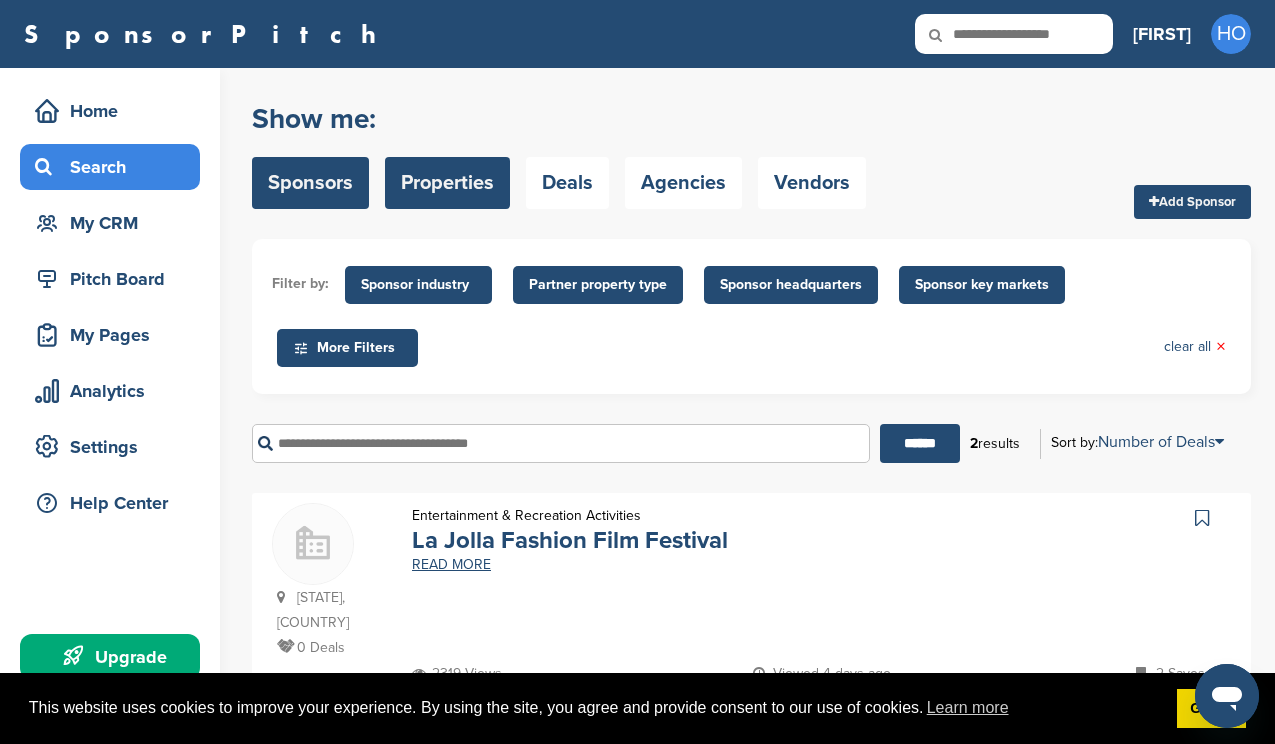 click on "Properties" at bounding box center [447, 183] 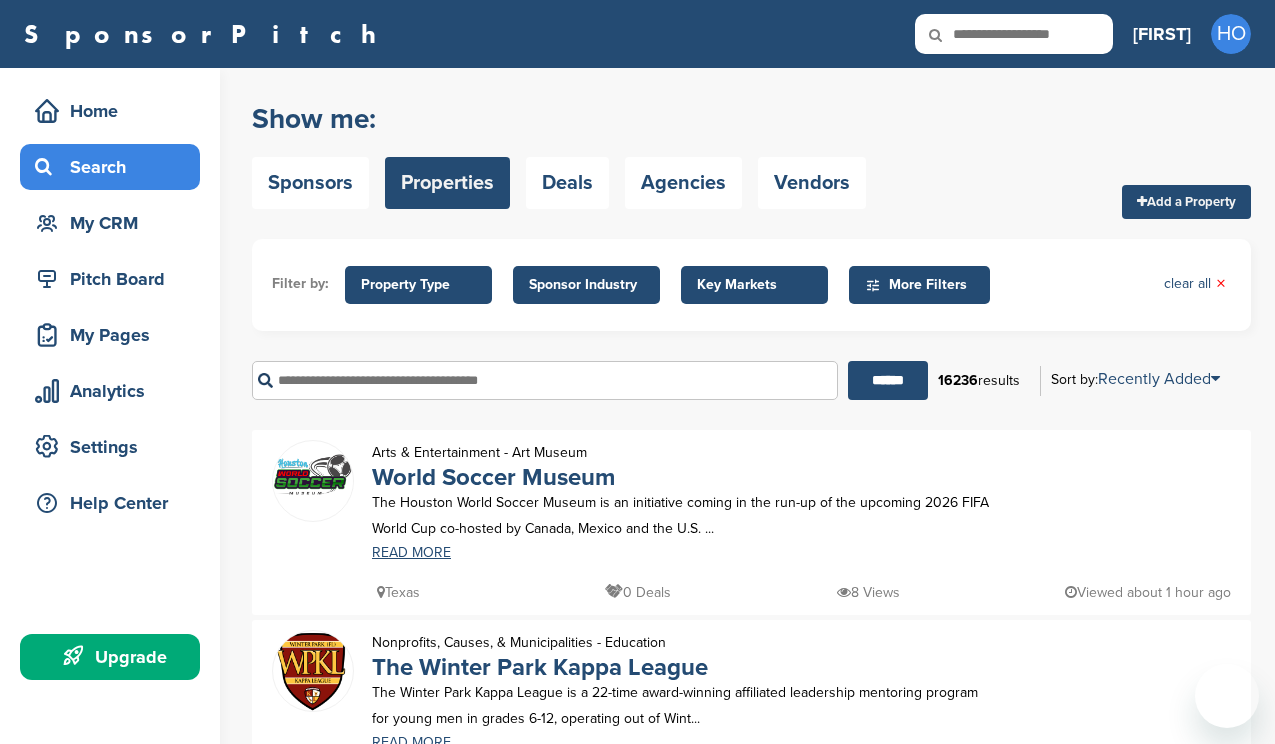 scroll, scrollTop: 0, scrollLeft: 0, axis: both 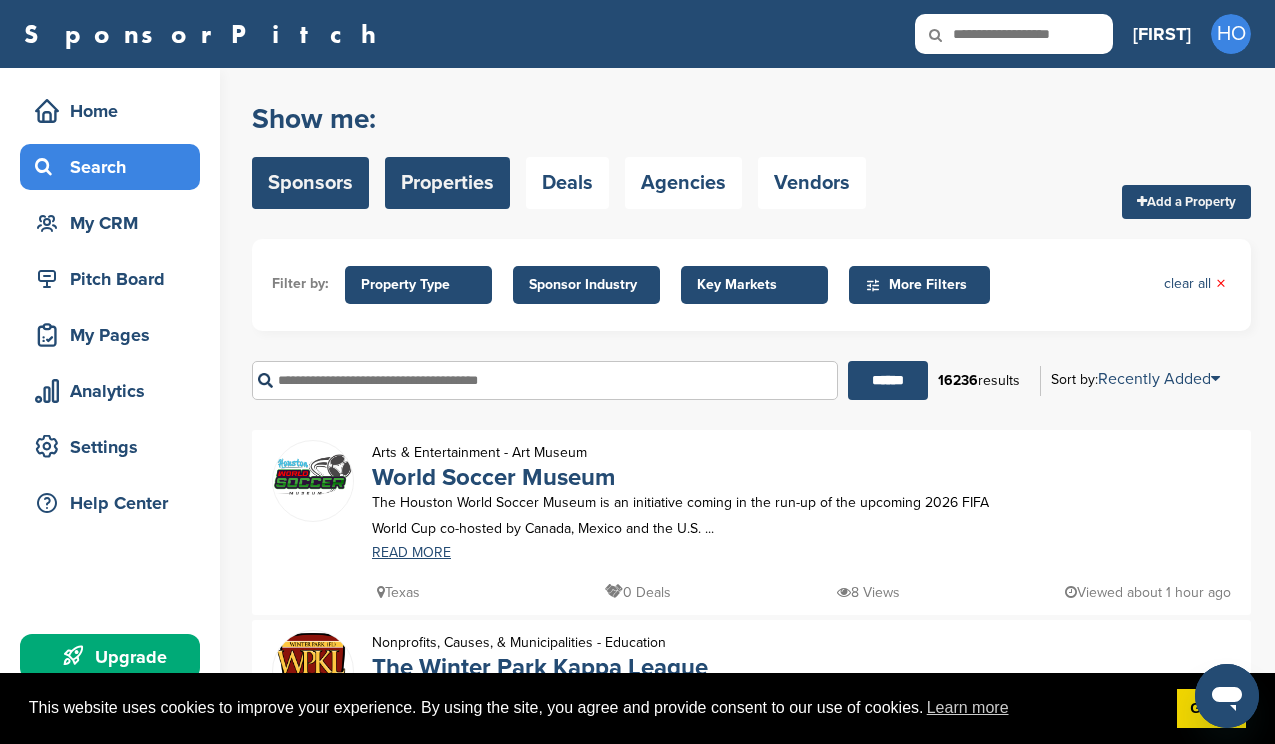 click on "Sponsors" at bounding box center (310, 183) 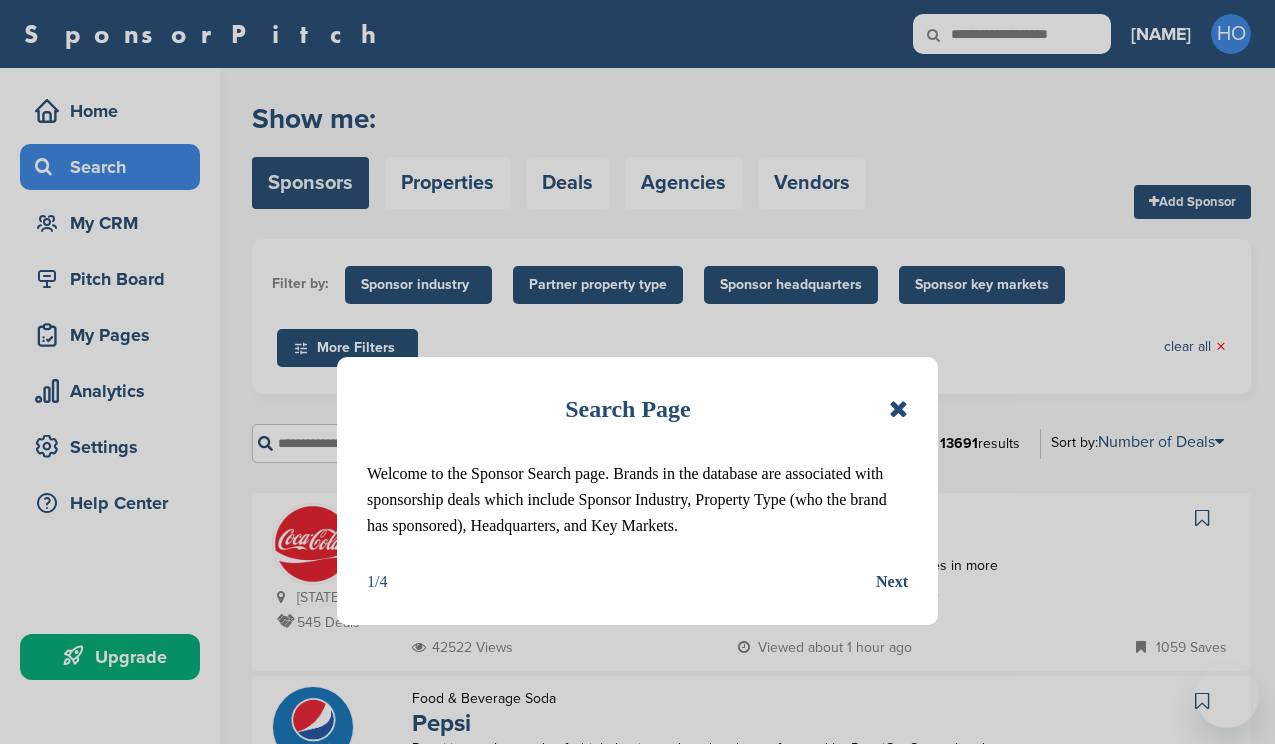 scroll, scrollTop: 0, scrollLeft: 0, axis: both 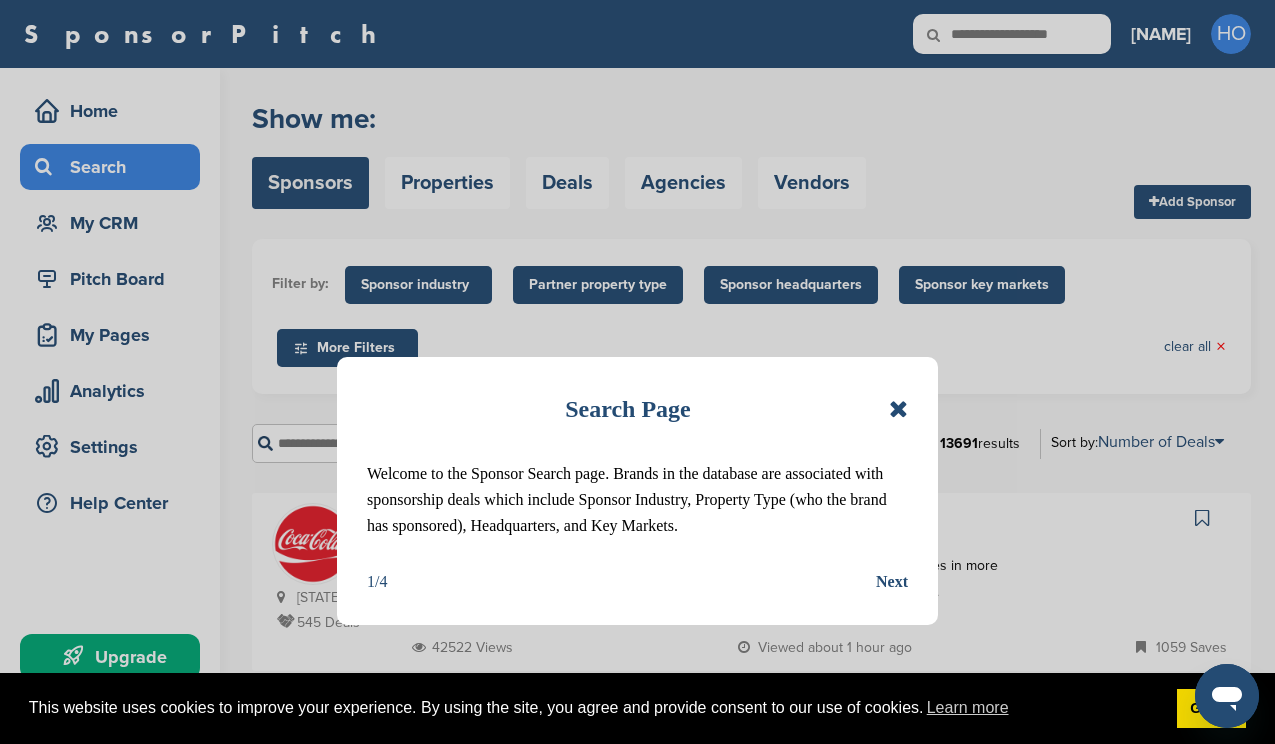 click at bounding box center (898, 409) 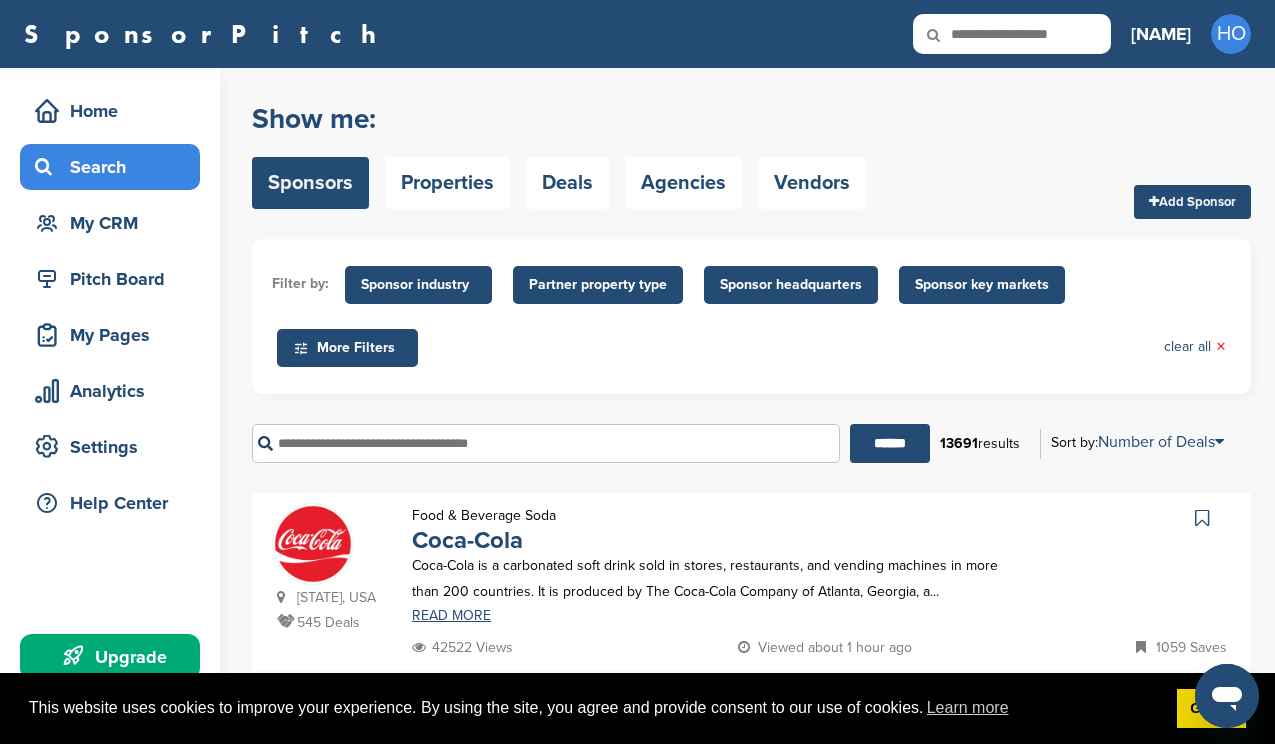 click on "Sponsor key markets" at bounding box center [982, 285] 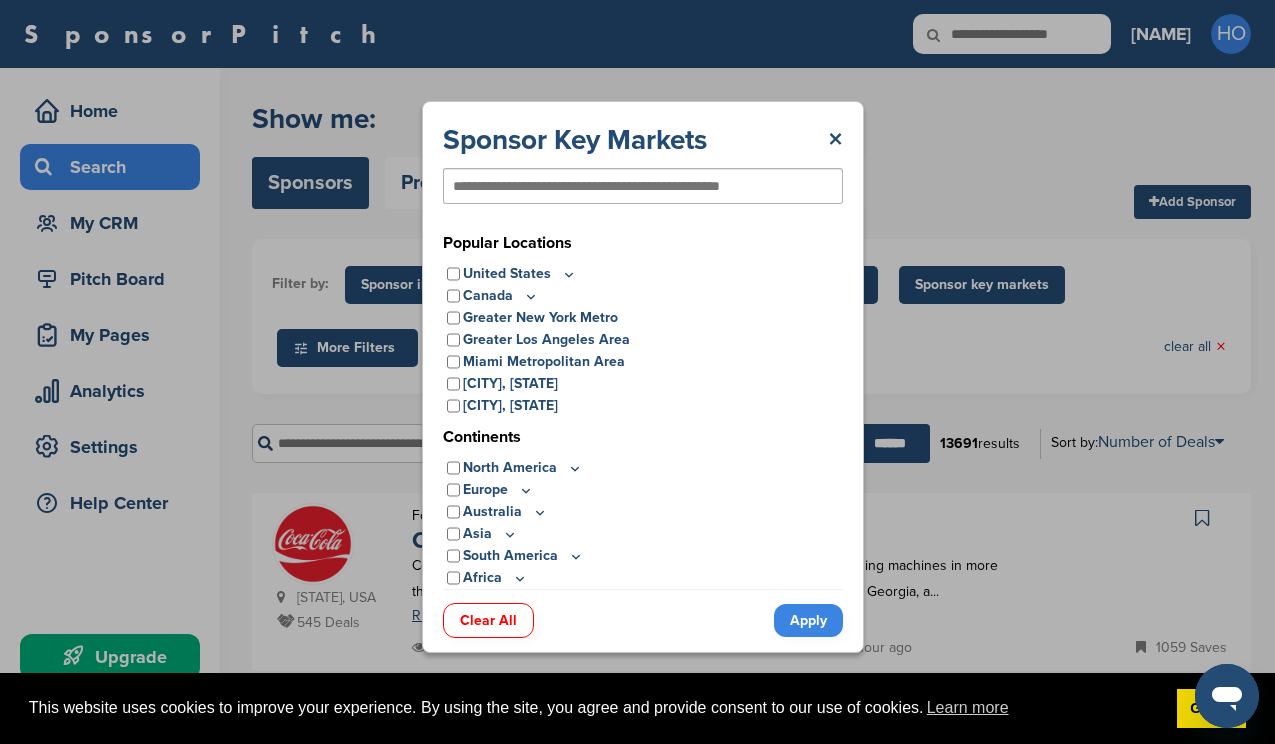 click on "Australia" at bounding box center [505, 512] 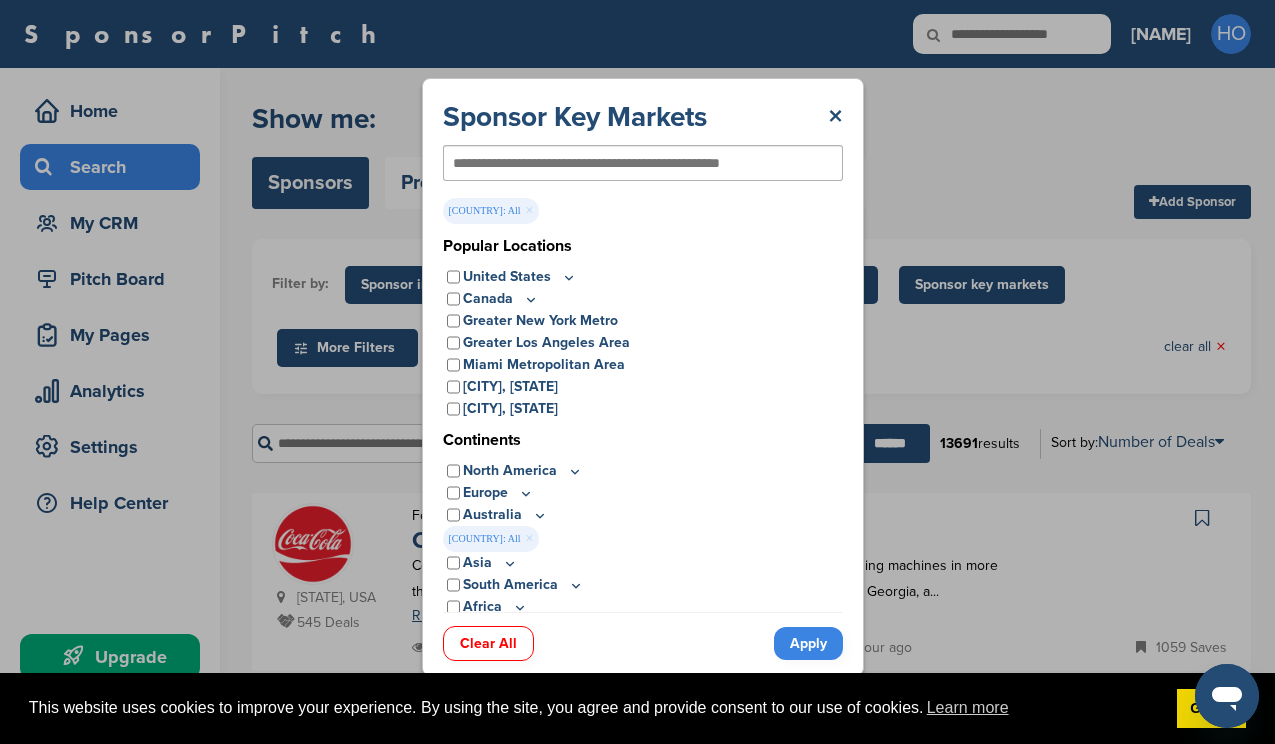 click on "Apply" at bounding box center (808, 643) 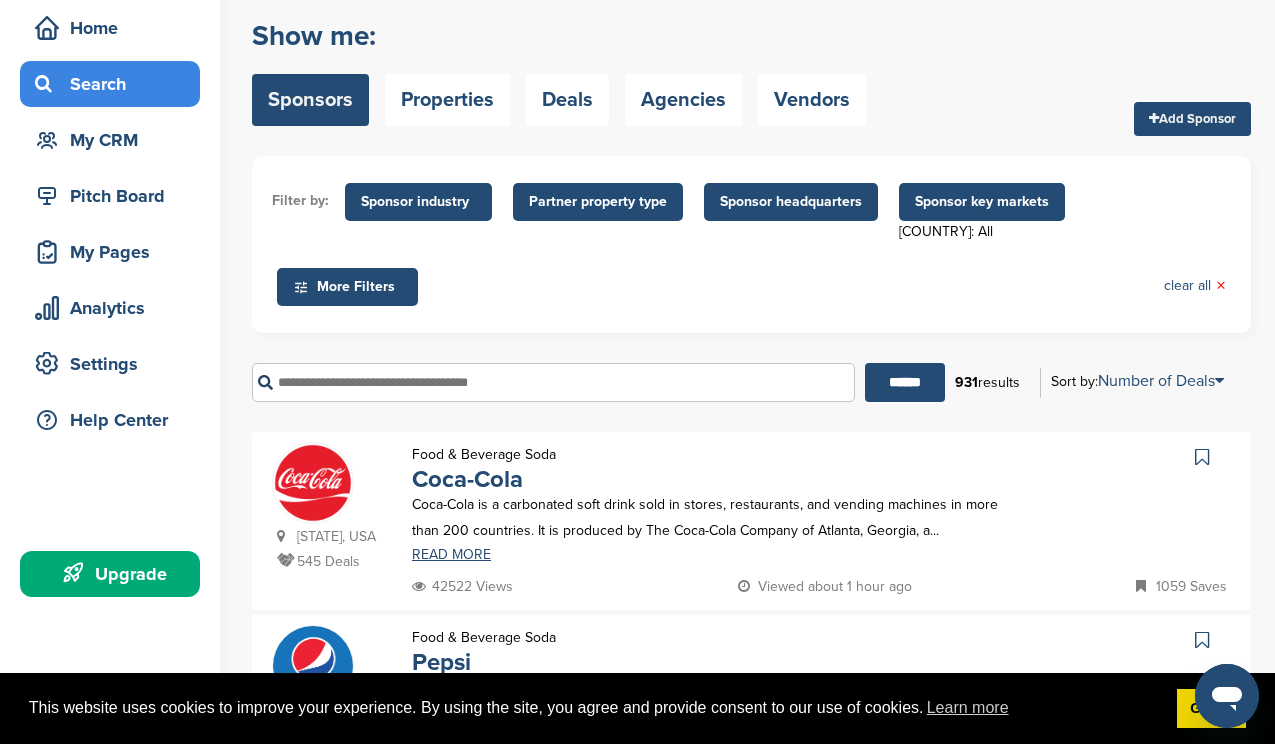 scroll, scrollTop: 98, scrollLeft: 0, axis: vertical 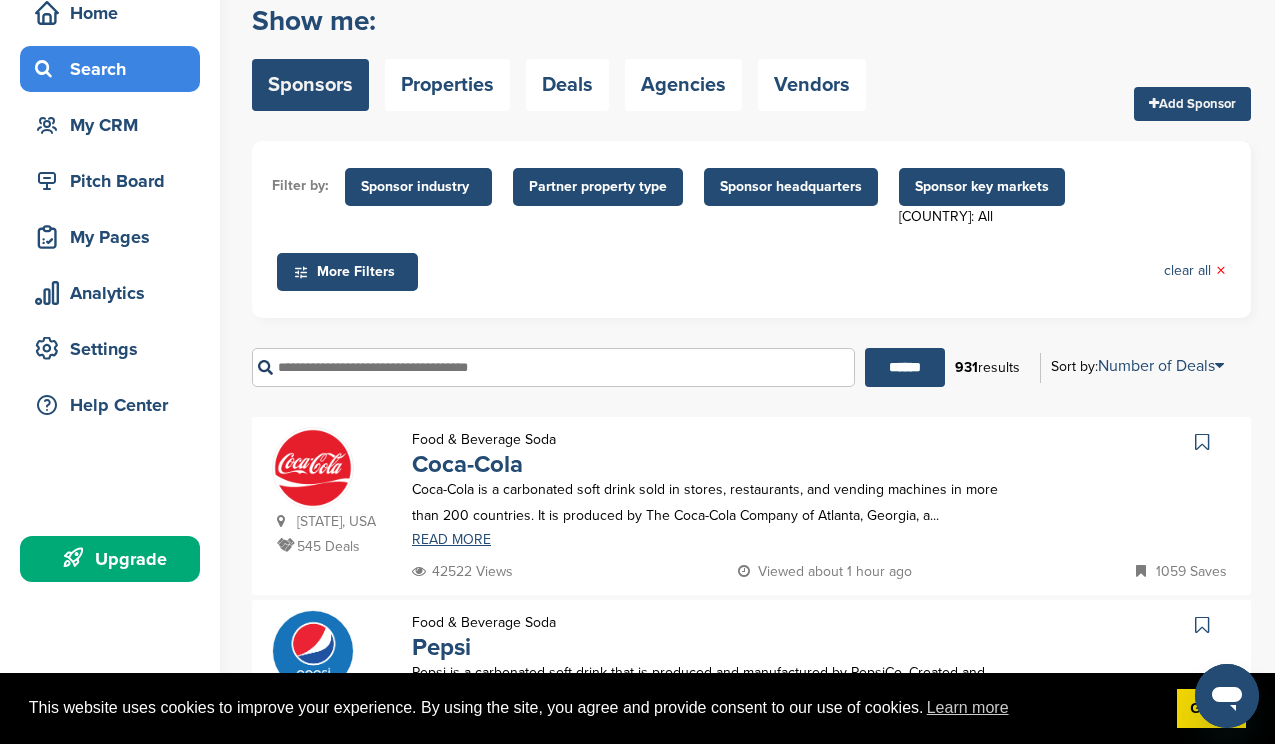 click on "Sponsor headquarters" at bounding box center [791, 187] 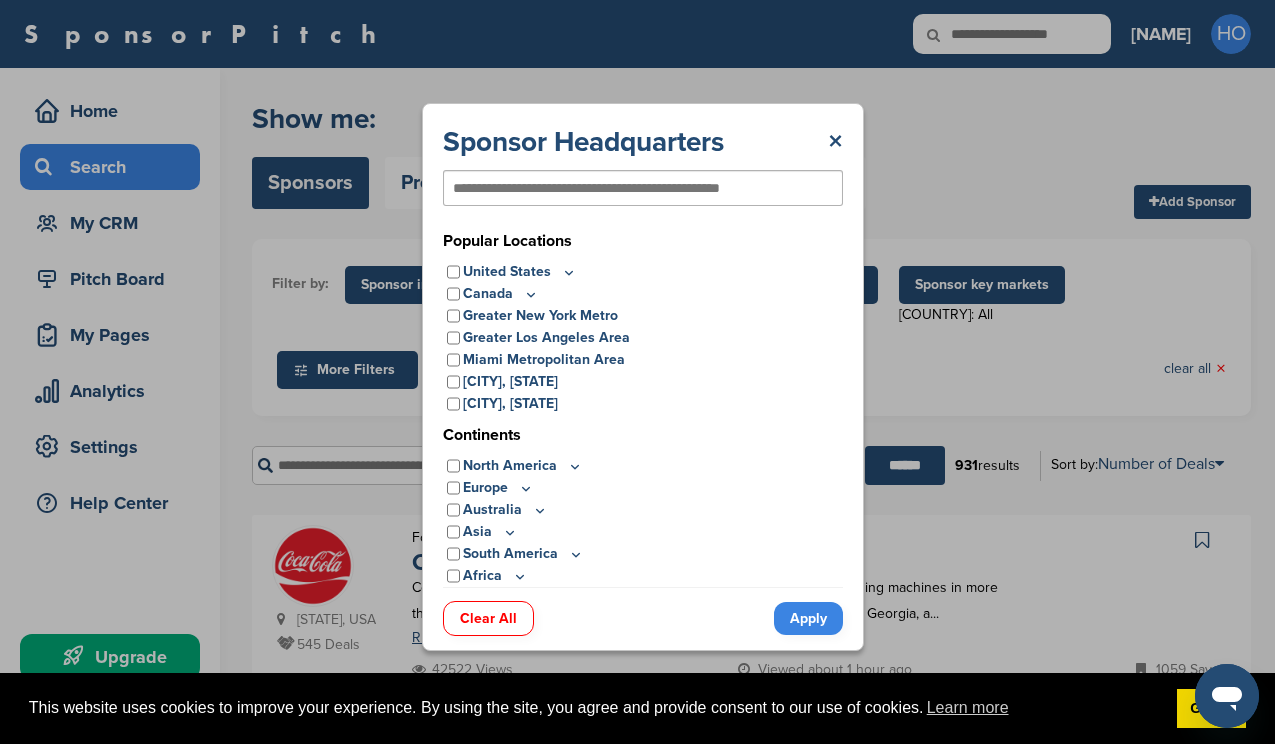 scroll, scrollTop: 0, scrollLeft: 0, axis: both 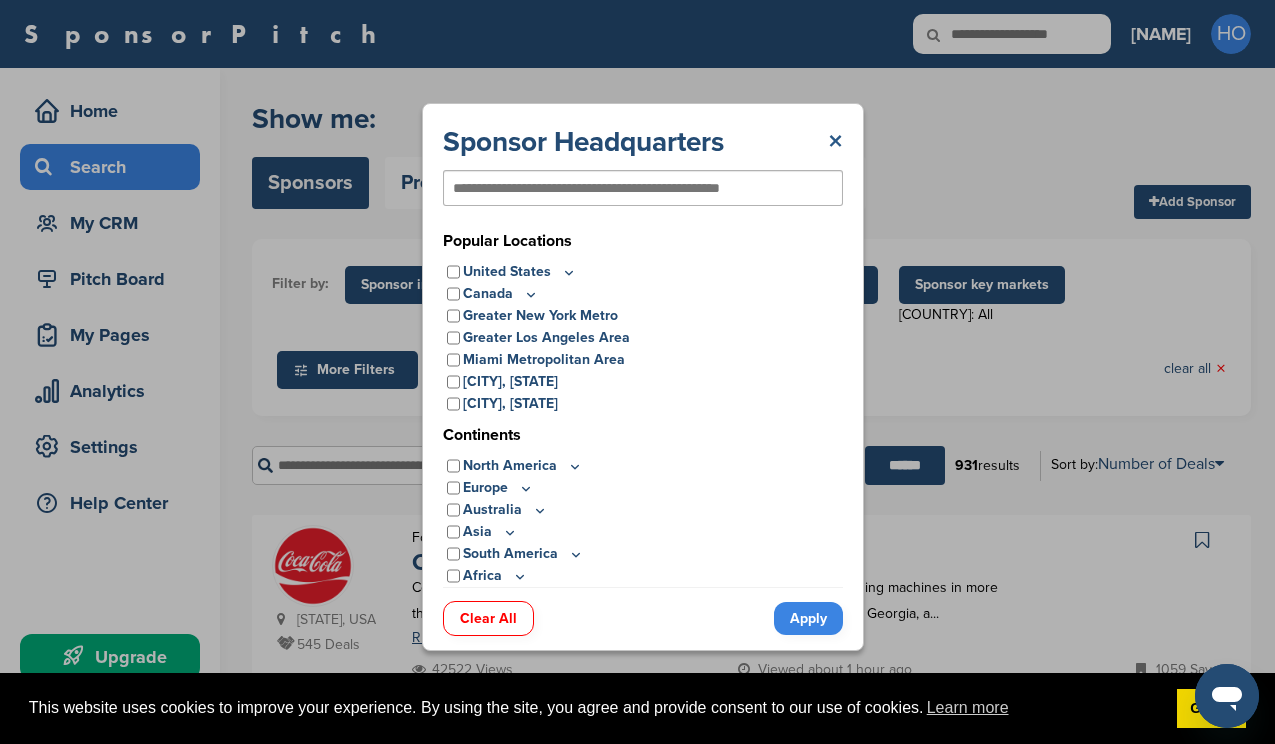 click on "×" at bounding box center [835, 142] 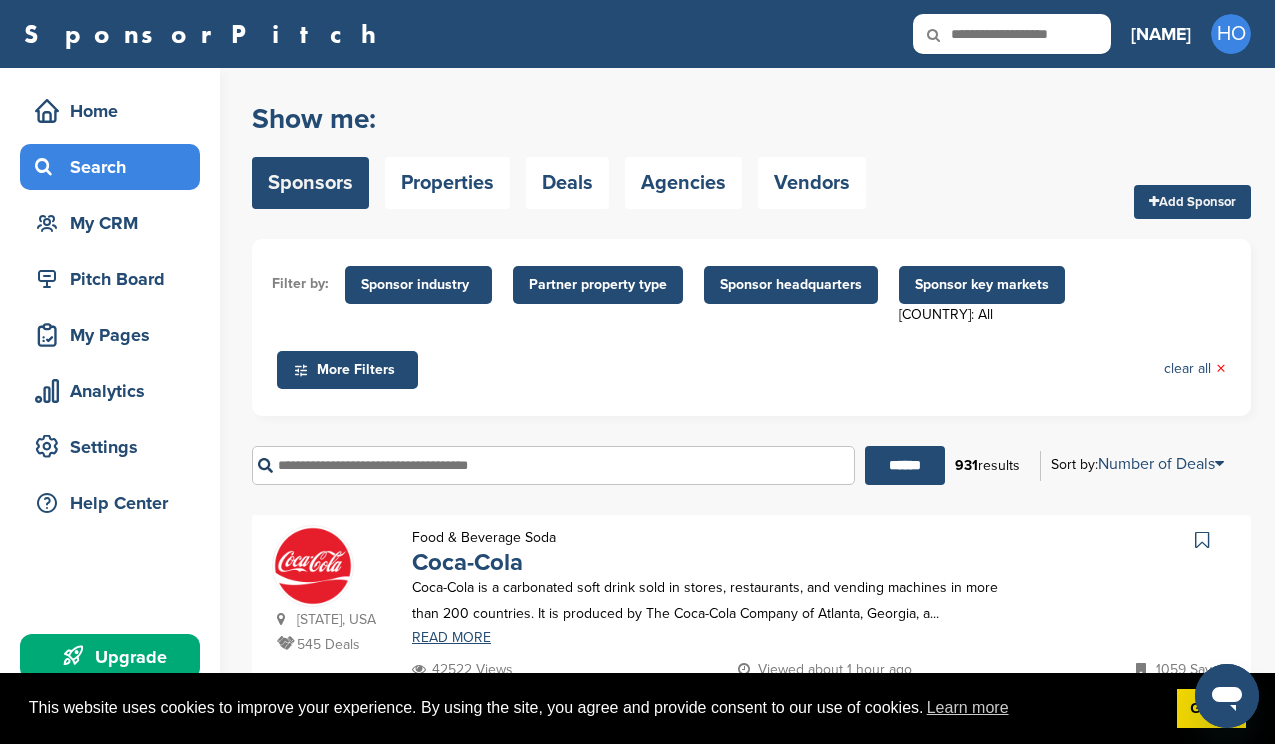 click on "Partner property type" at bounding box center [598, 285] 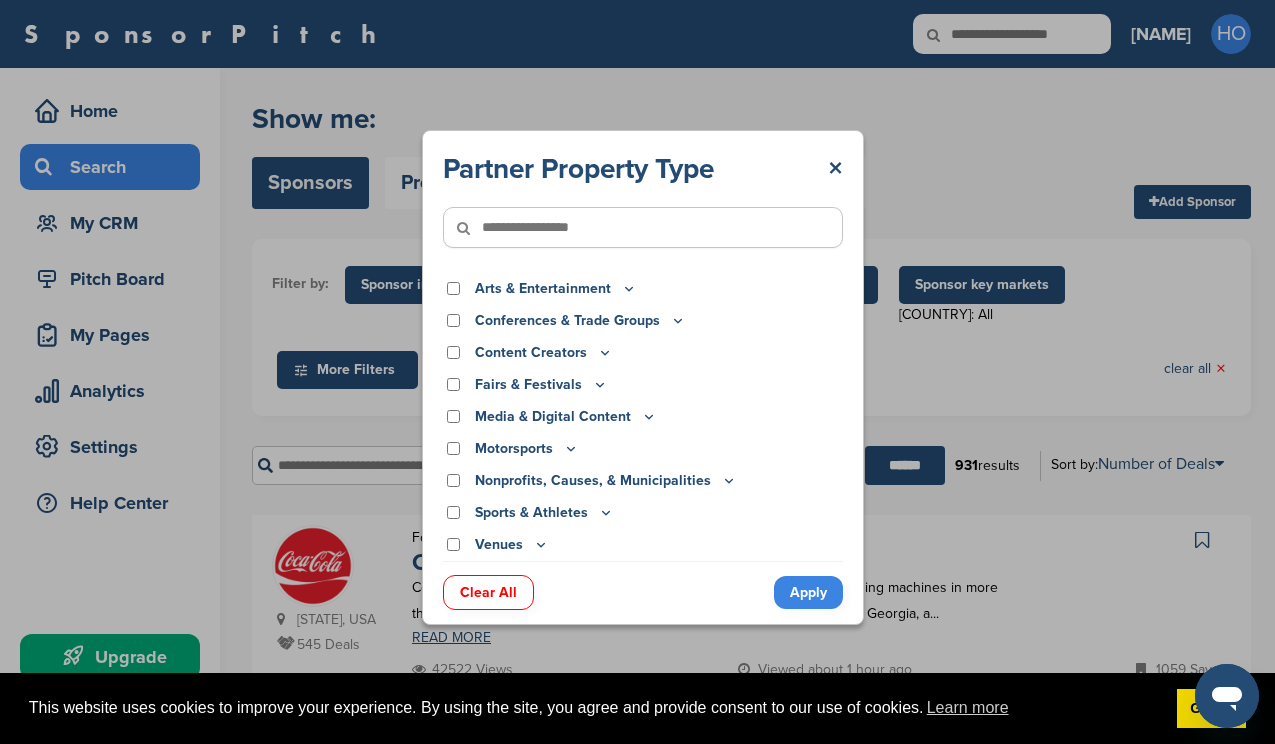 click on "Arts & Entertainment" at bounding box center [643, 289] 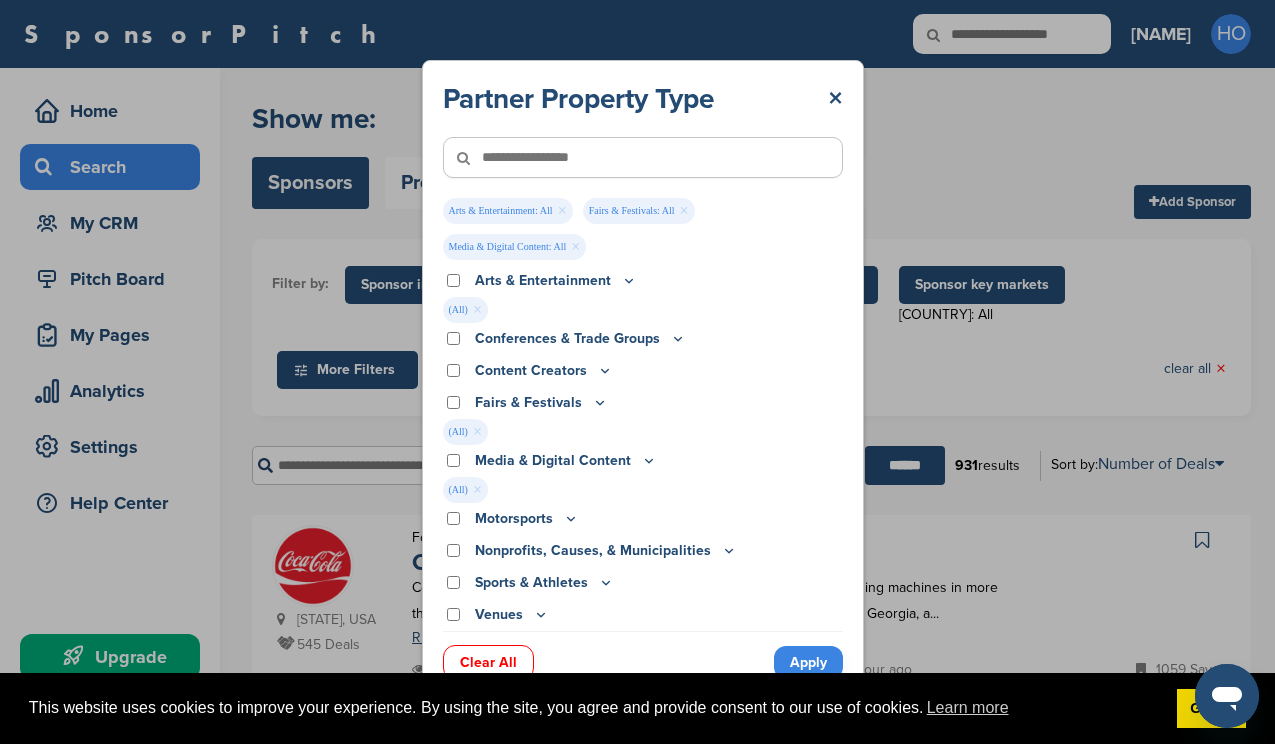 click on "Apply" at bounding box center (808, 662) 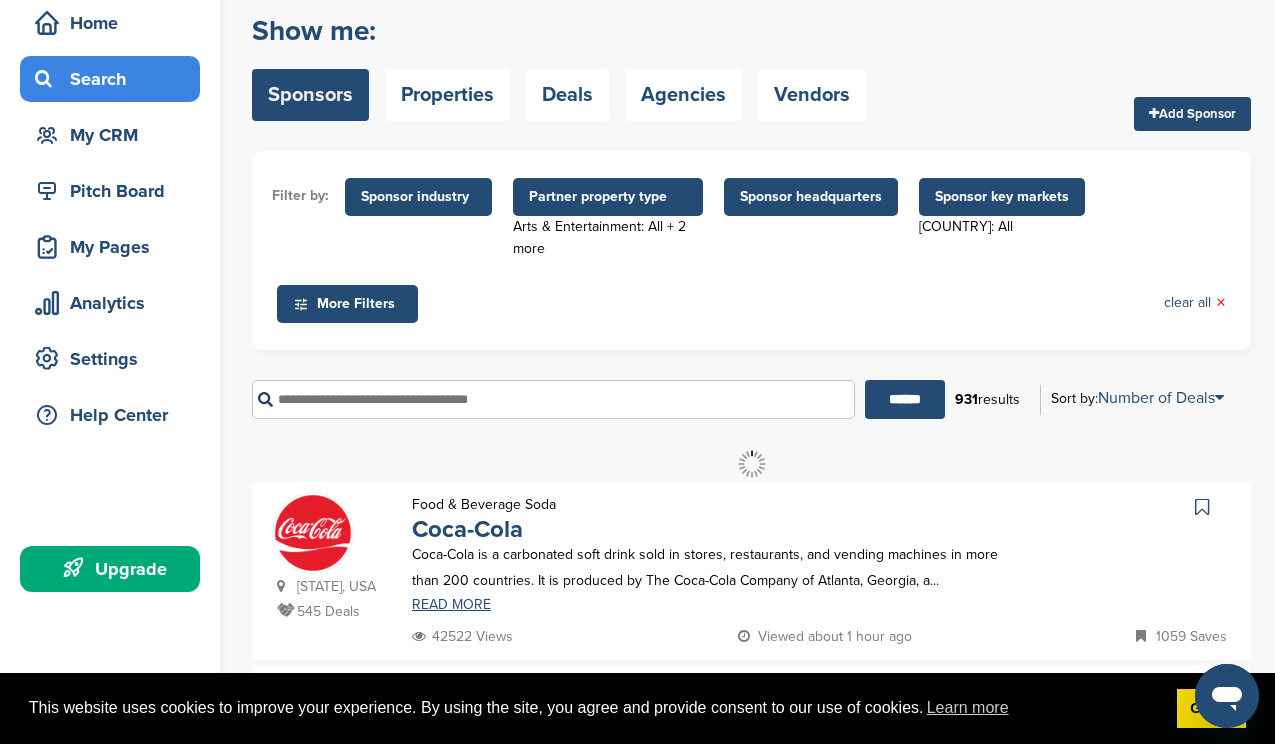 scroll, scrollTop: 130, scrollLeft: 0, axis: vertical 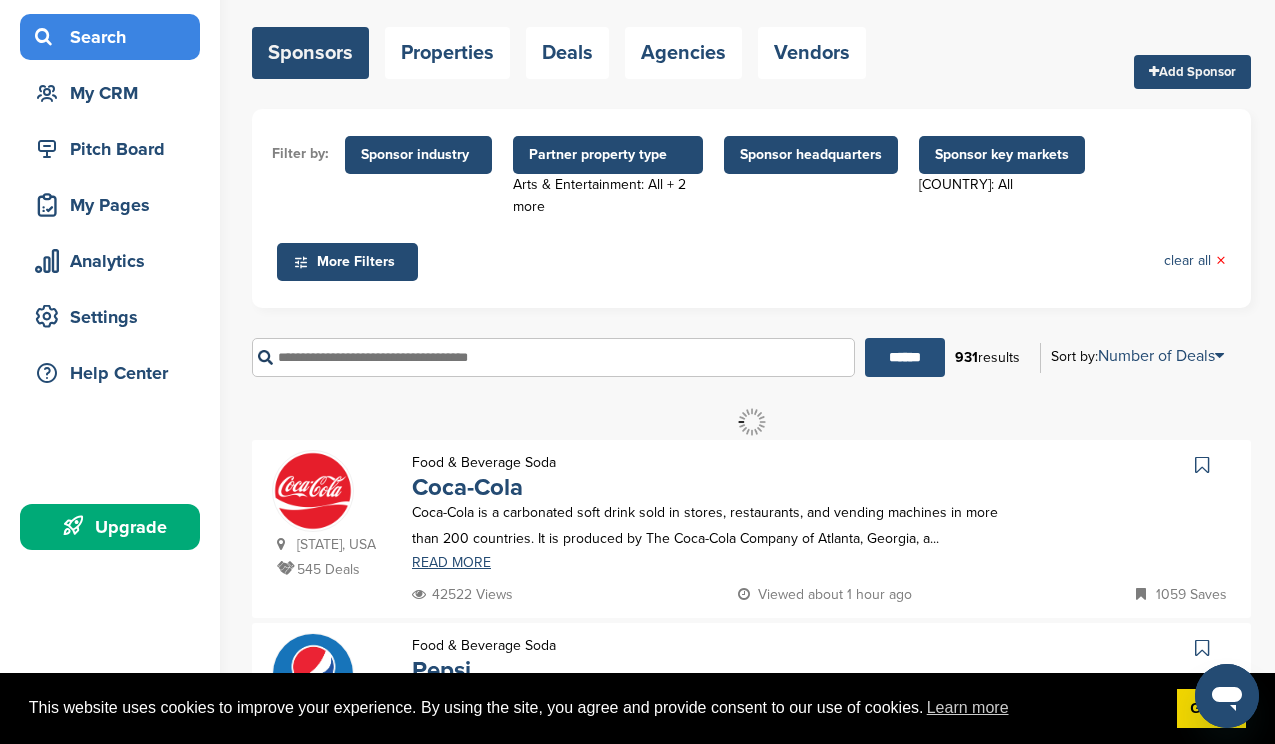 click on "******" at bounding box center [905, 357] 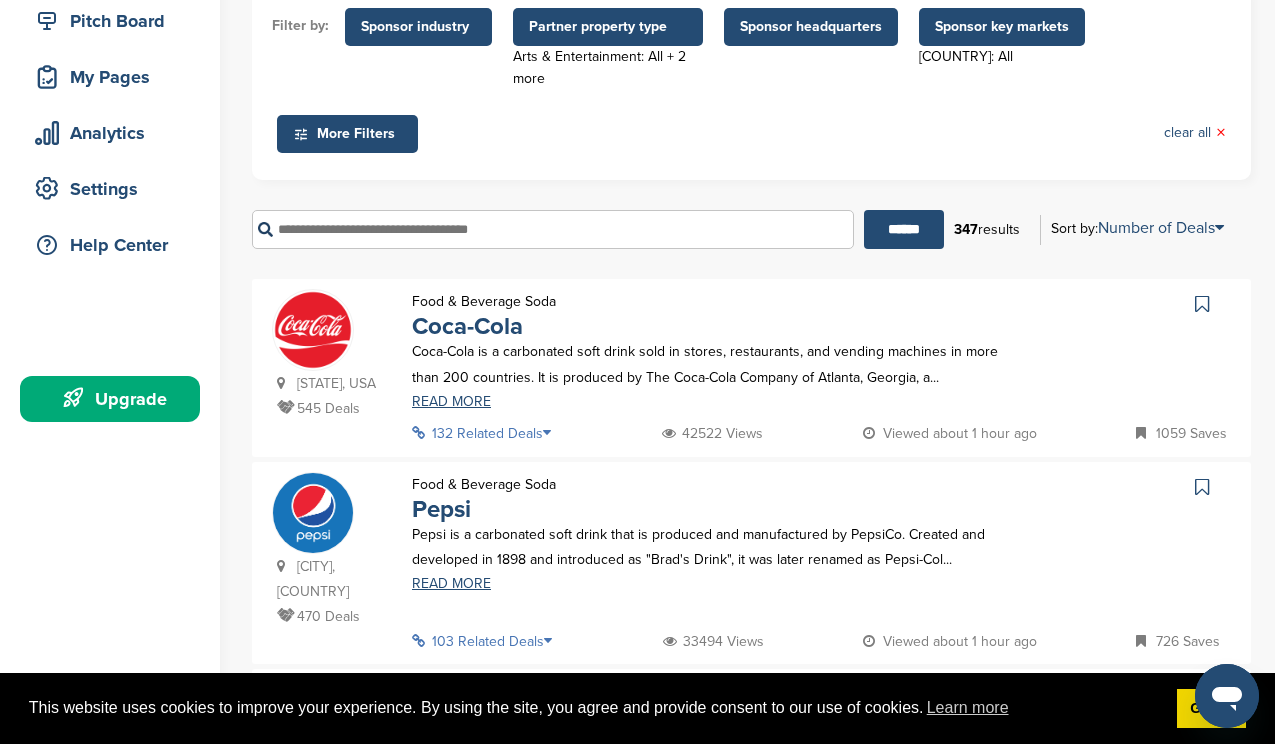 scroll, scrollTop: 252, scrollLeft: 0, axis: vertical 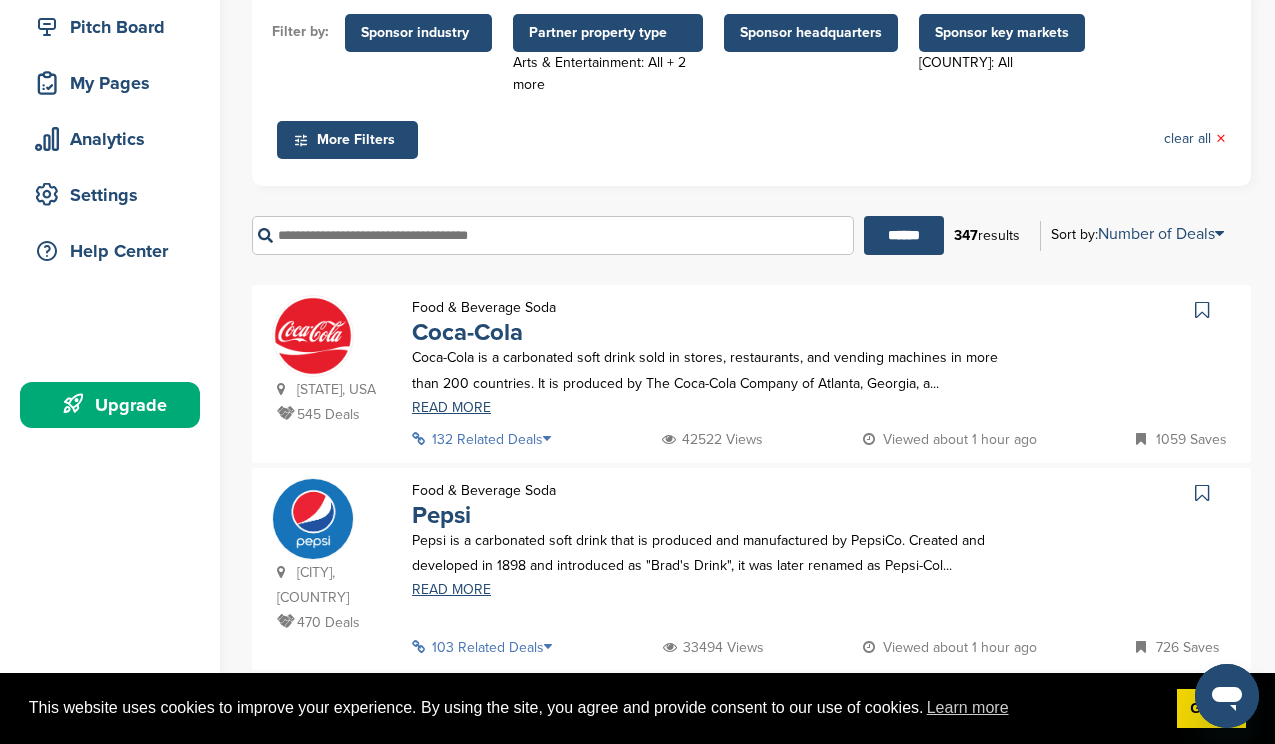 click on "132 Related Deals" at bounding box center (487, 439) 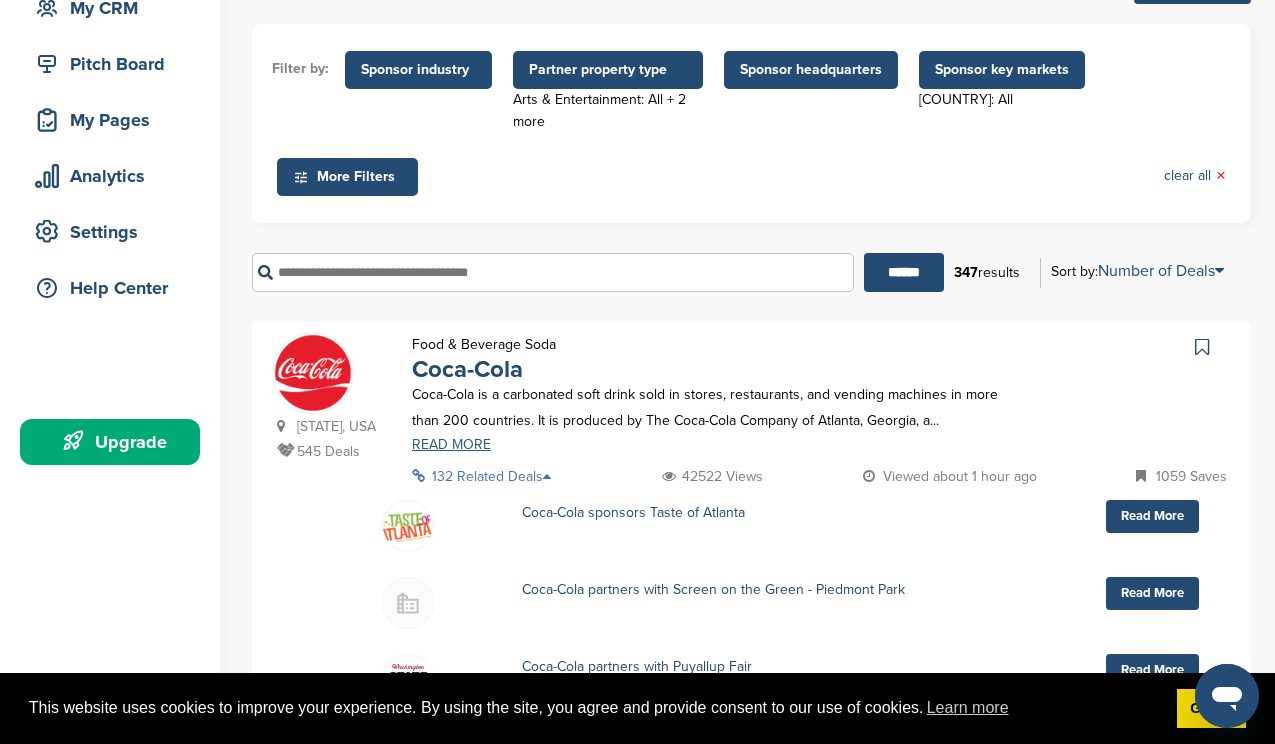 scroll, scrollTop: 200, scrollLeft: 0, axis: vertical 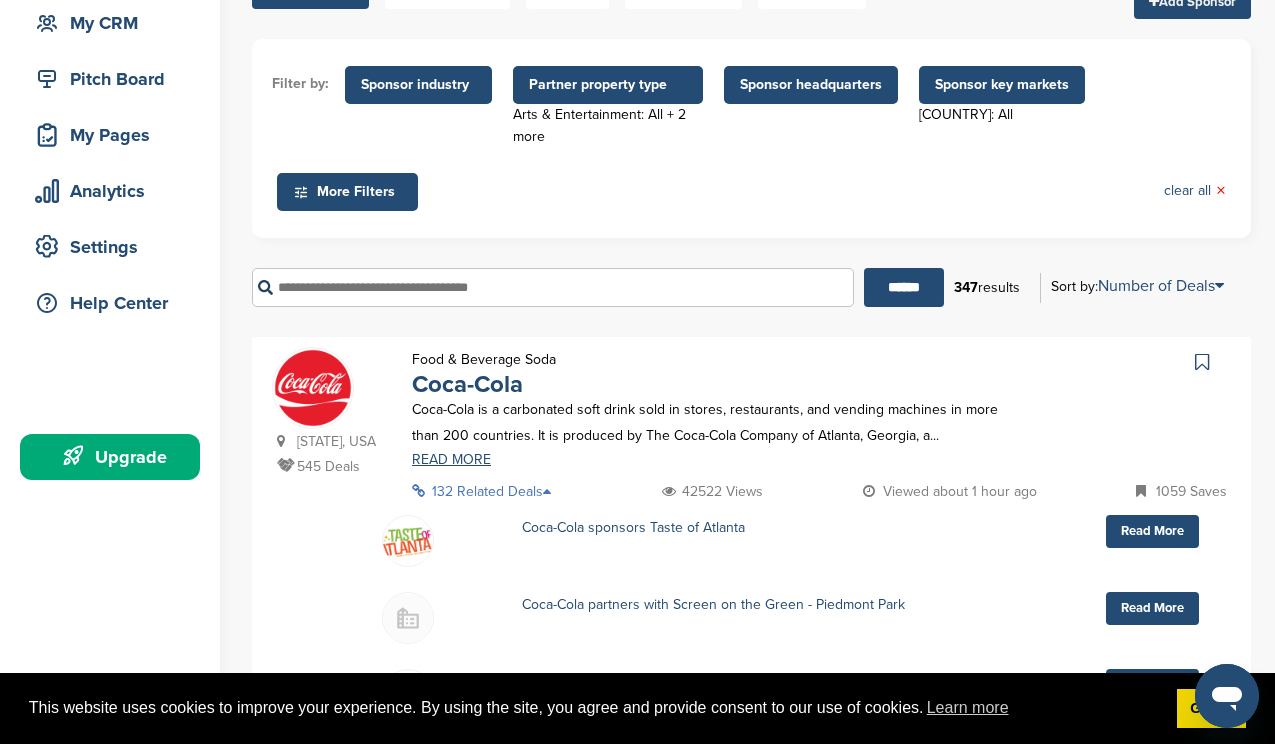 click on "132 Related Deals" at bounding box center (487, 491) 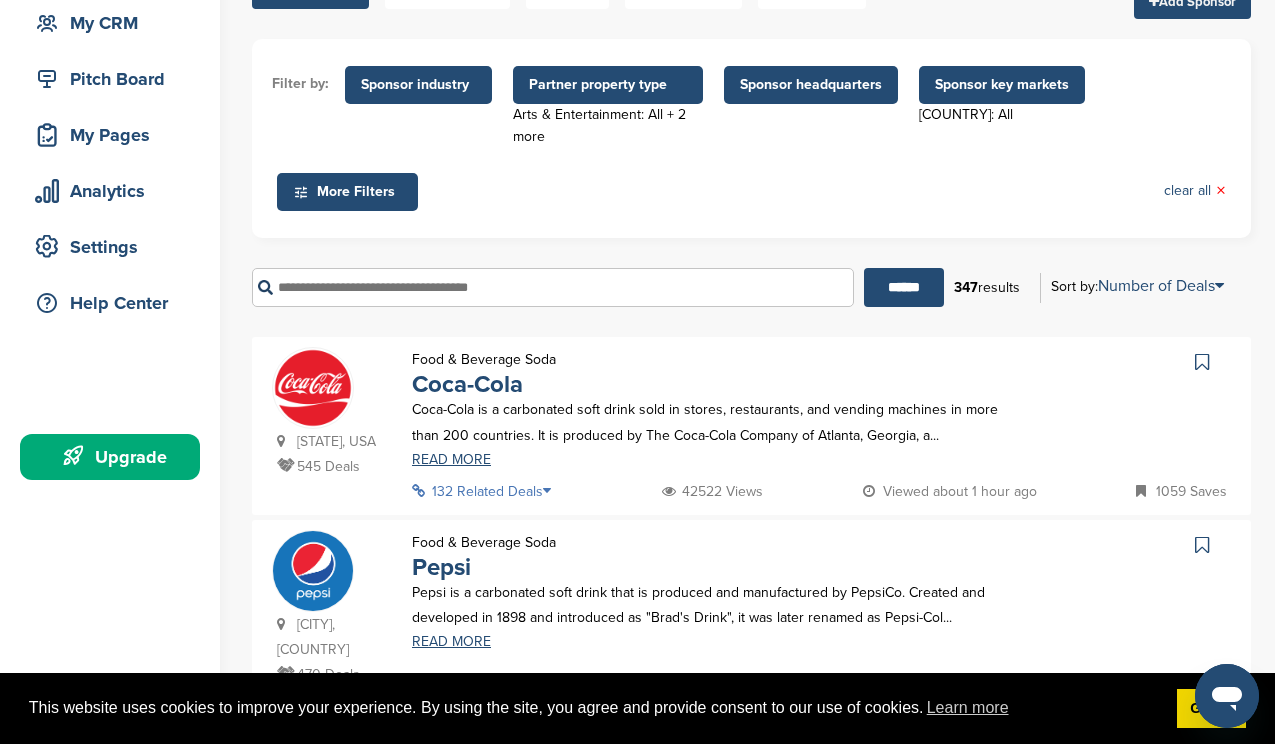 scroll, scrollTop: 208, scrollLeft: 0, axis: vertical 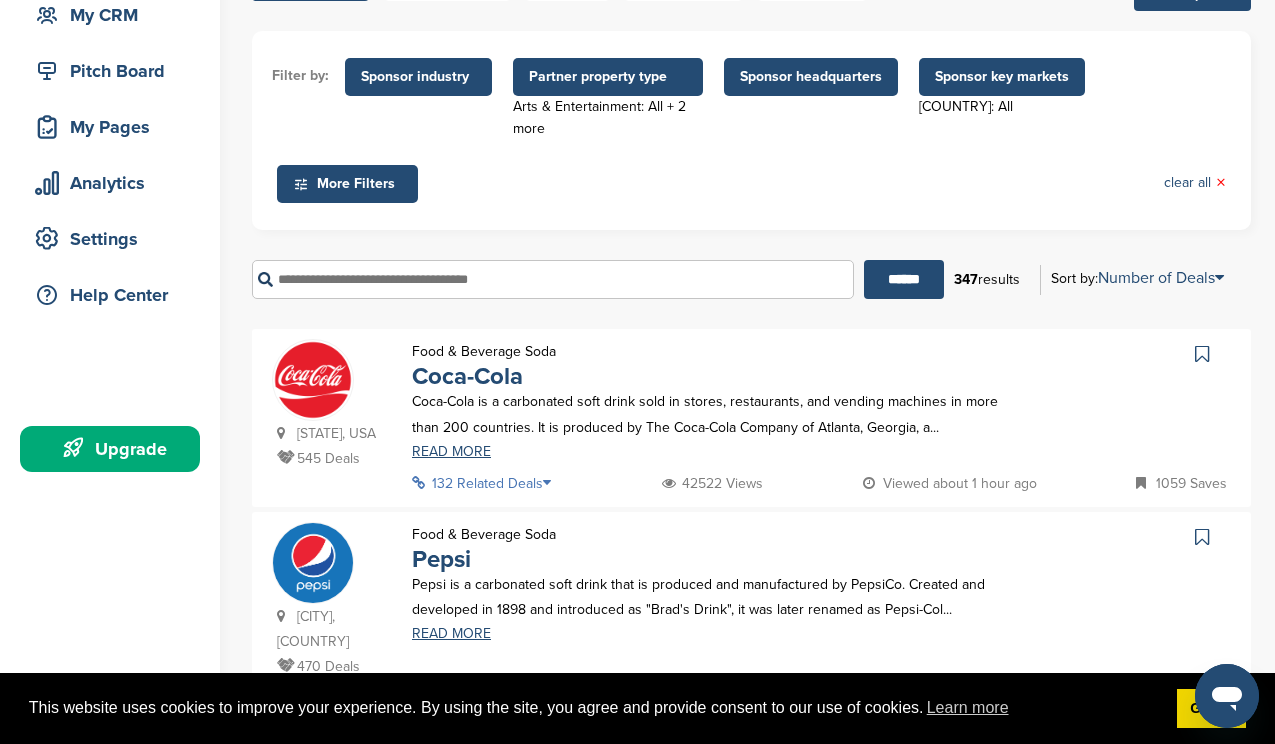 click on "Food & Beverage Soda
Coca-Cola
Coca-Cola is a carbonated soft drink sold in stores, restaurants, and vending machines in more than 200 countries. It is produced by The Coca-Cola Company of Atlanta, Georgia, a...
READ MORE" at bounding box center (706, 405) 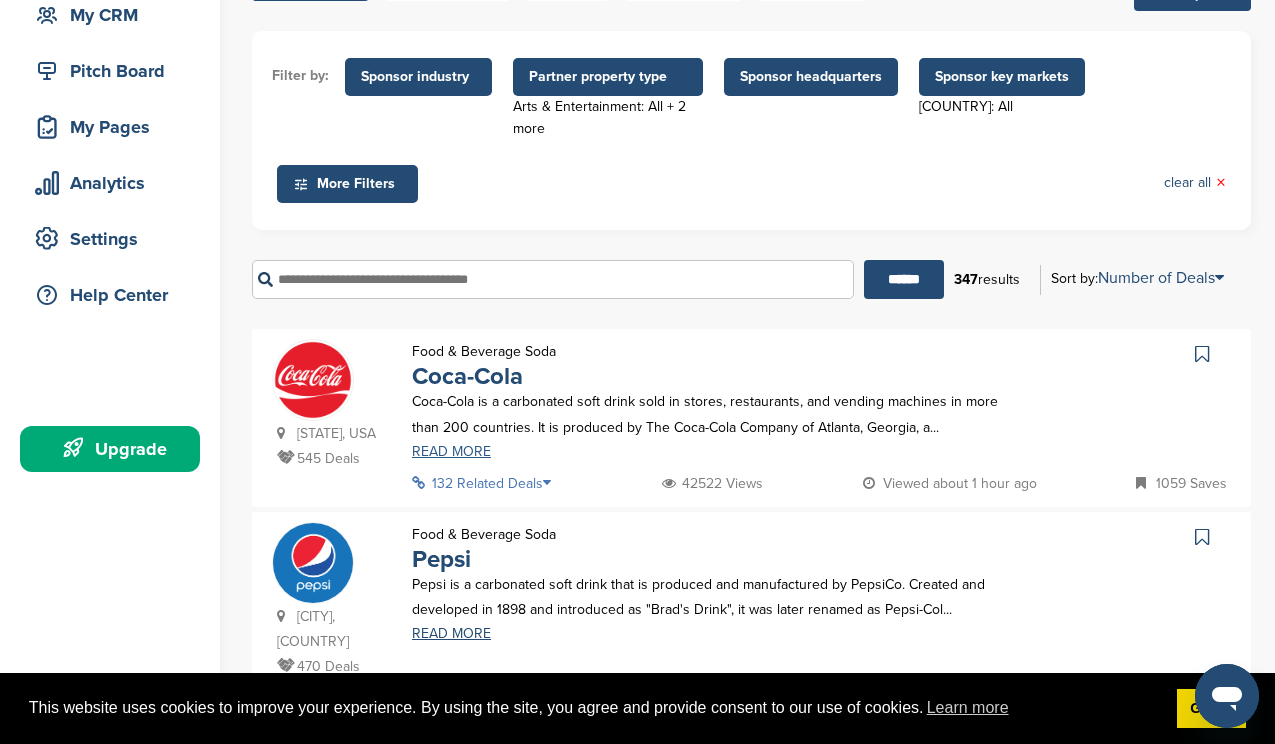 click on "READ MORE" at bounding box center (706, 452) 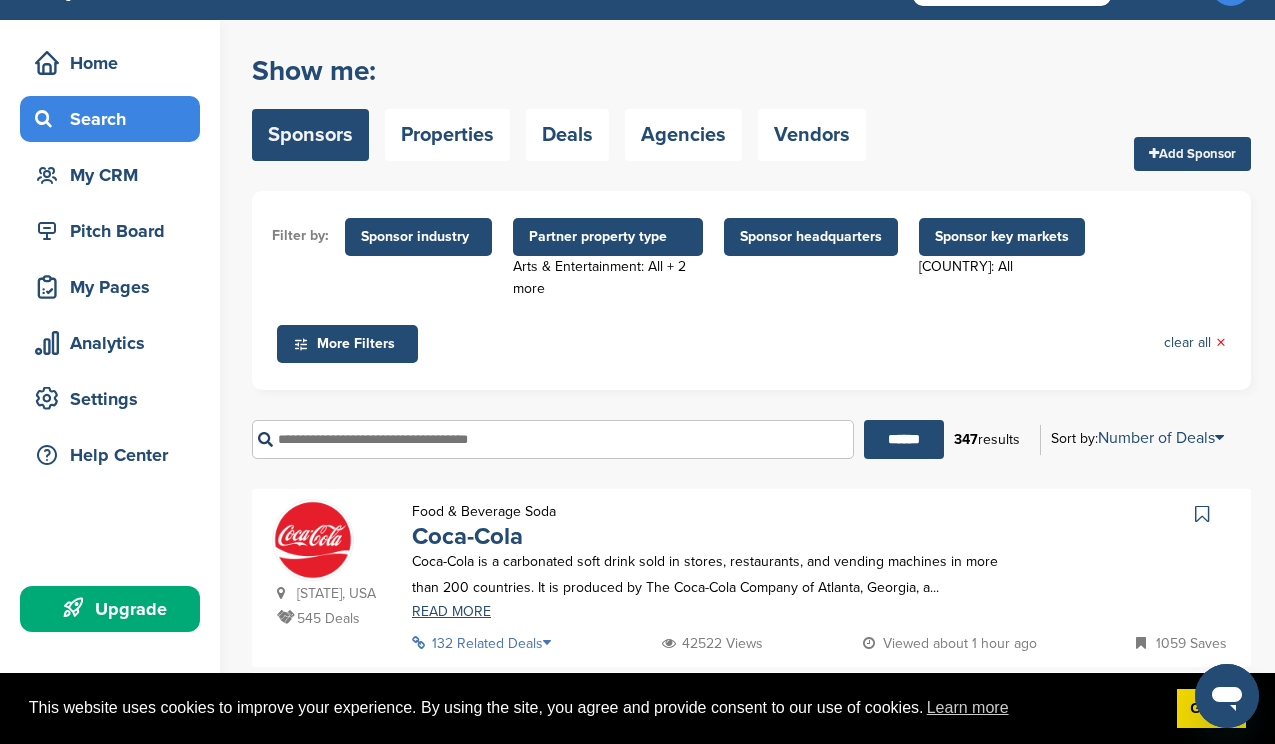 scroll, scrollTop: 39, scrollLeft: 0, axis: vertical 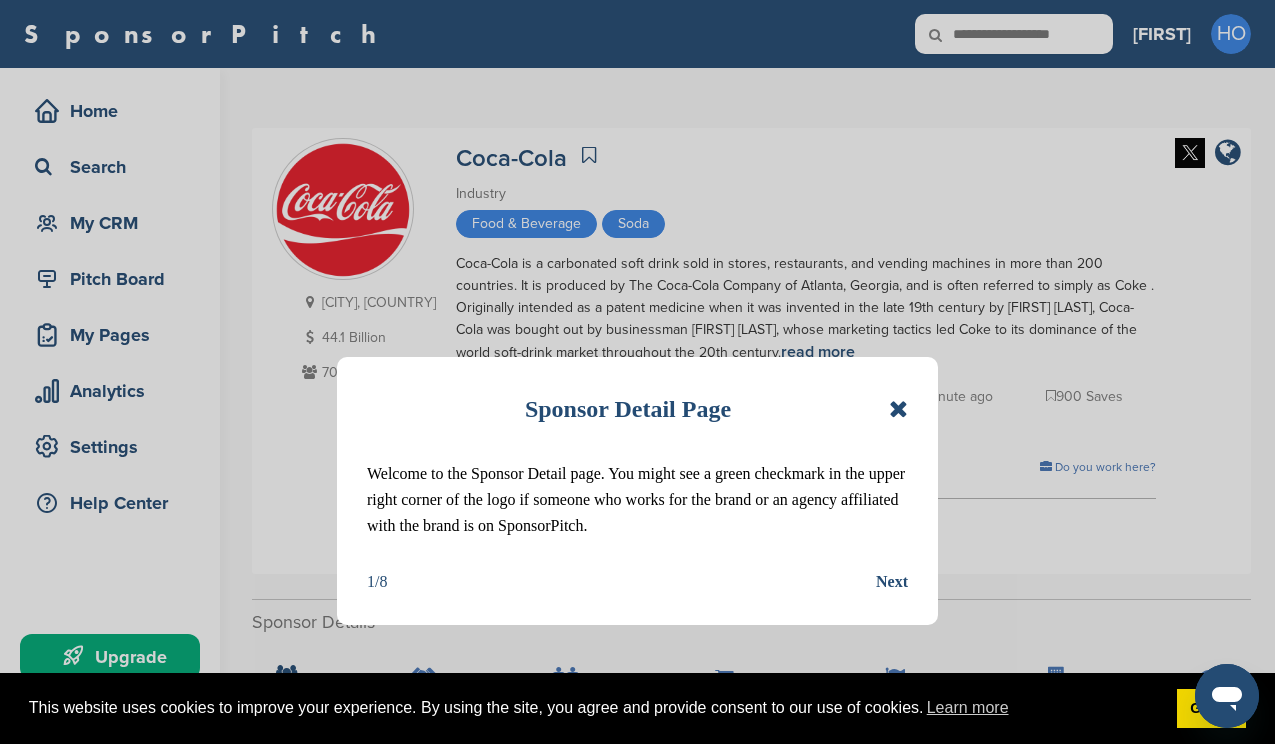 click on "Next" at bounding box center [892, 582] 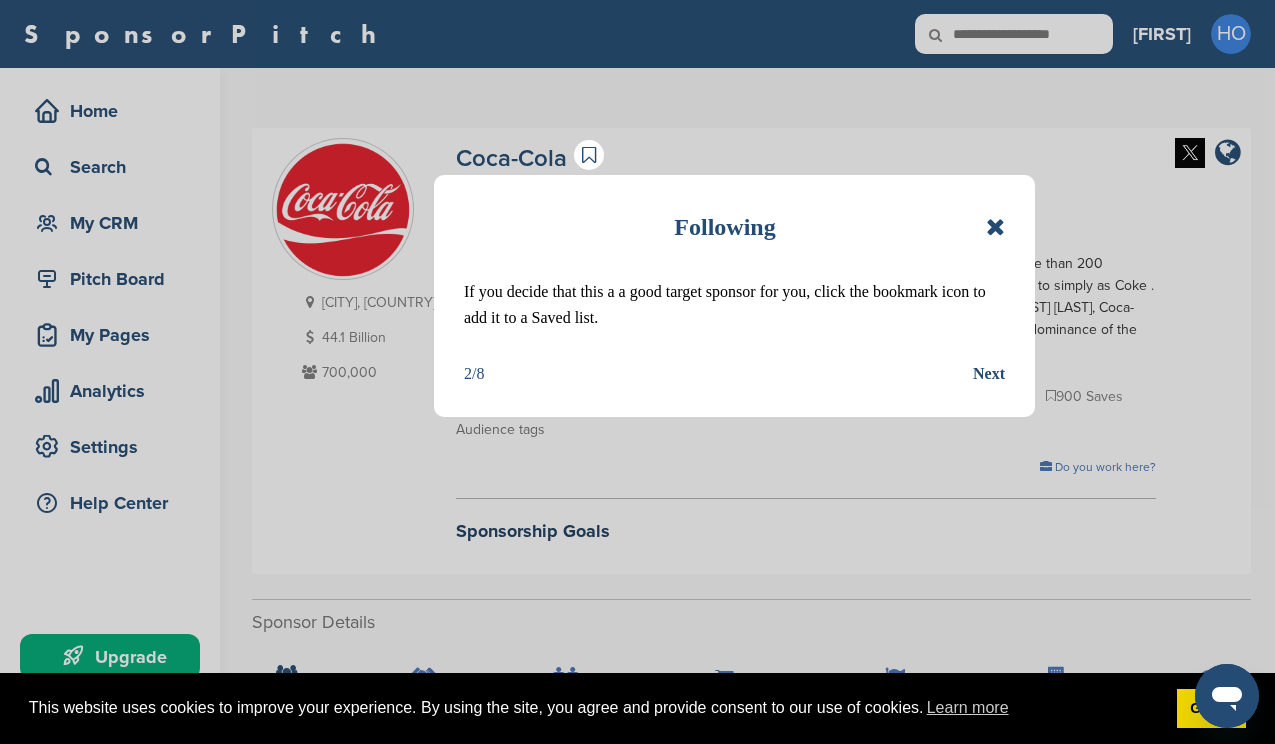 click on "Next" at bounding box center (989, 374) 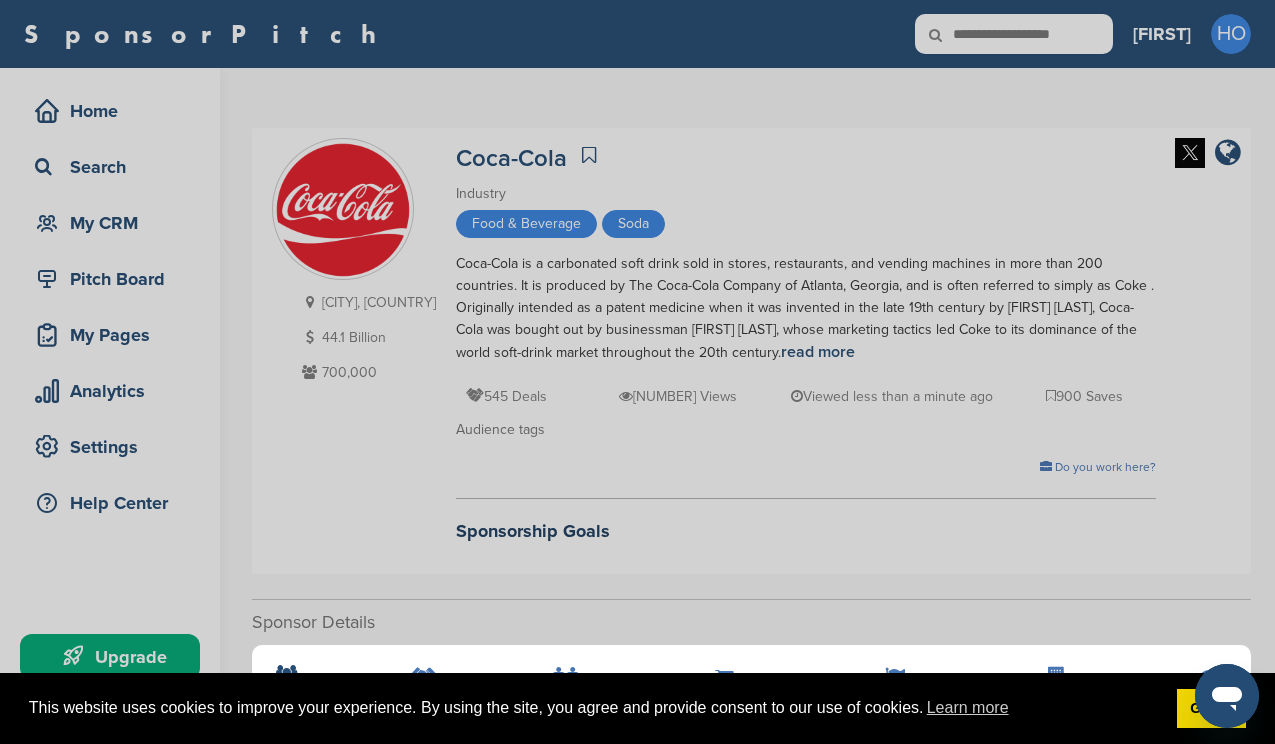 click on "Detail tabs
Helpful tabs to check out are People, Key Markets, Competitors, Agencies, and Deal Analytics.
3/8
Next" at bounding box center (637, 372) 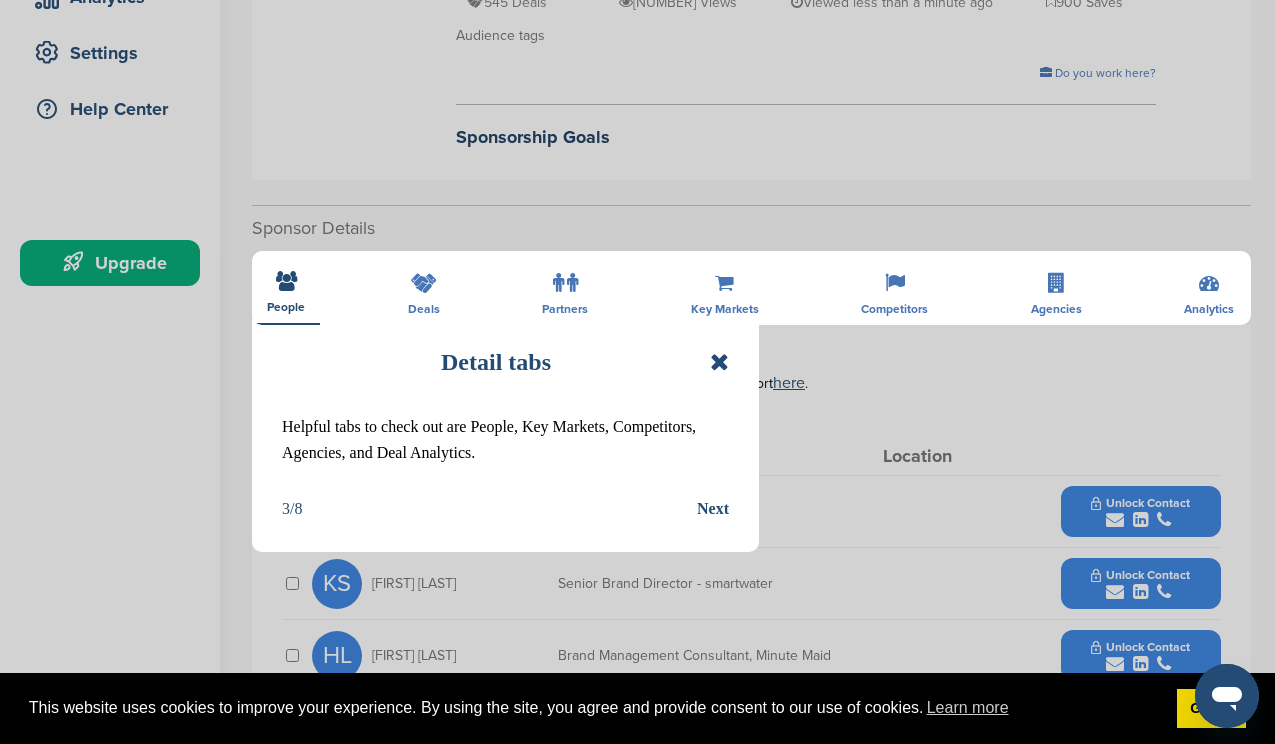 scroll, scrollTop: 417, scrollLeft: 0, axis: vertical 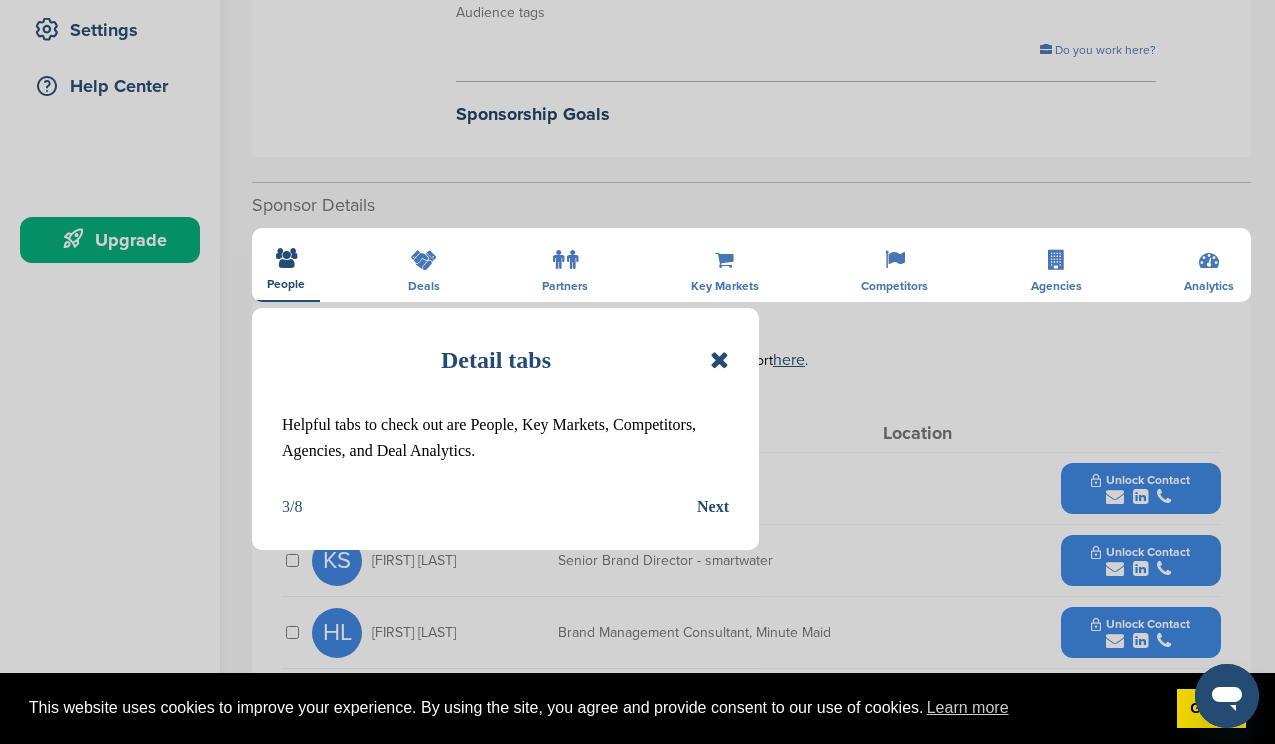 click at bounding box center [719, 360] 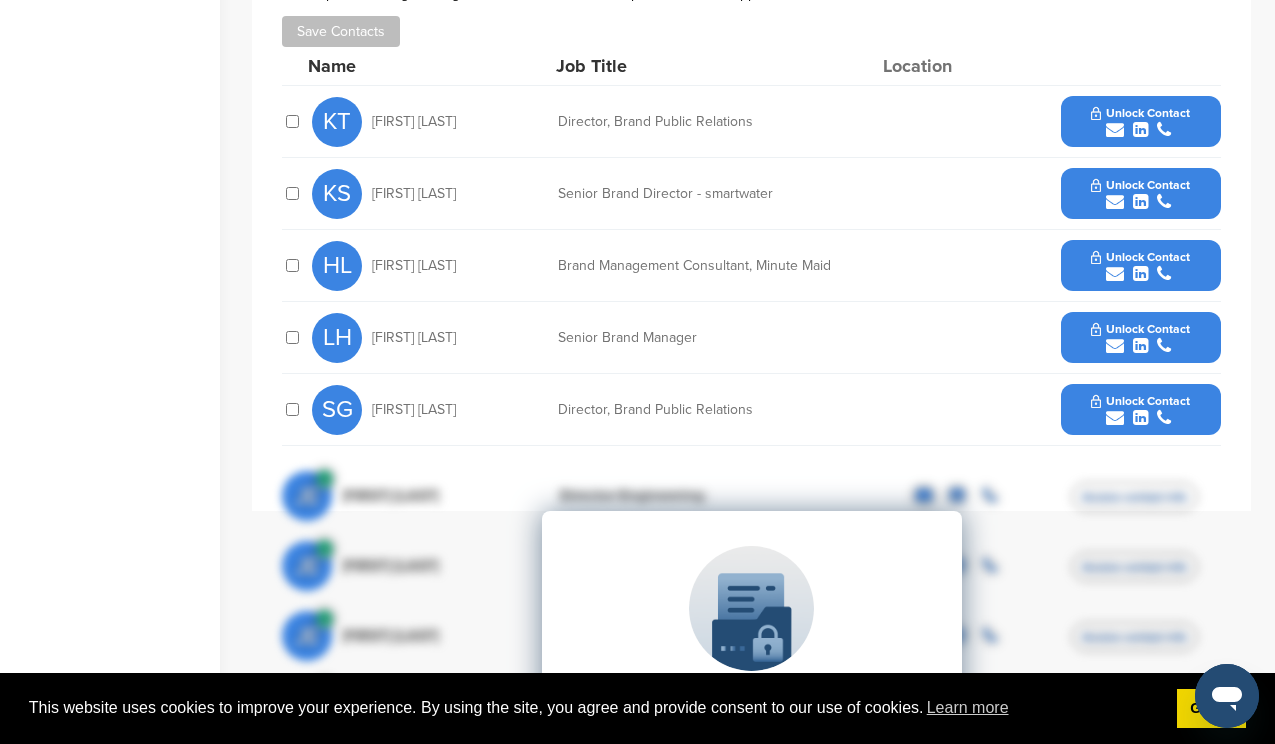 scroll, scrollTop: 778, scrollLeft: 0, axis: vertical 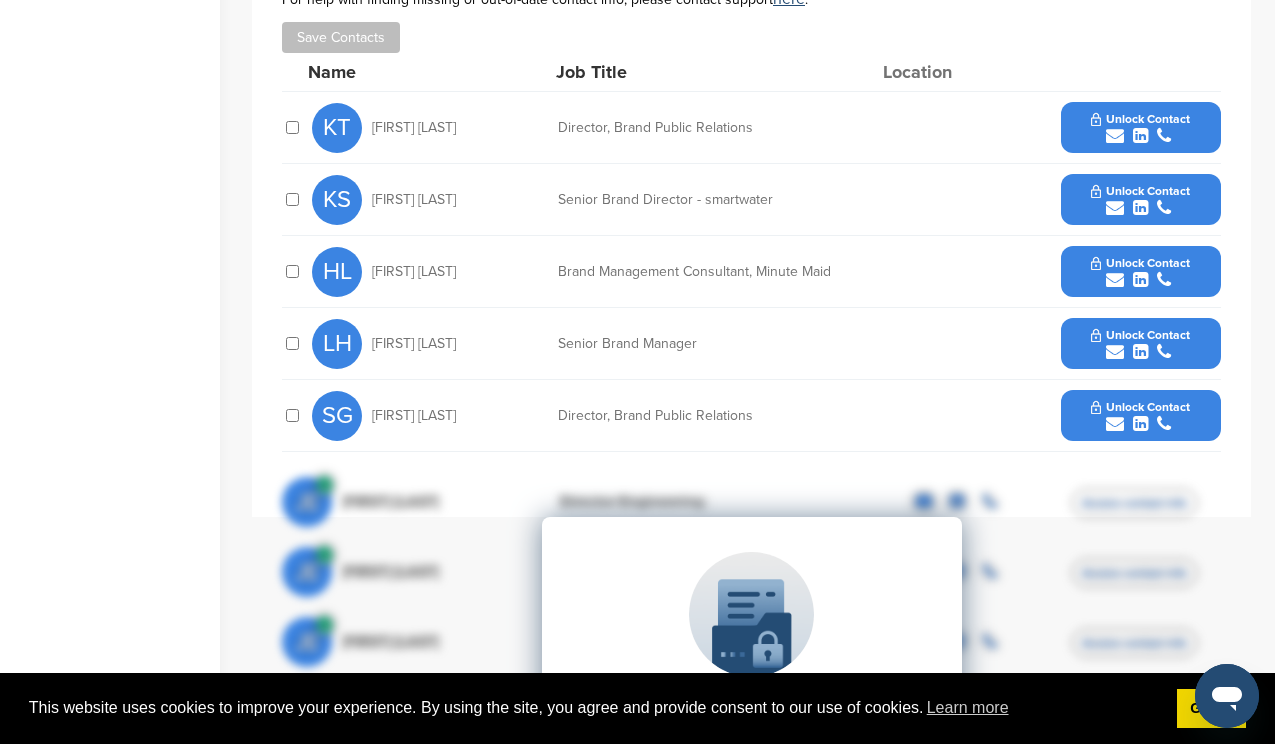 click on "Unlock Contact" at bounding box center [1140, 119] 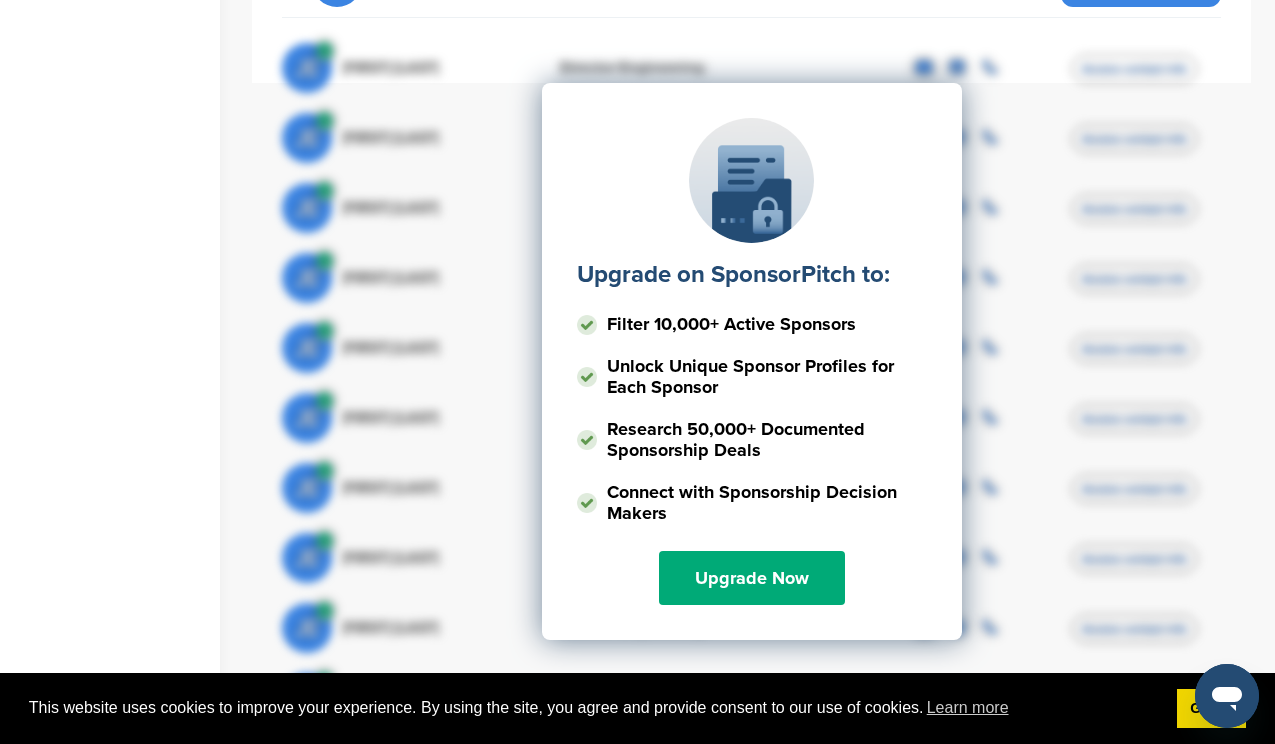 scroll, scrollTop: 1213, scrollLeft: 0, axis: vertical 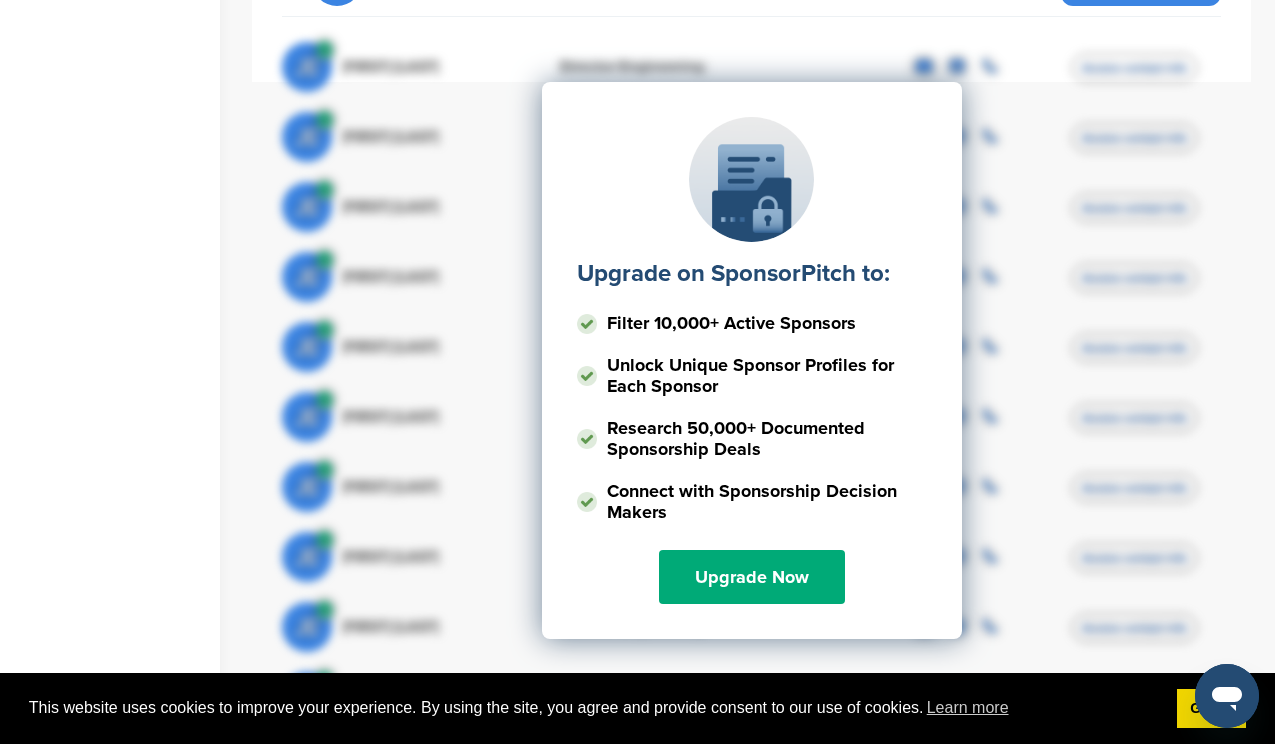 click on "Upgrade on SponsorPitch to:
Filter 10,000+ Active Sponsors
Unlock Unique Sponsor Profiles for Each Sponsor
Research 50,000+ Documented Sponsorship Deals
Connect with Sponsorship Decision Makers
Upgrade Now" at bounding box center (751, 282) 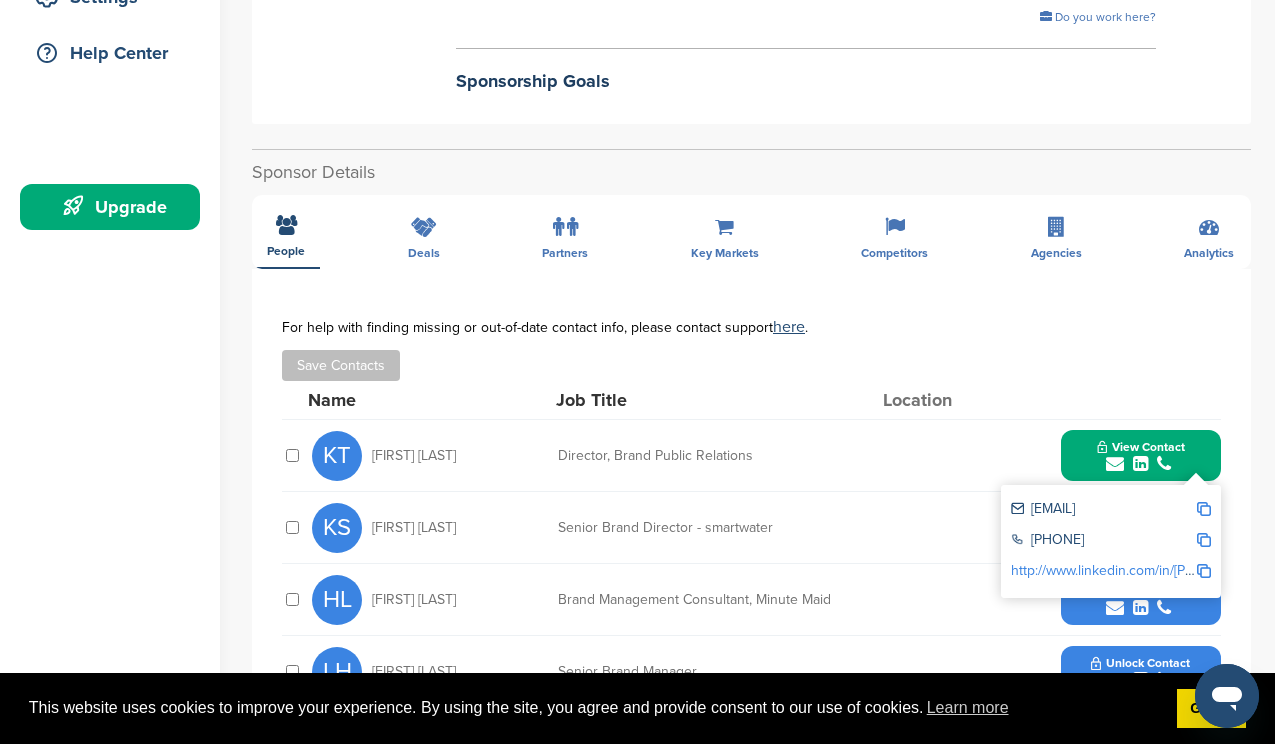 scroll, scrollTop: 448, scrollLeft: 0, axis: vertical 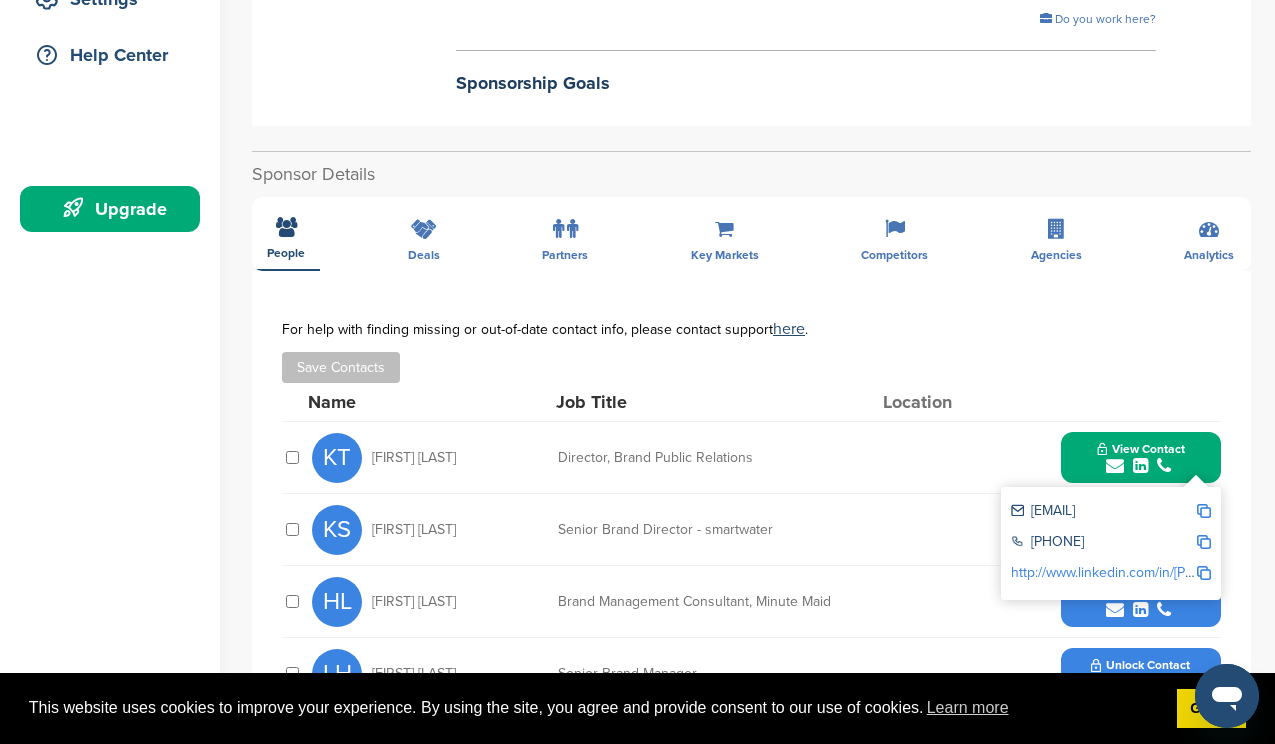 click on "**********" at bounding box center [751, 611] 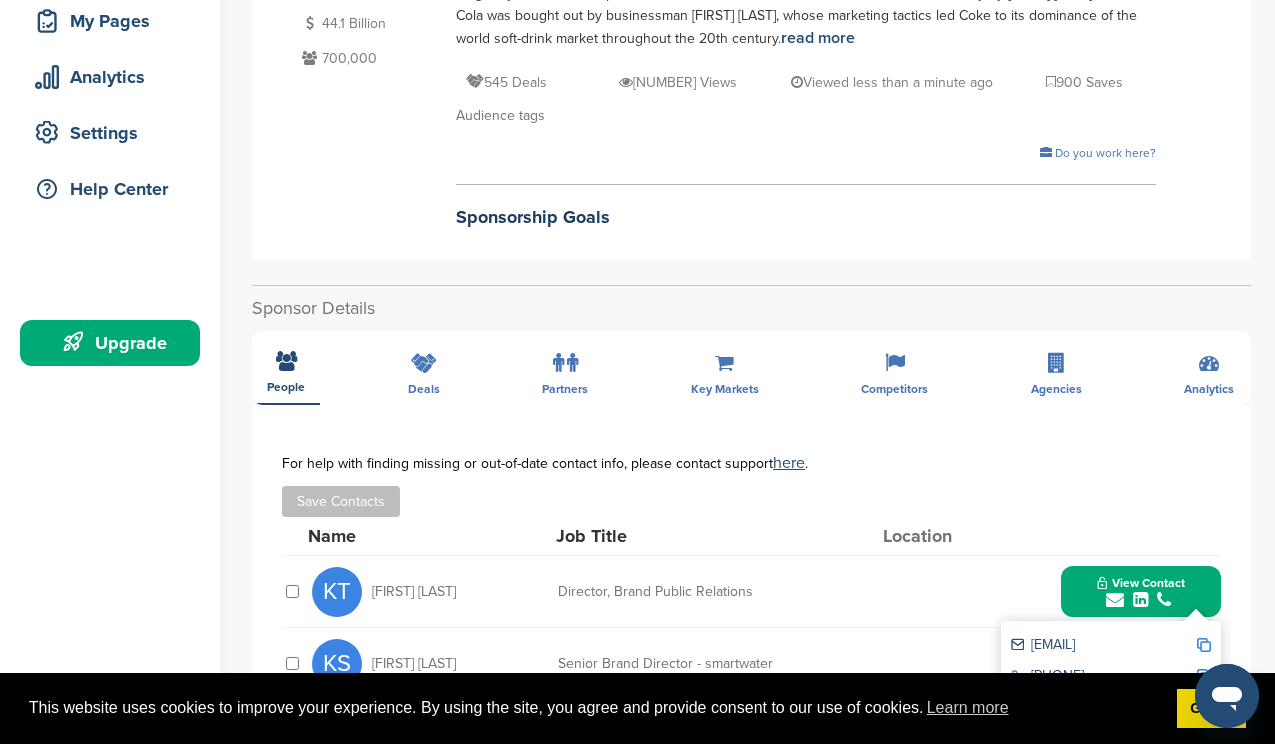 scroll, scrollTop: 305, scrollLeft: 0, axis: vertical 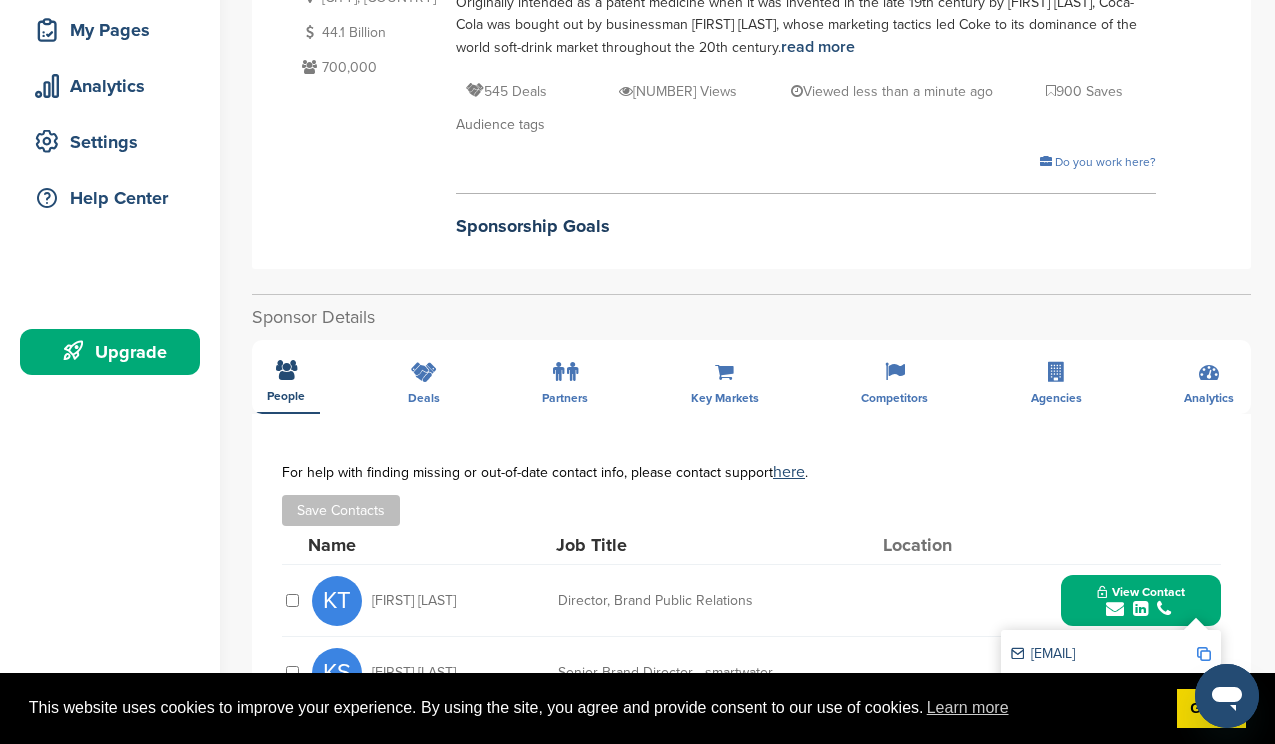 click on "900
Saves" at bounding box center [1084, 91] 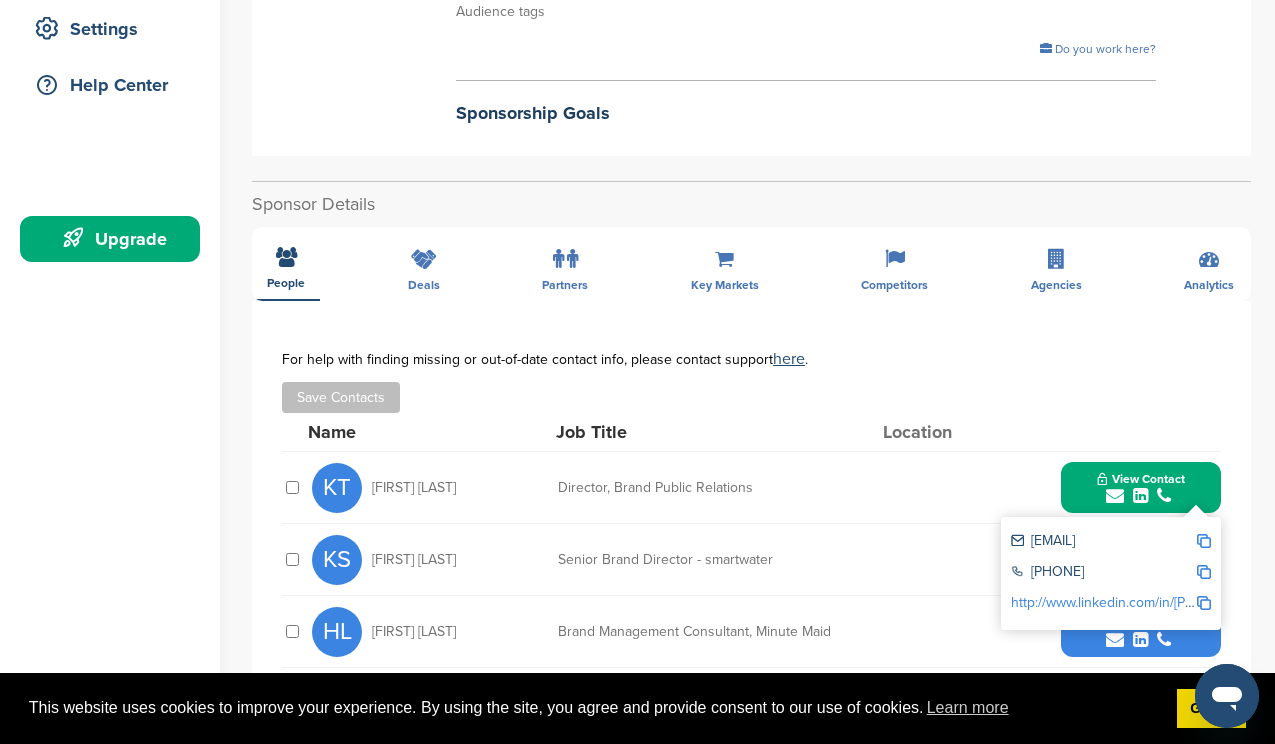 scroll, scrollTop: 408, scrollLeft: 0, axis: vertical 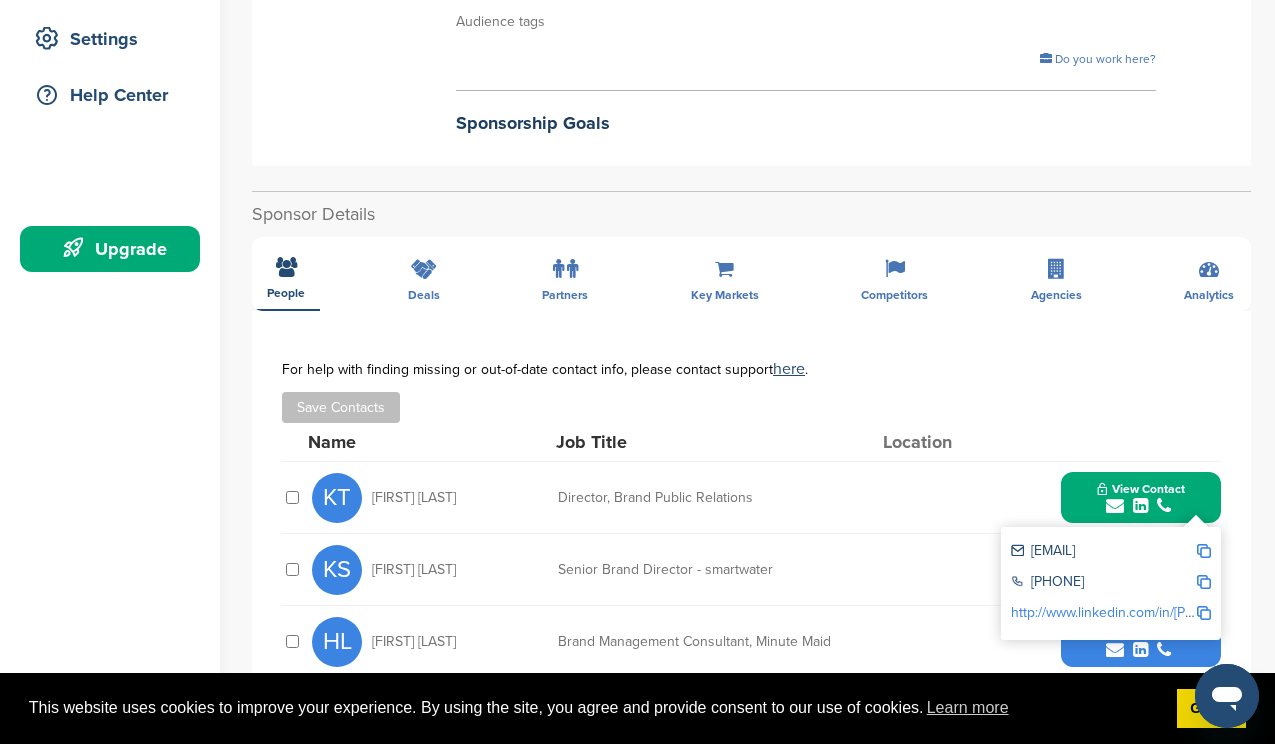 click on "**********" at bounding box center [751, 651] 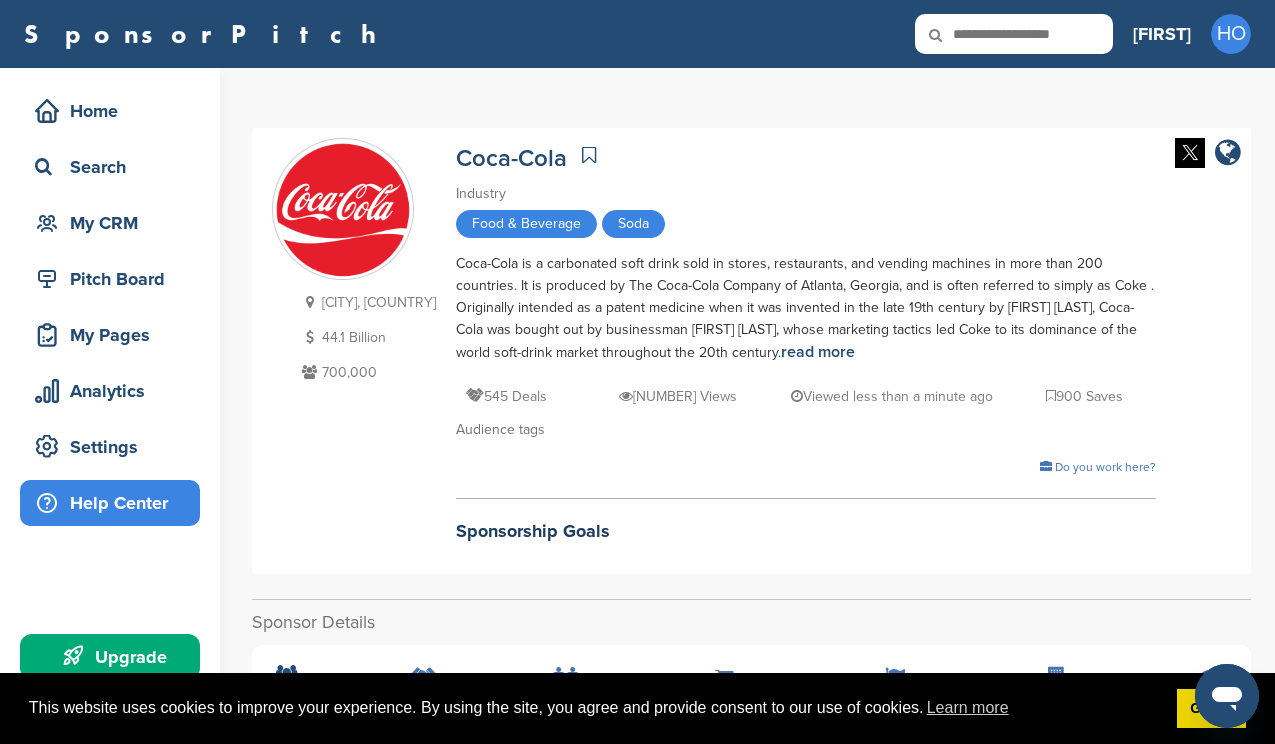 scroll, scrollTop: 152, scrollLeft: 0, axis: vertical 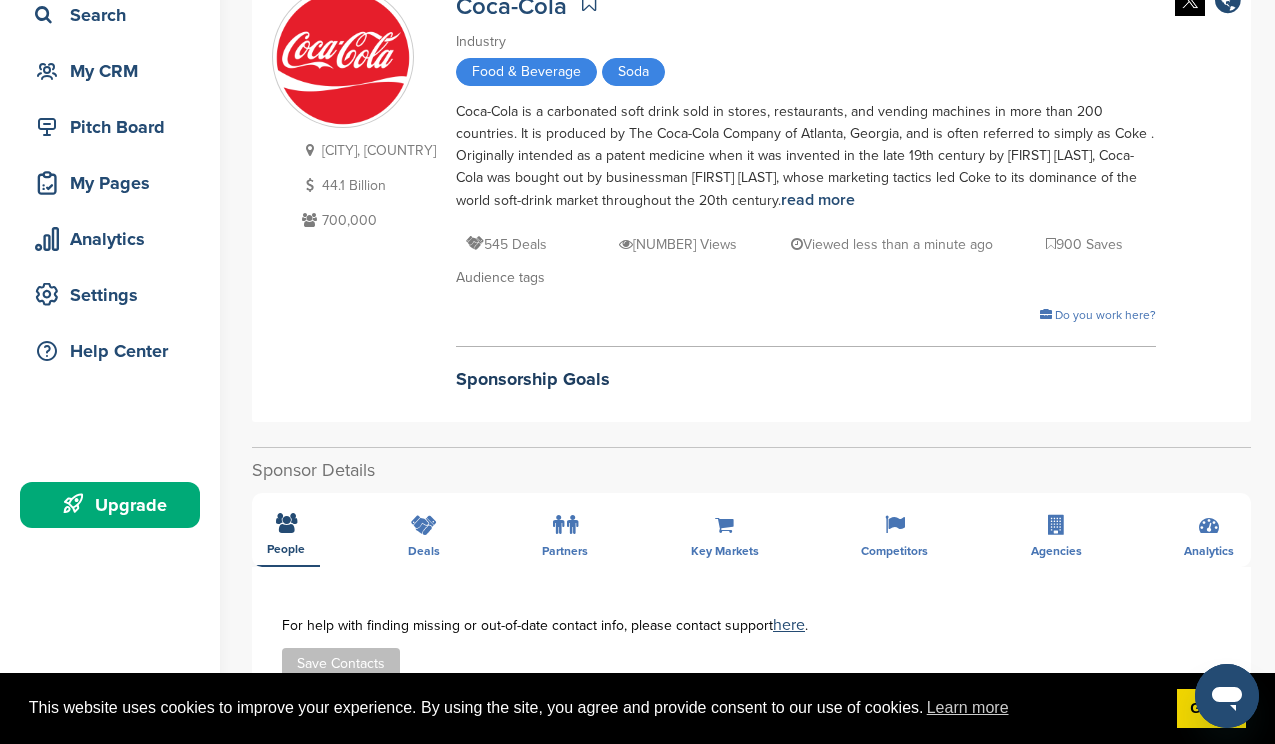 click on "Upgrade" at bounding box center (115, 505) 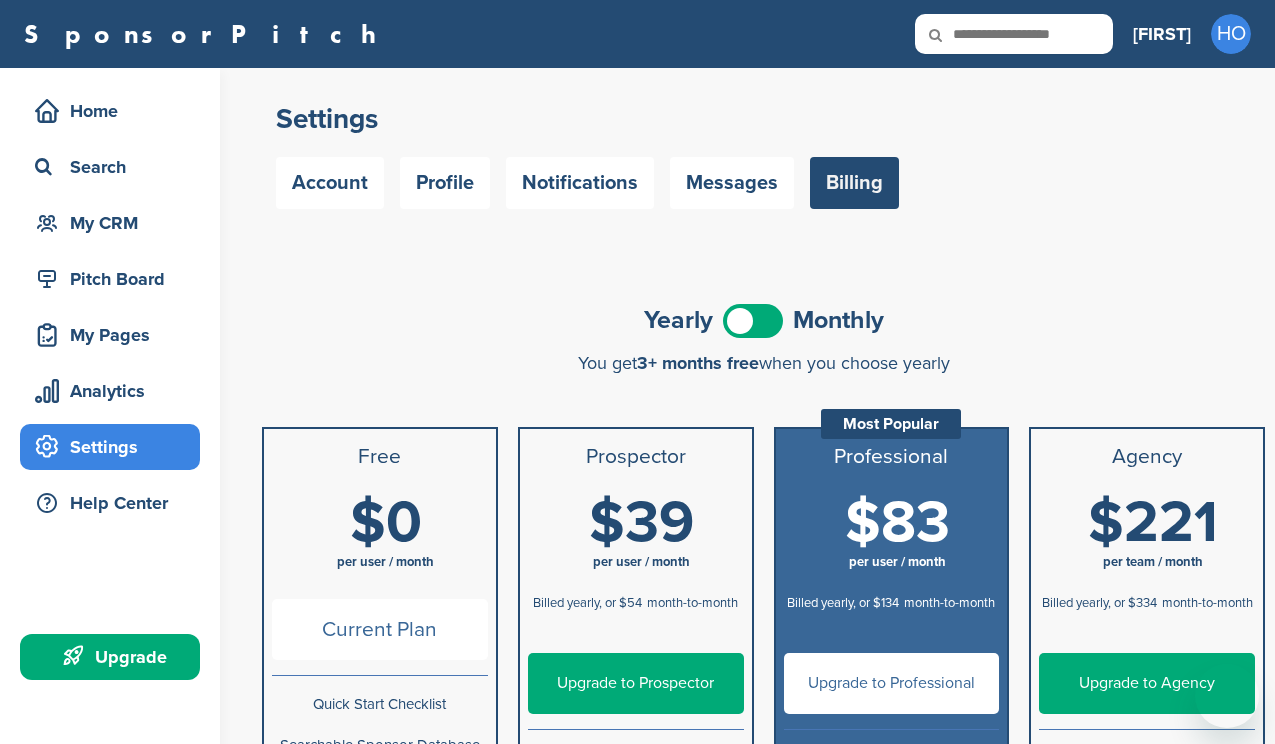 scroll, scrollTop: 98, scrollLeft: 0, axis: vertical 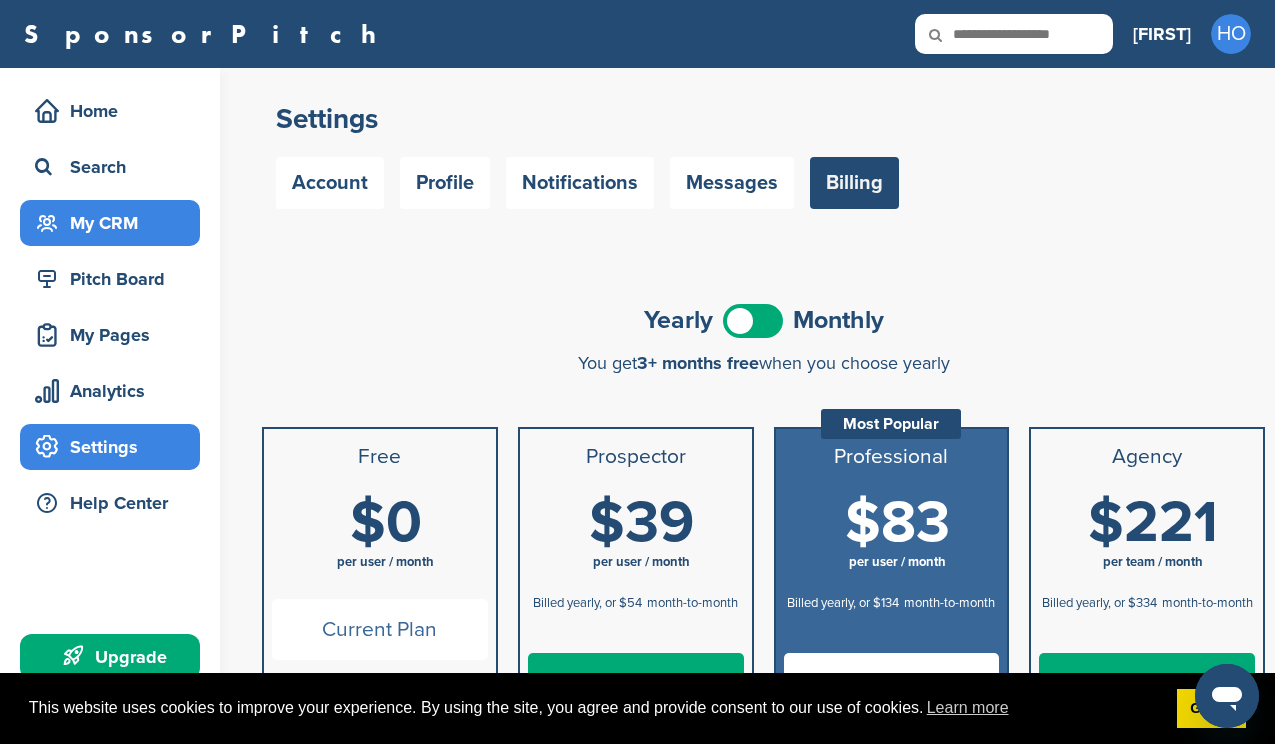 click on "My CRM" at bounding box center [115, 223] 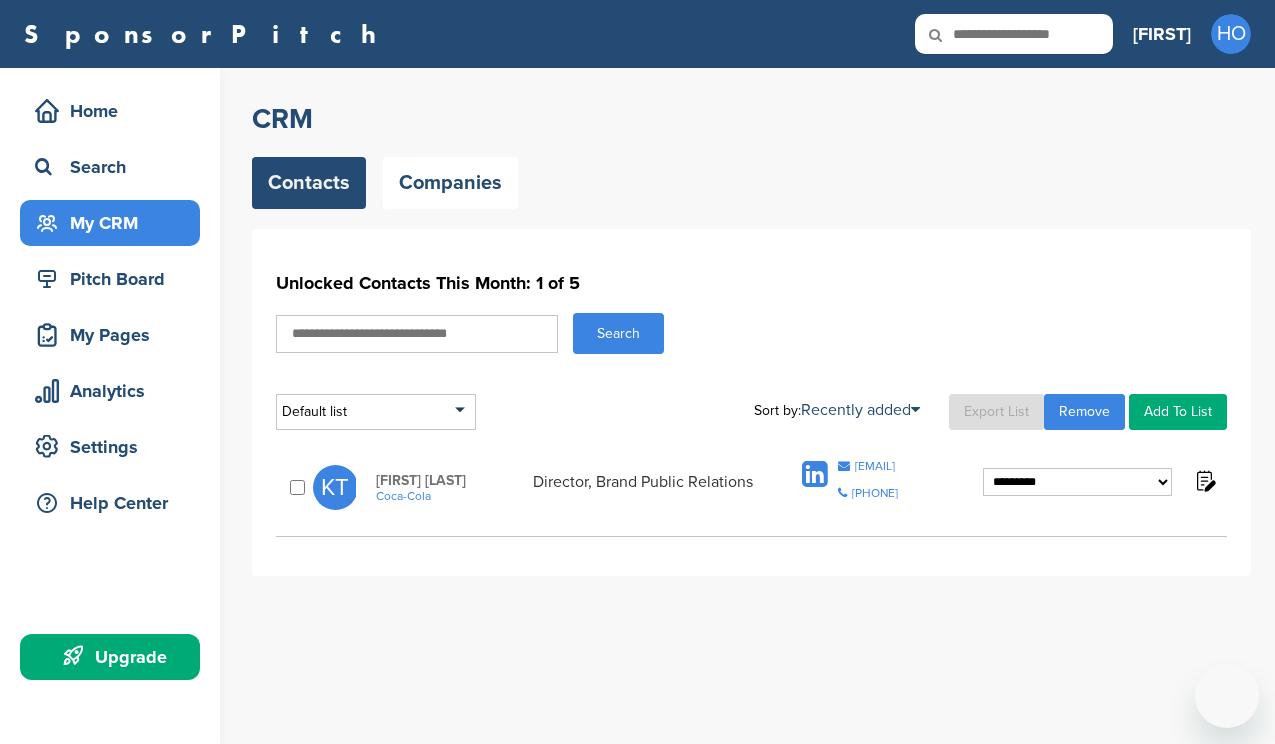 scroll, scrollTop: 0, scrollLeft: 0, axis: both 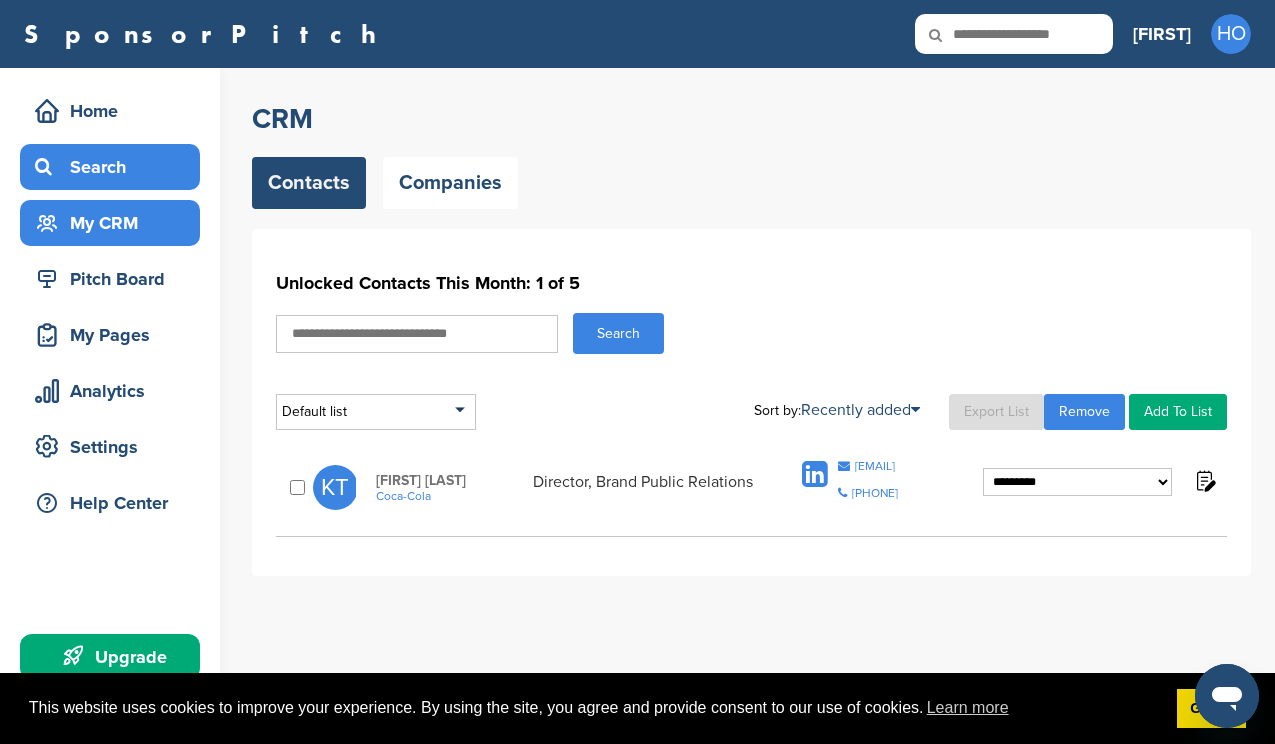 click on "Search" at bounding box center (115, 167) 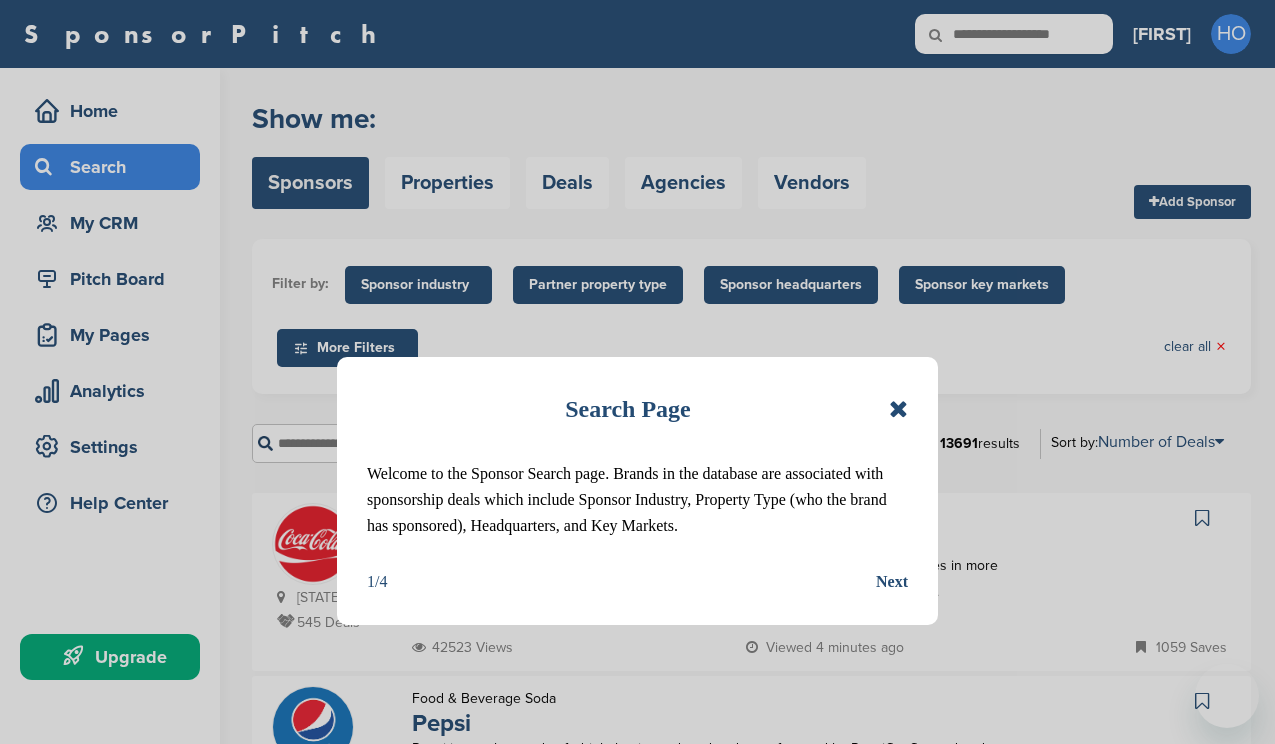scroll, scrollTop: 0, scrollLeft: 0, axis: both 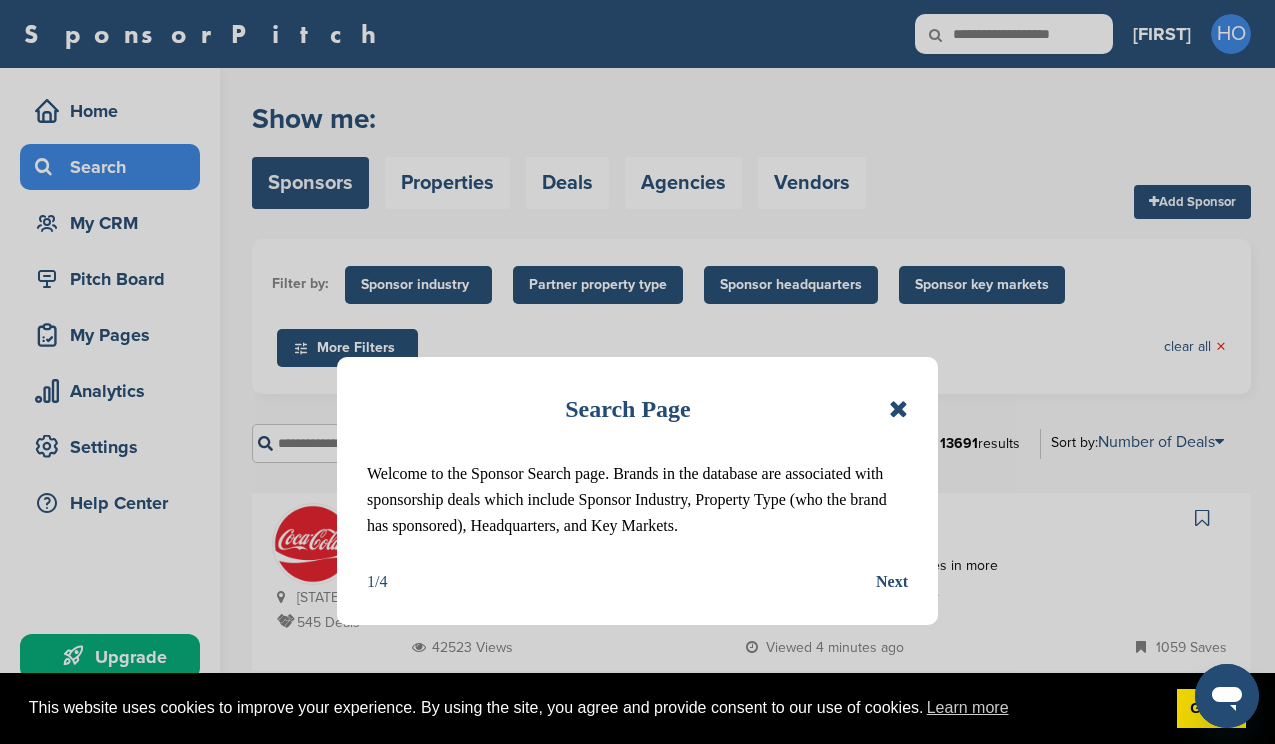 click at bounding box center [898, 409] 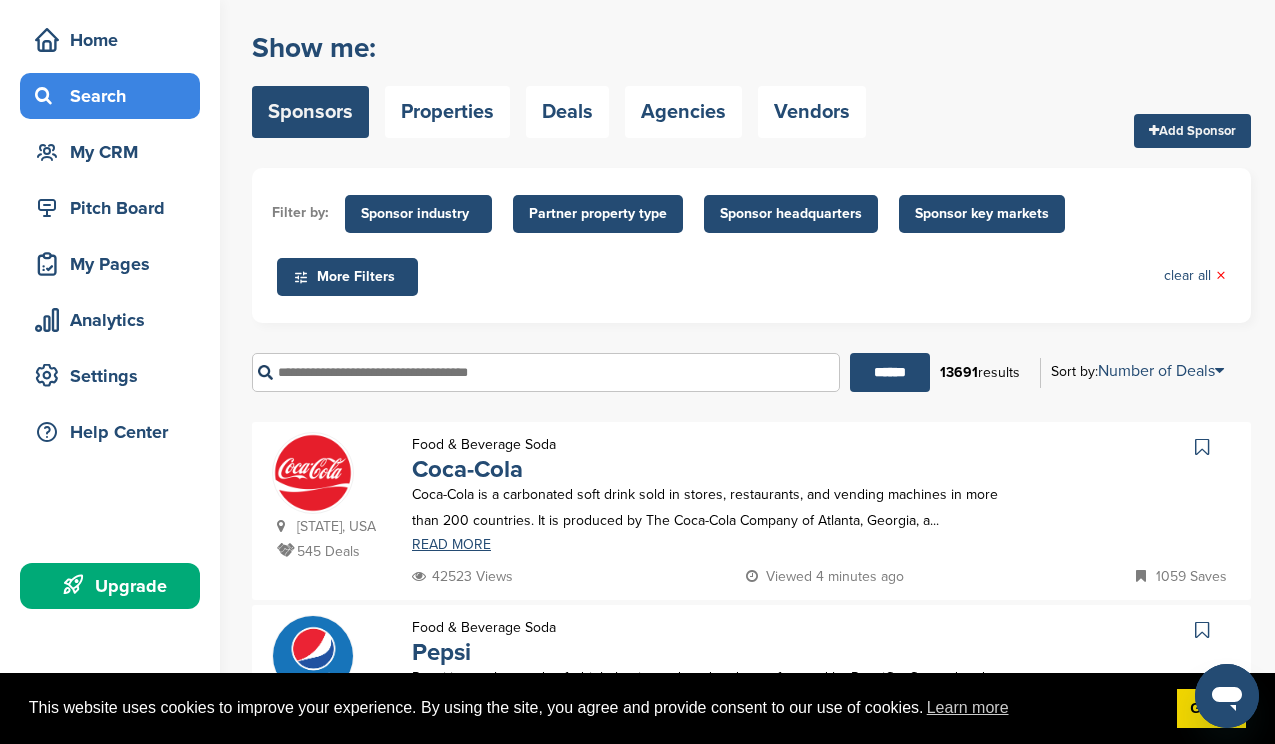 scroll, scrollTop: 43, scrollLeft: 0, axis: vertical 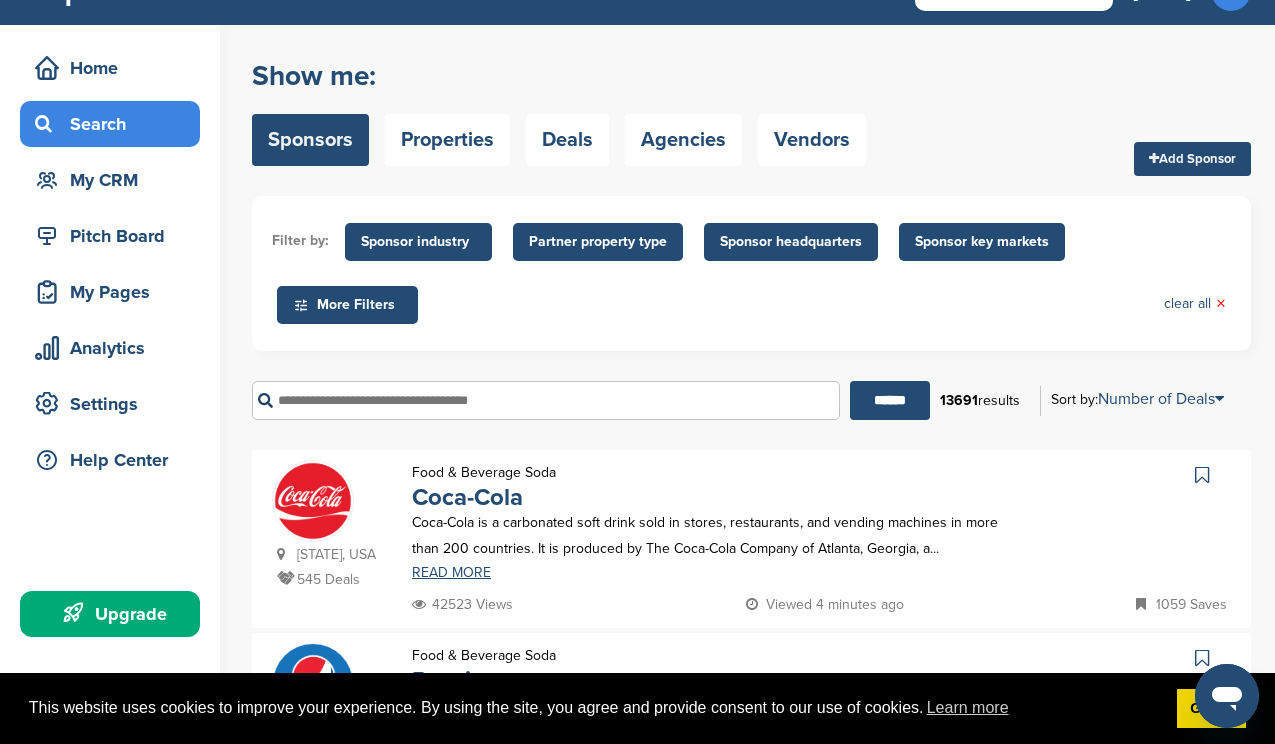 click on "Sponsor key markets" at bounding box center (982, 242) 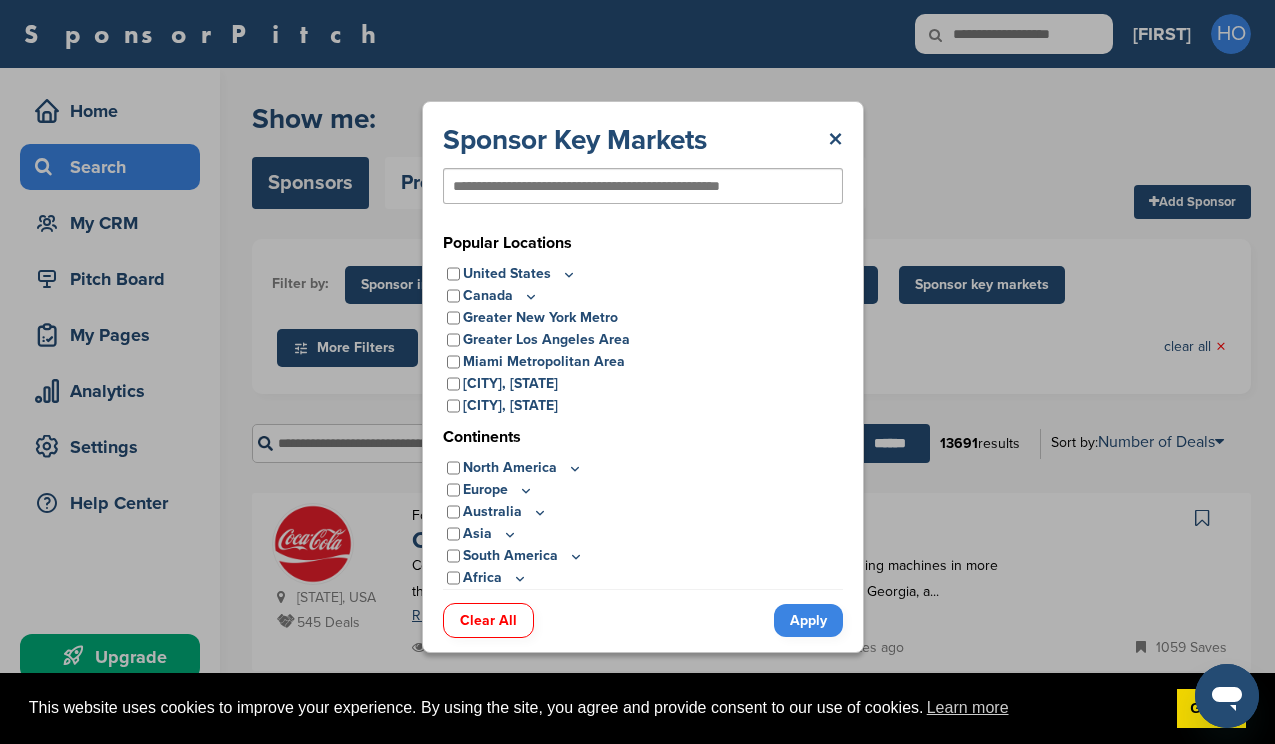 scroll, scrollTop: 0, scrollLeft: 0, axis: both 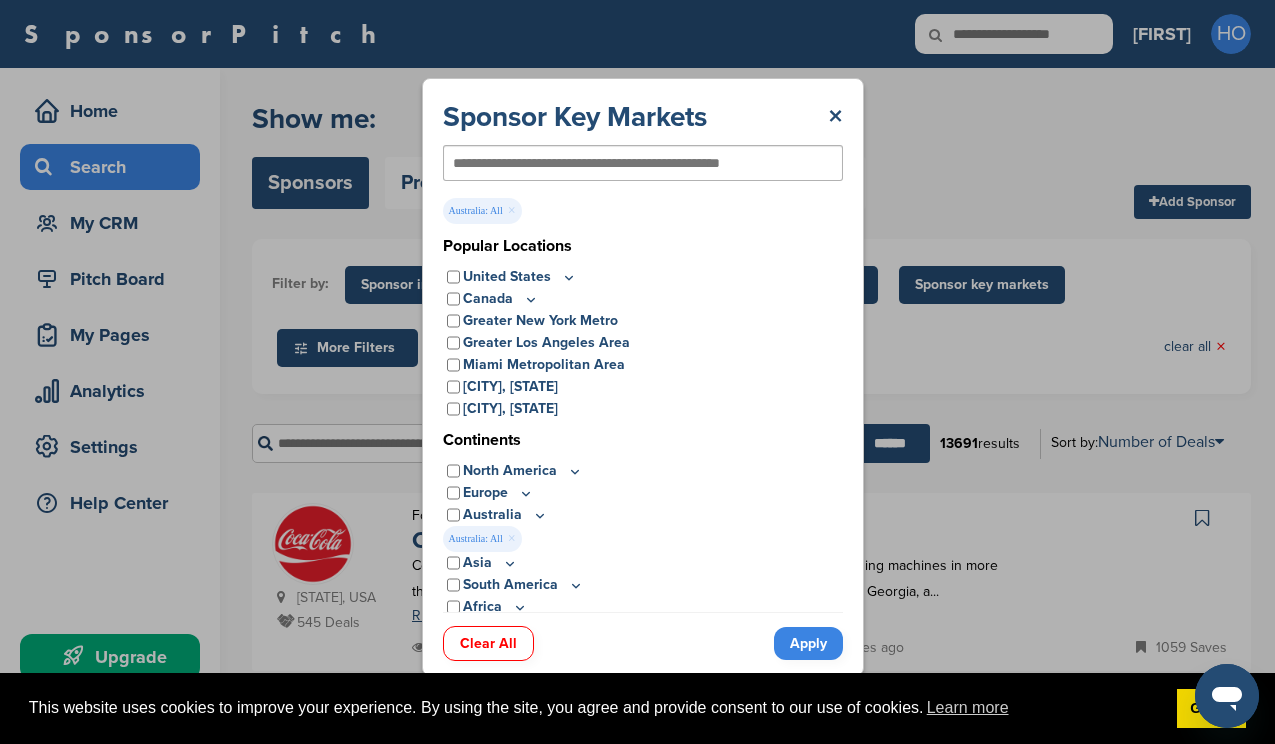 click on "Apply" at bounding box center [808, 643] 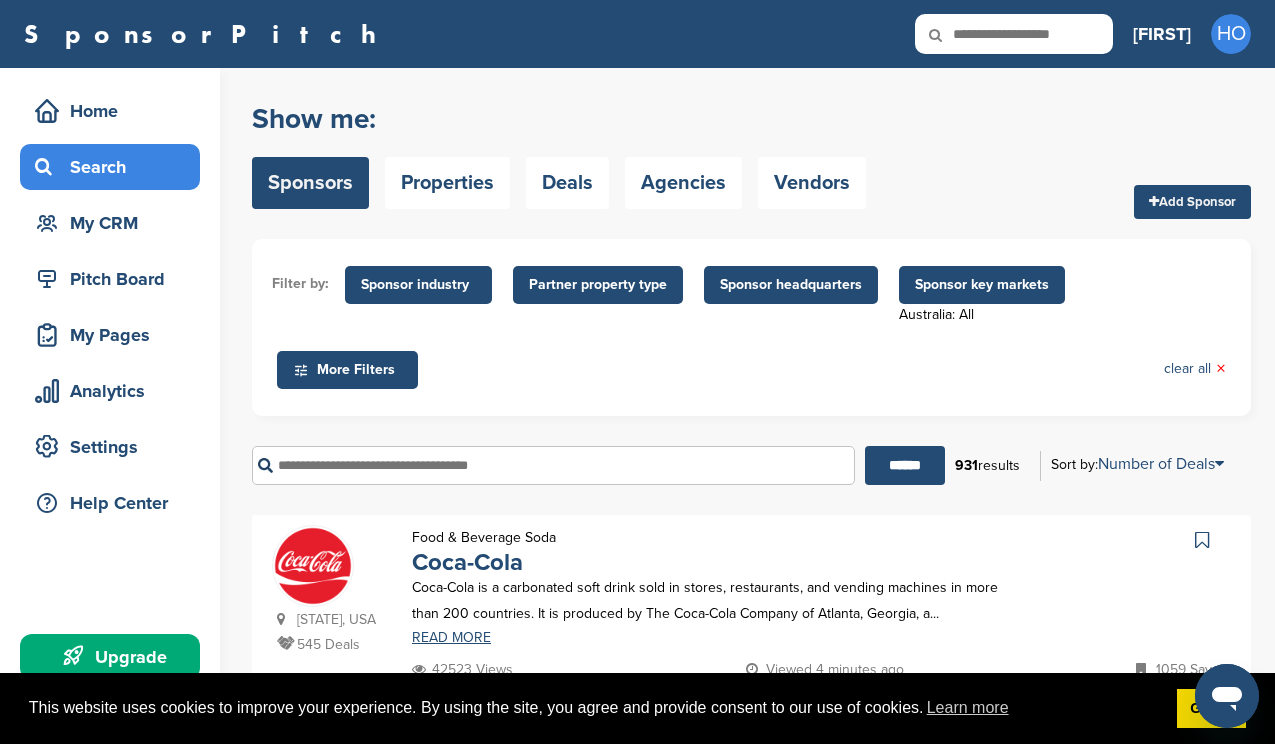 click on "Sponsor industry" at bounding box center (418, 285) 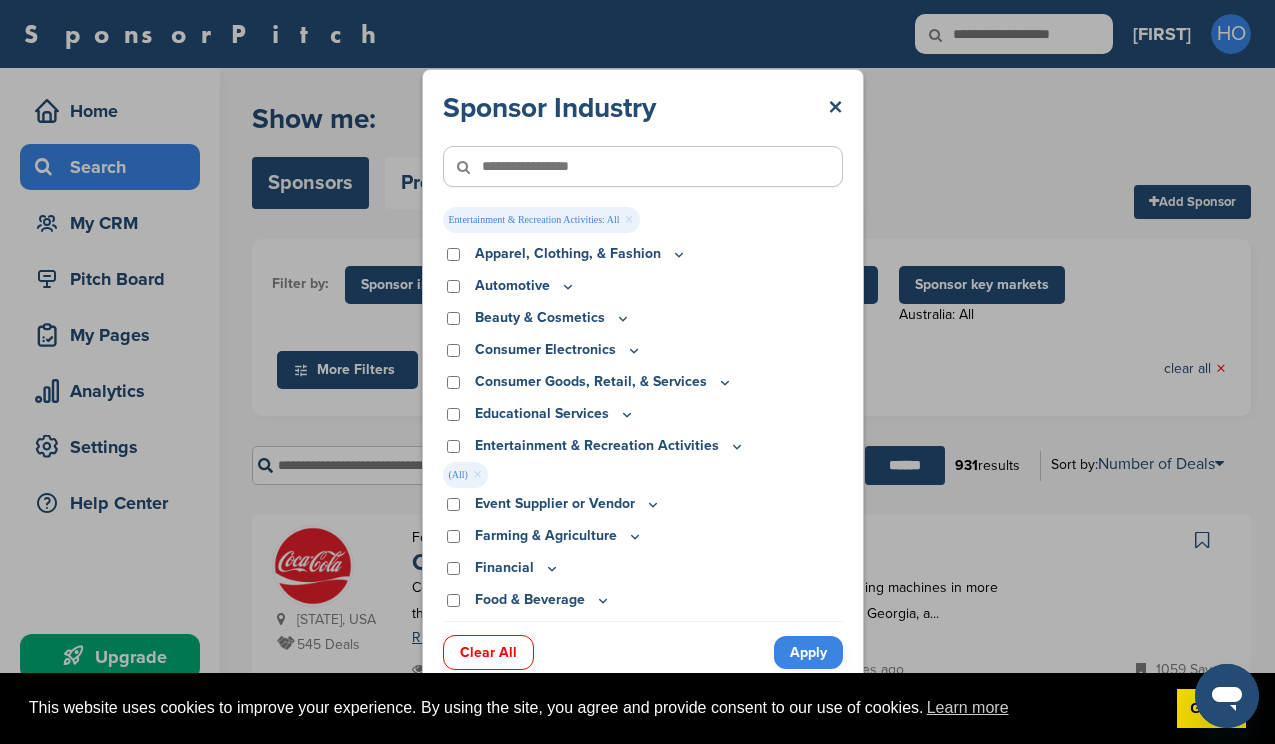 scroll, scrollTop: 29, scrollLeft: 0, axis: vertical 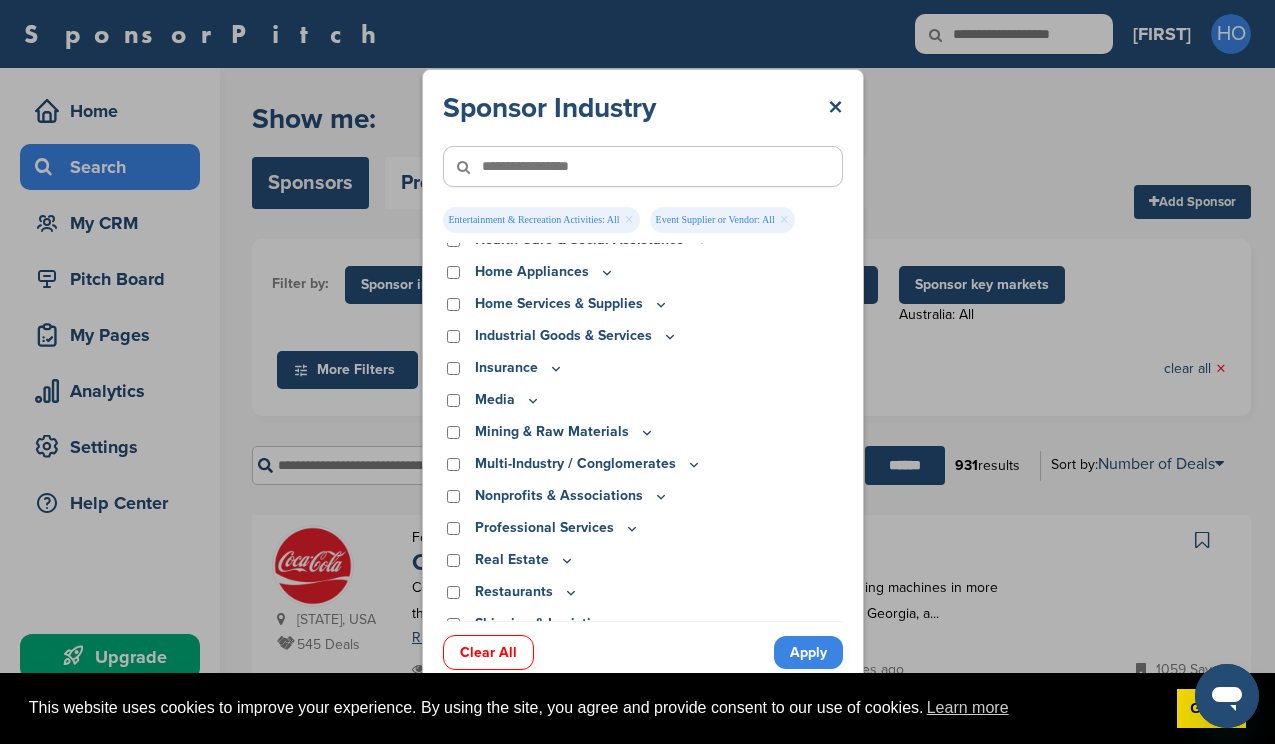 click on "Nonprofits & Associations" at bounding box center (643, 496) 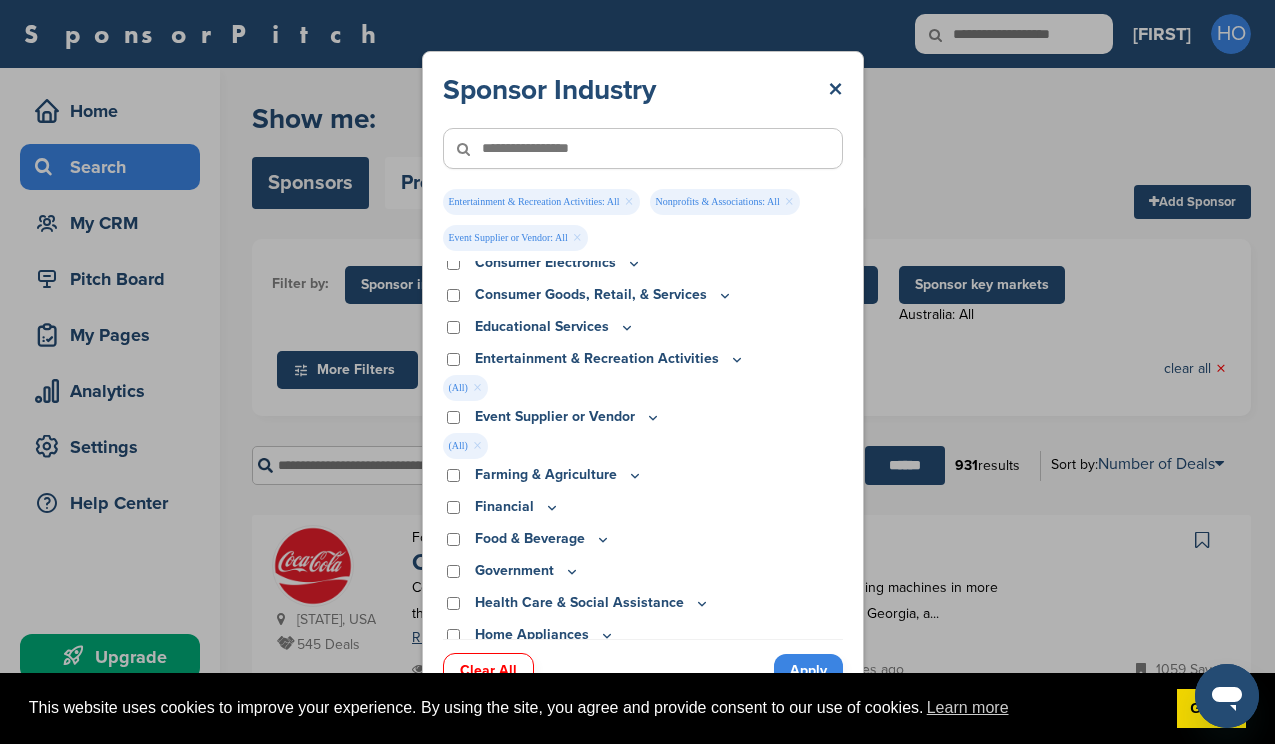 scroll, scrollTop: 0, scrollLeft: 0, axis: both 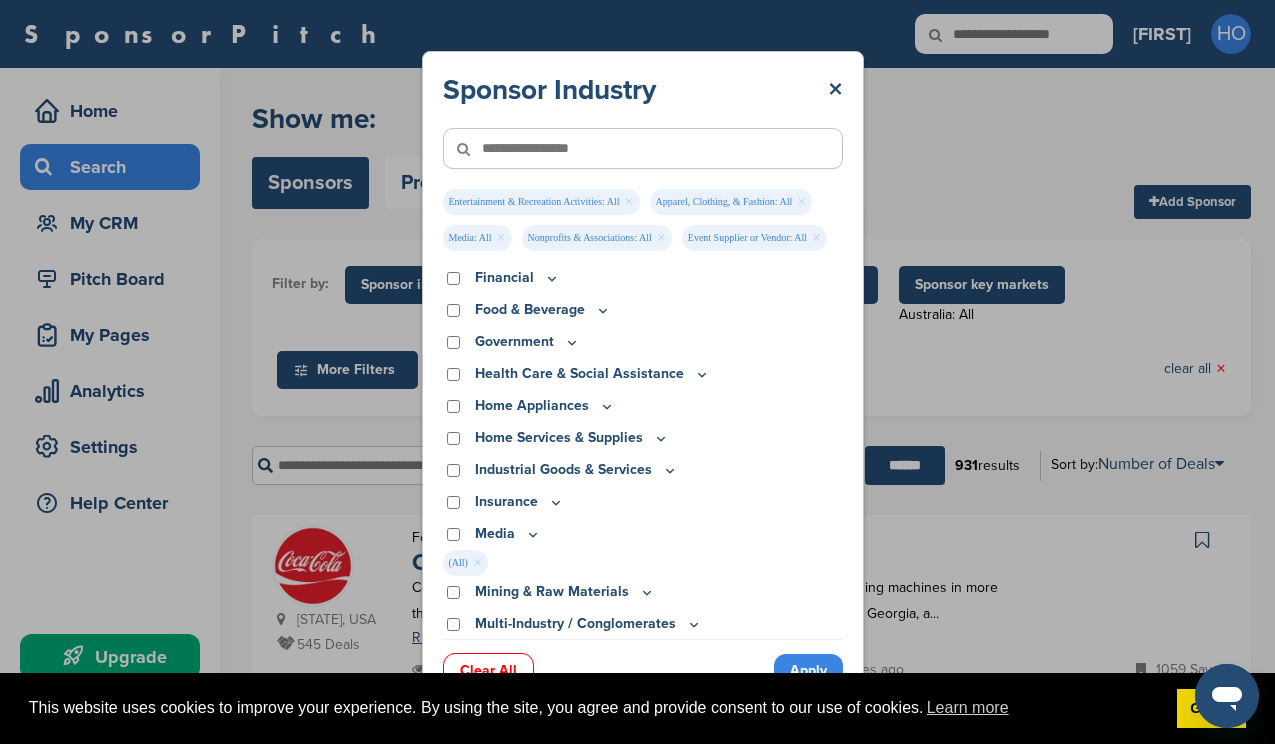 click 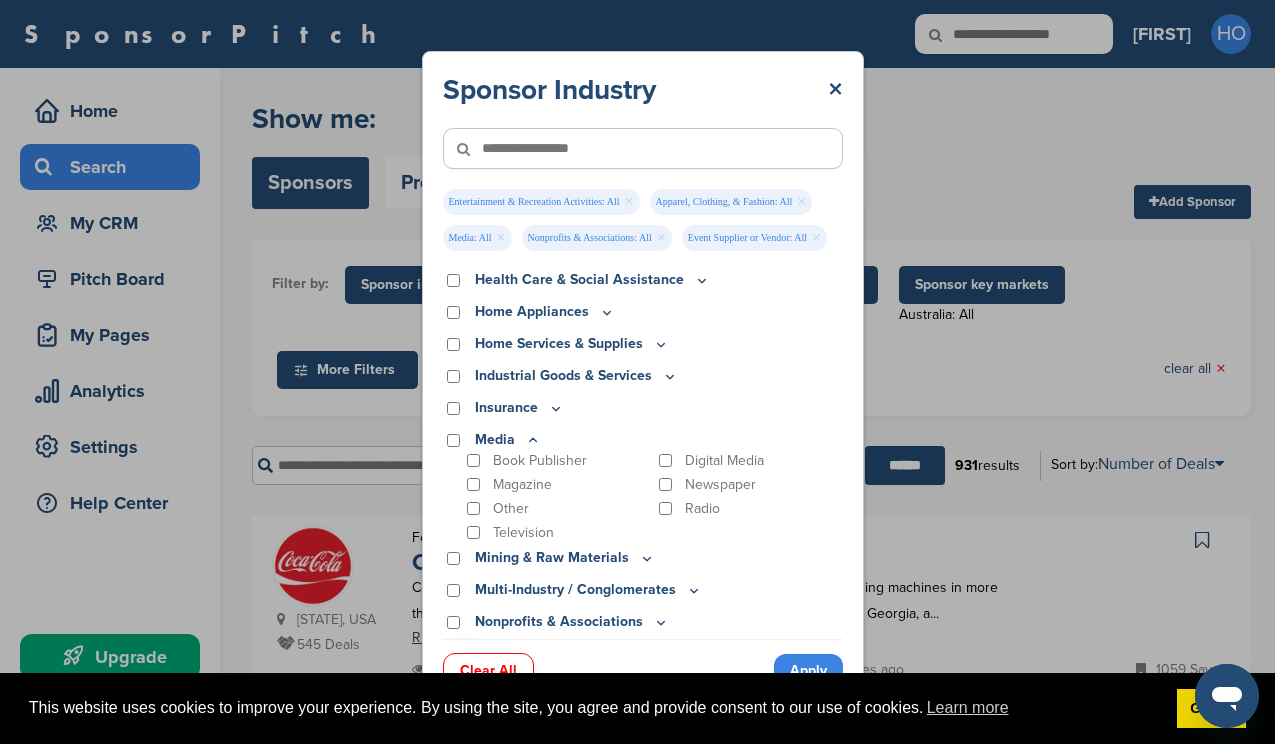 scroll, scrollTop: 456, scrollLeft: 0, axis: vertical 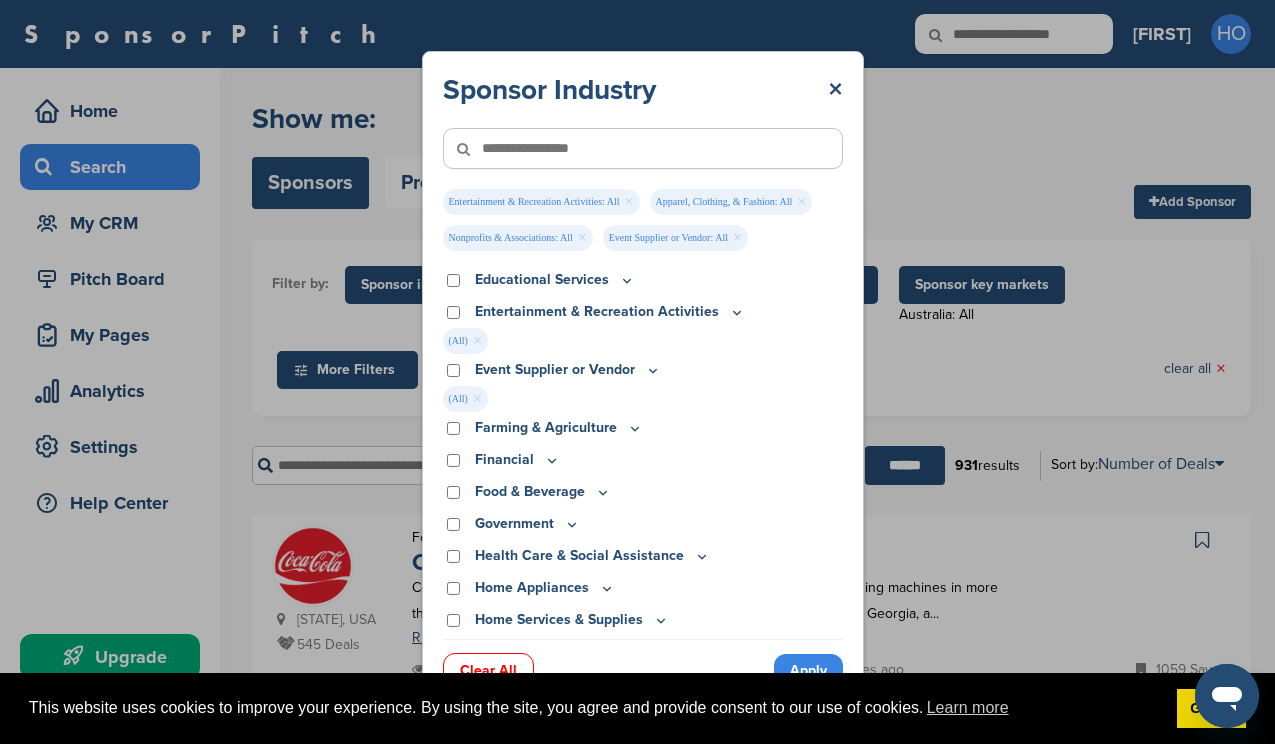 click on "Event Supplier or Vendor" at bounding box center (568, 370) 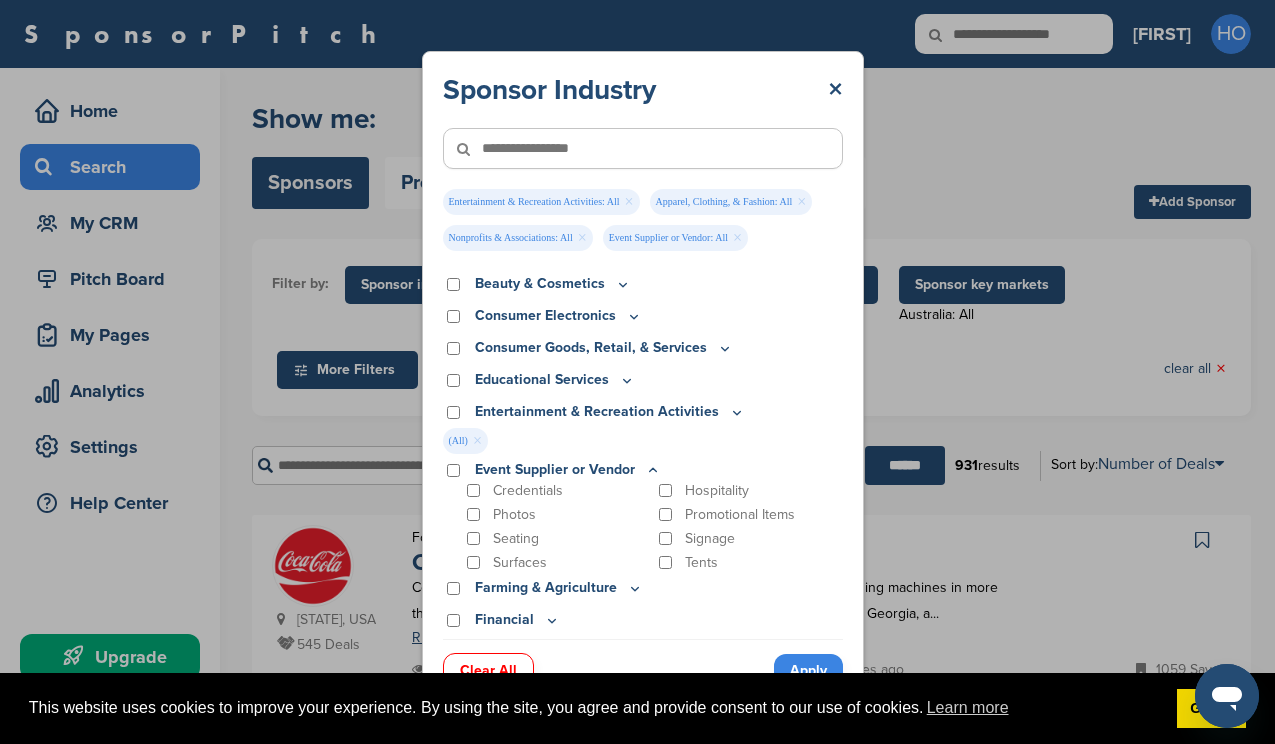 scroll, scrollTop: 3, scrollLeft: 0, axis: vertical 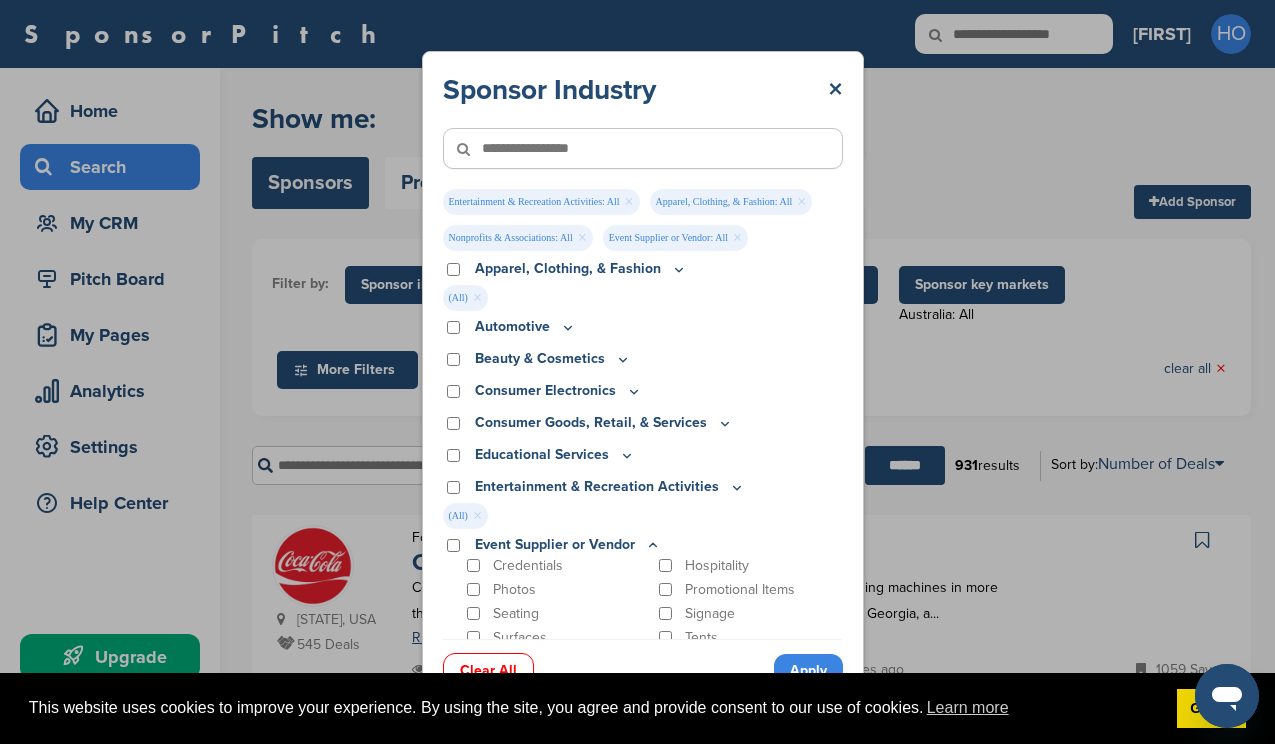 click on "Entertainment & Recreation Activities" at bounding box center [610, 487] 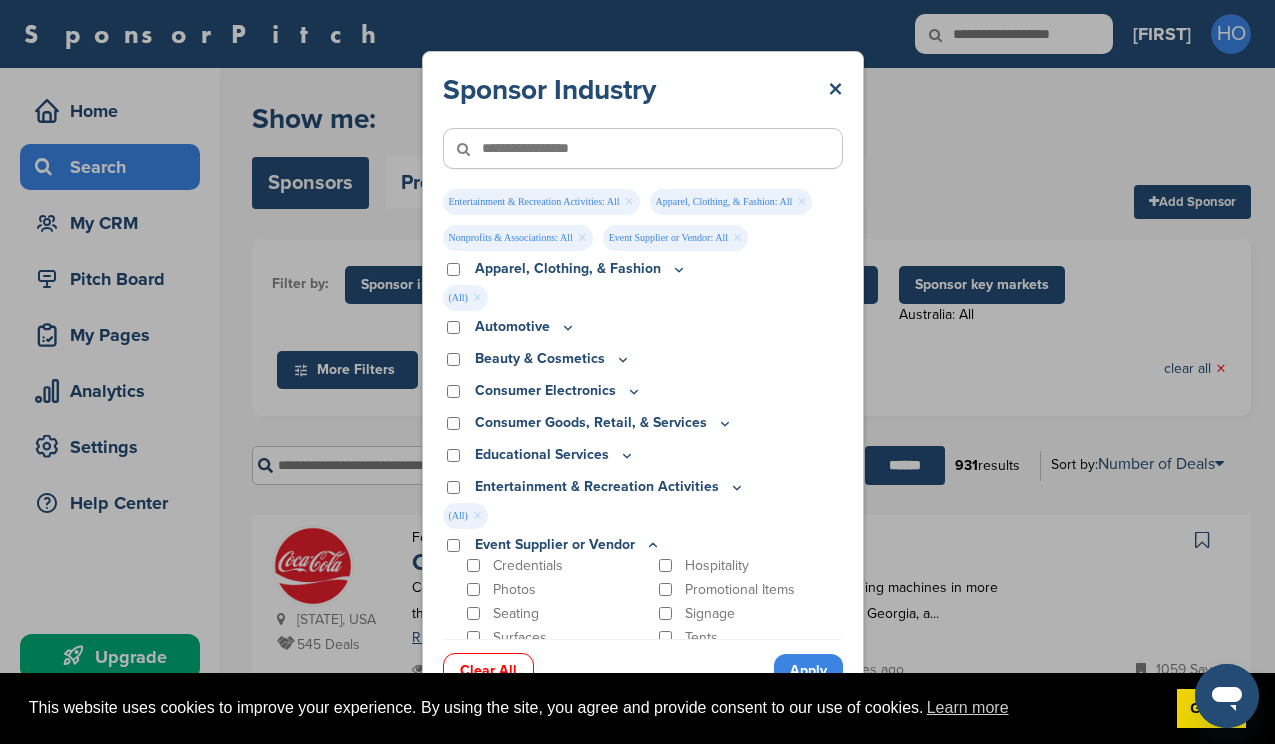 click on "Entertainment & Recreation Activities" at bounding box center (610, 487) 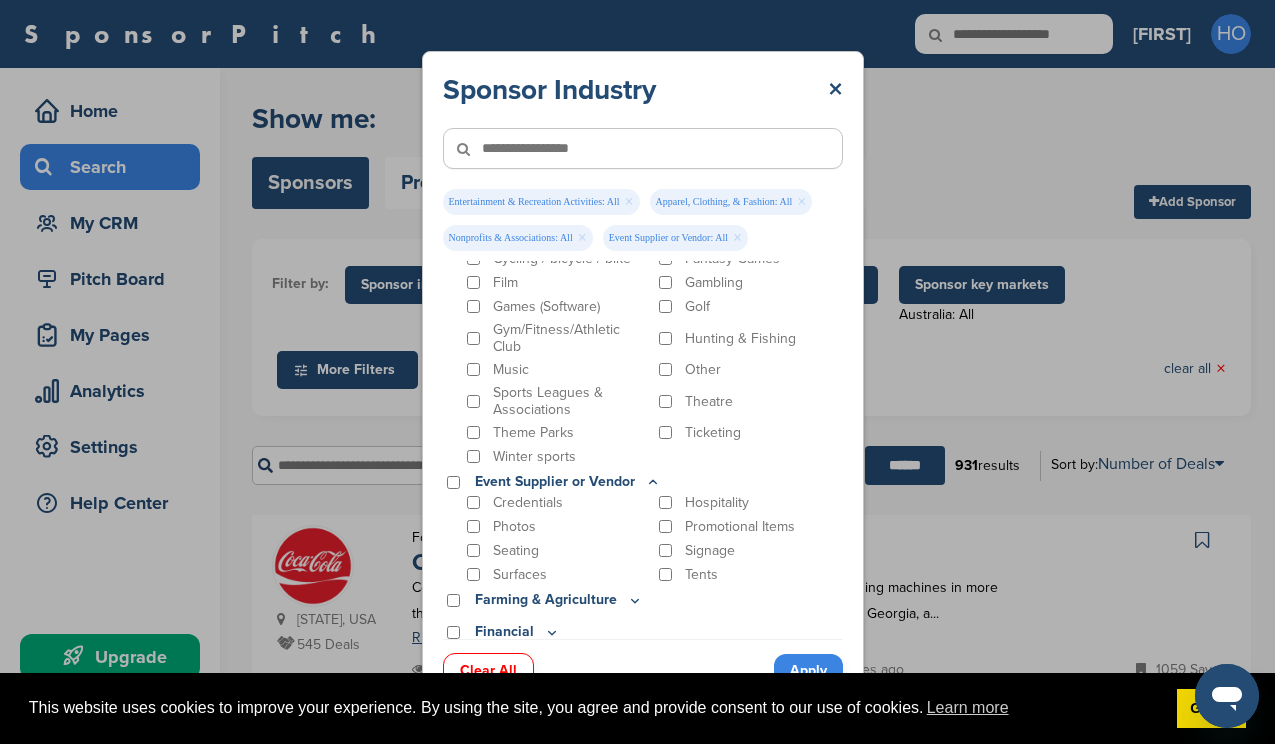 scroll, scrollTop: 326, scrollLeft: 0, axis: vertical 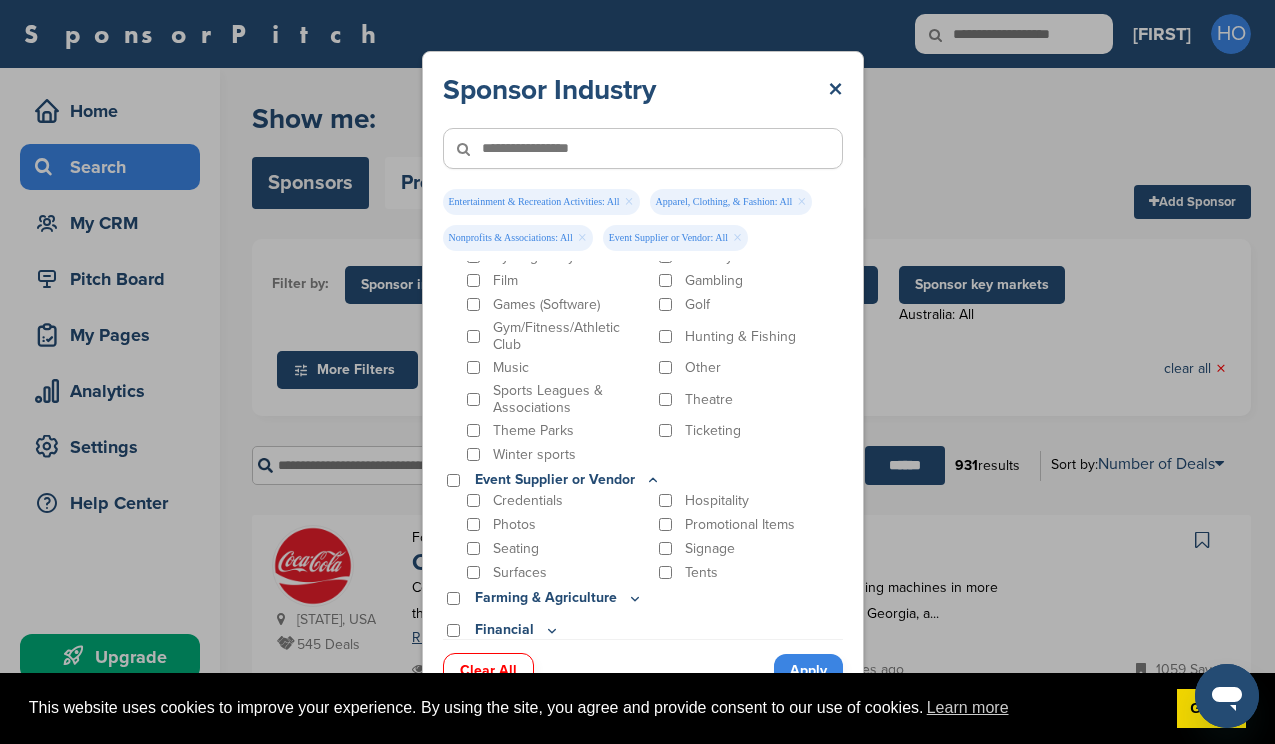 click on "Apply" at bounding box center [808, 670] 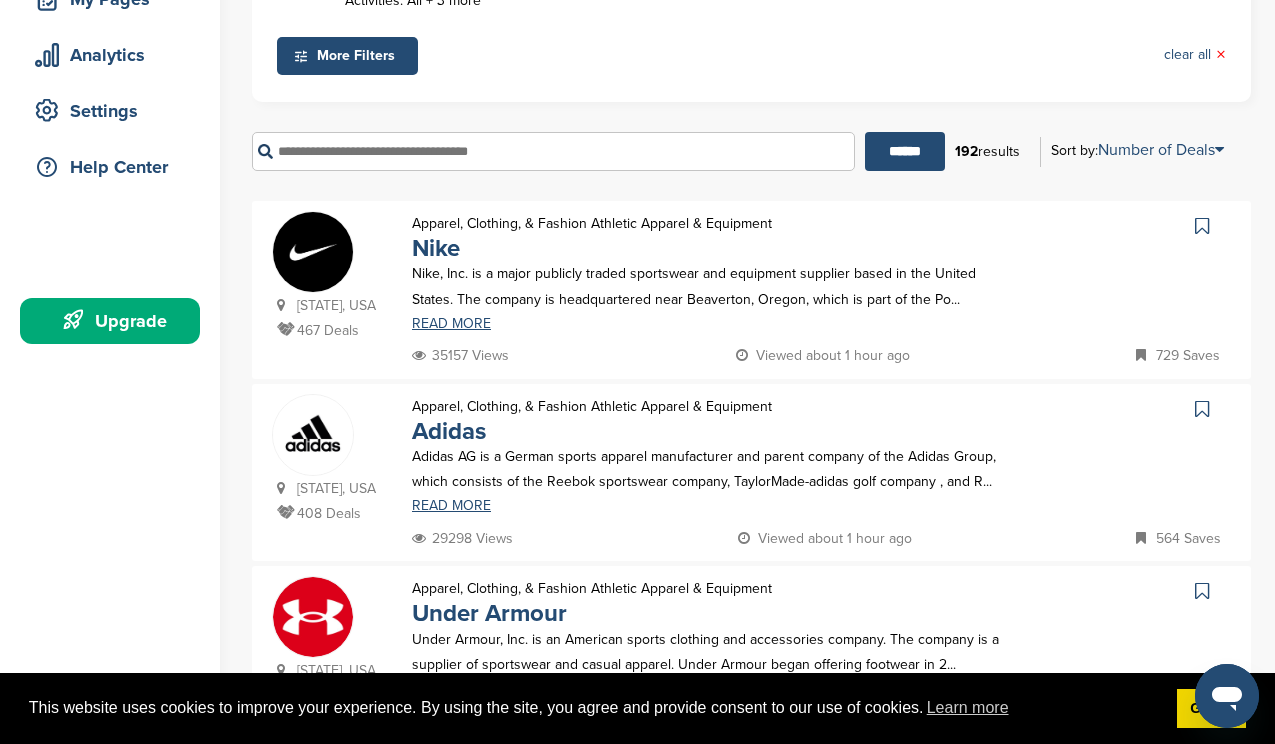 scroll, scrollTop: 0, scrollLeft: 0, axis: both 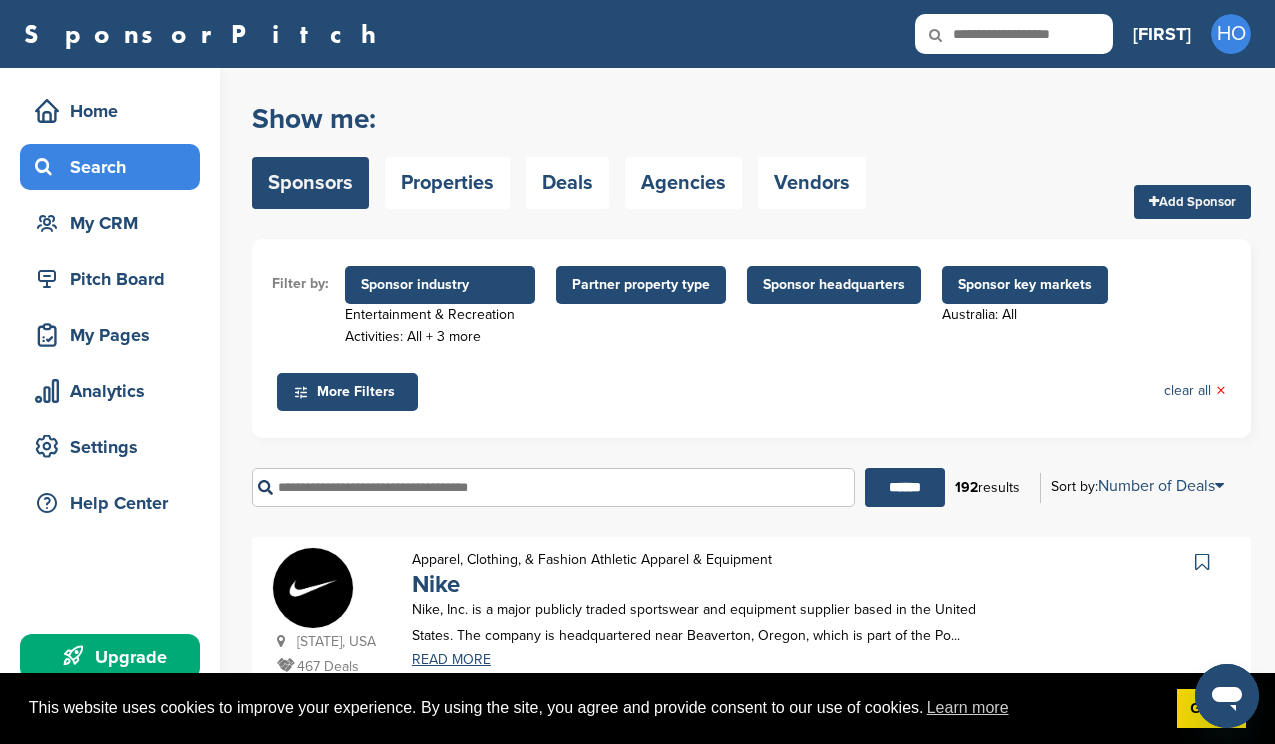 click on "Sponsor industry" at bounding box center [440, 285] 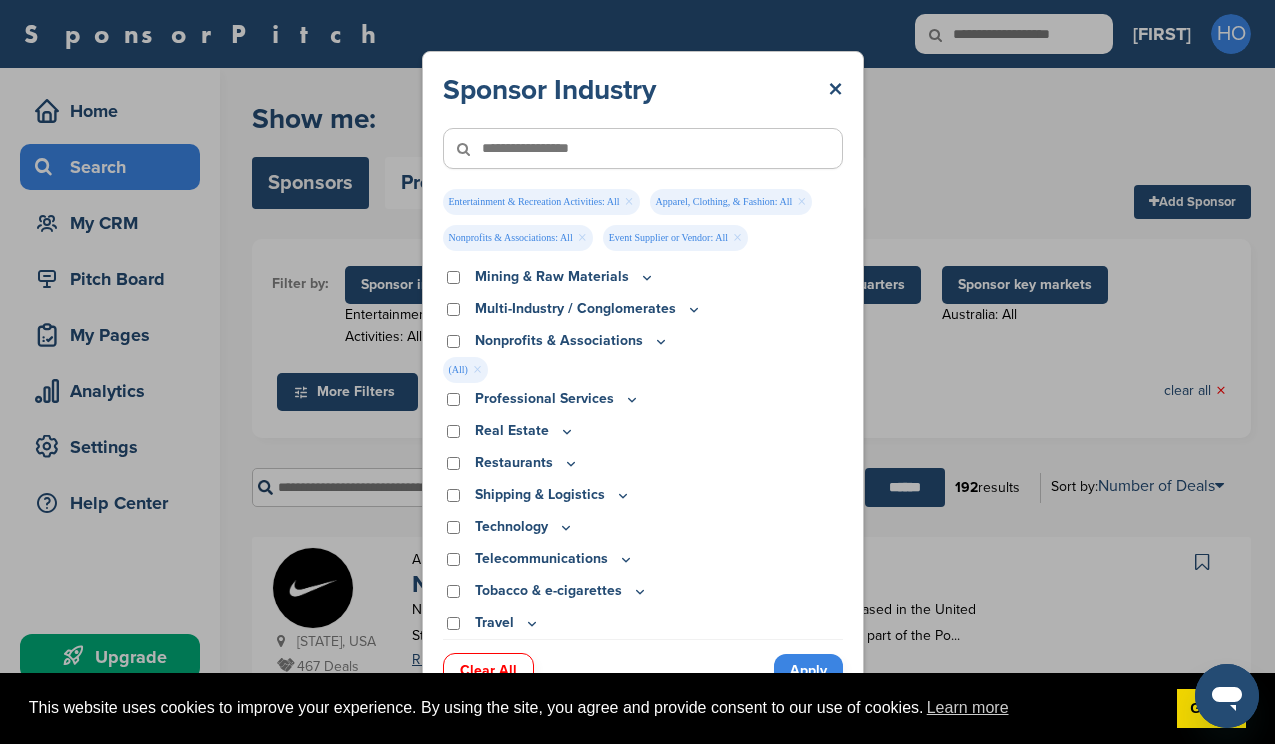 scroll, scrollTop: 647, scrollLeft: 0, axis: vertical 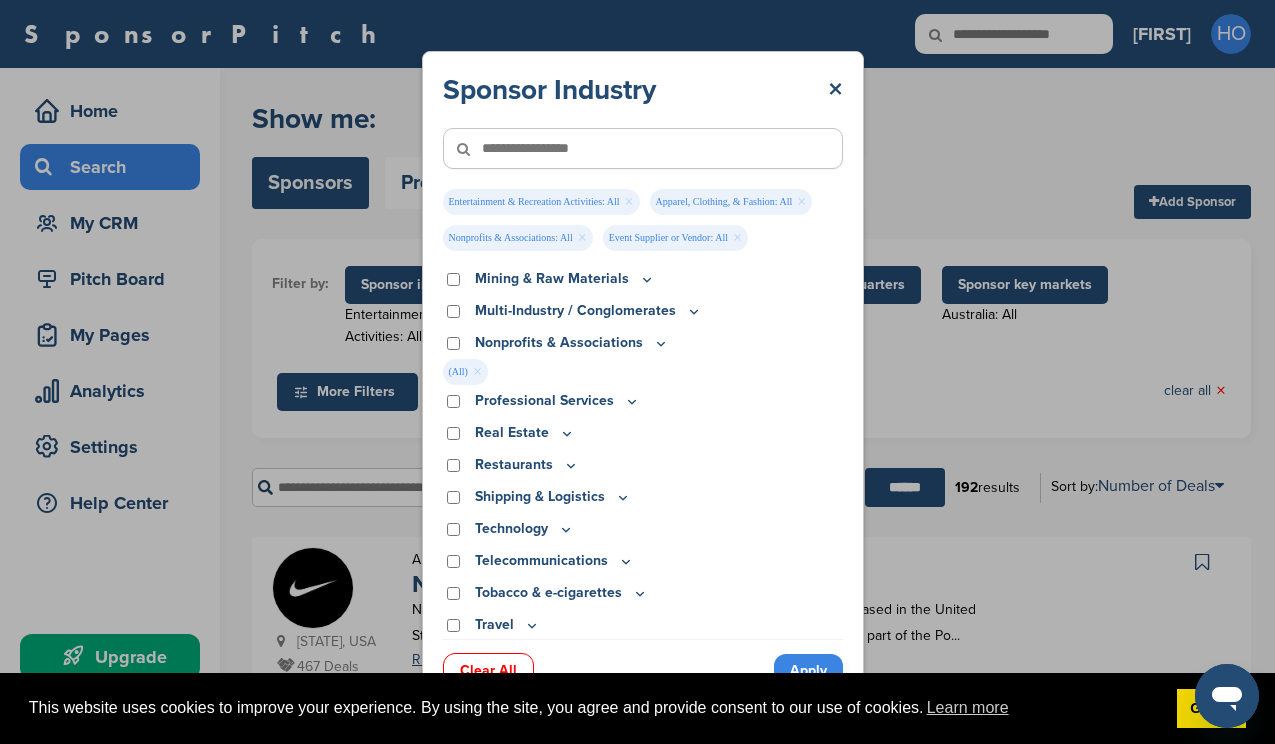 click on "Clear All" at bounding box center (488, 670) 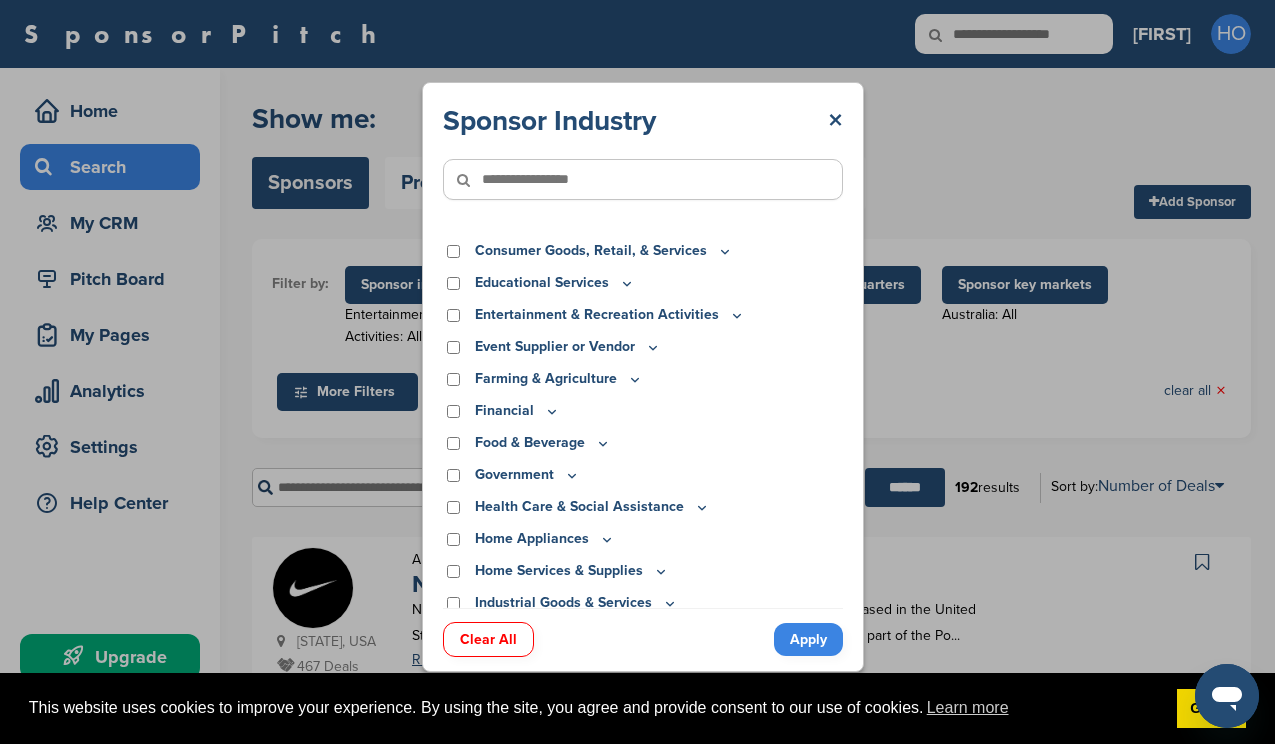 scroll, scrollTop: 0, scrollLeft: 0, axis: both 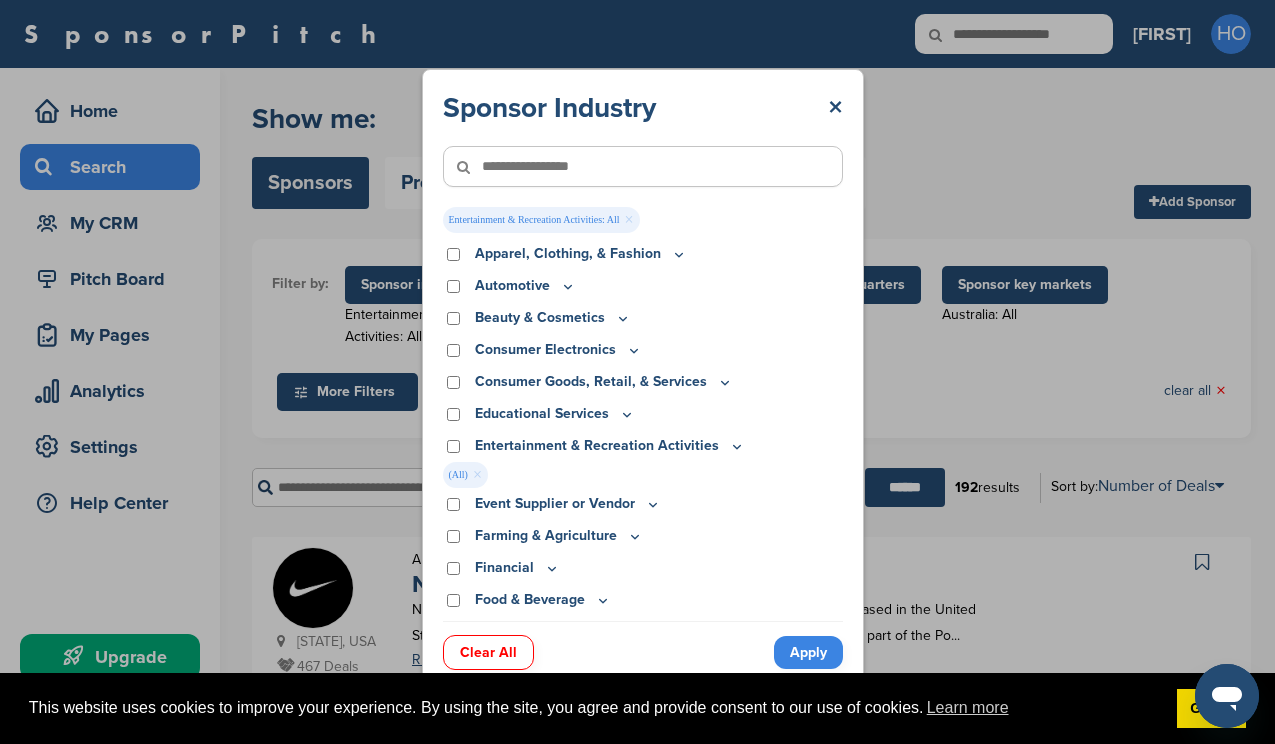 click on "Entertainment & Recreation Activities" at bounding box center [610, 446] 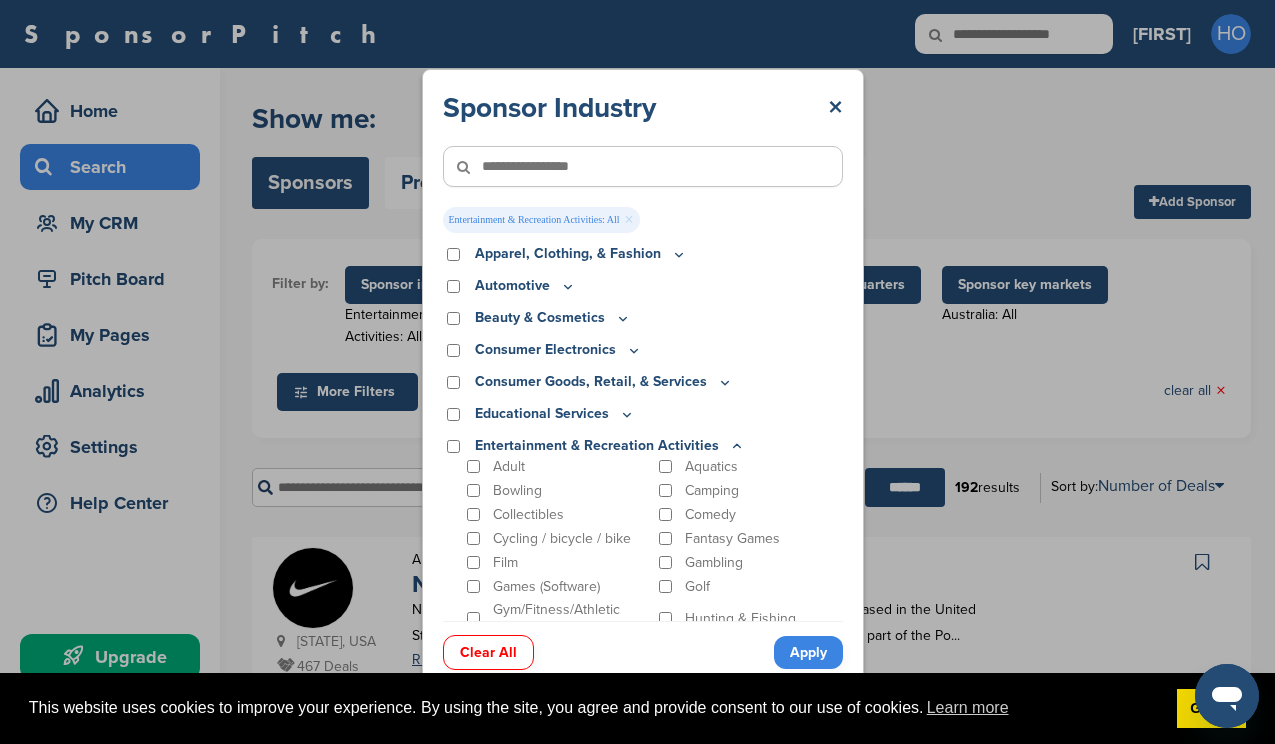 scroll, scrollTop: 89, scrollLeft: 0, axis: vertical 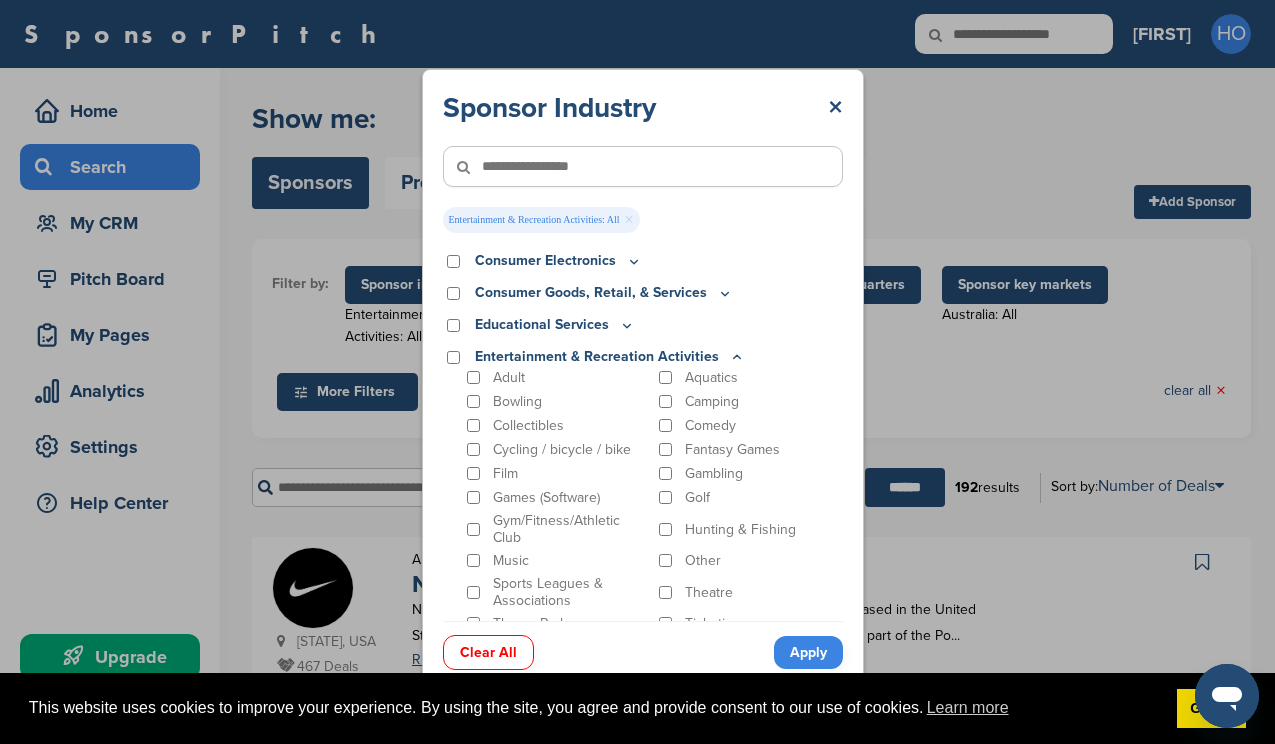 click on "Clear All" at bounding box center [488, 652] 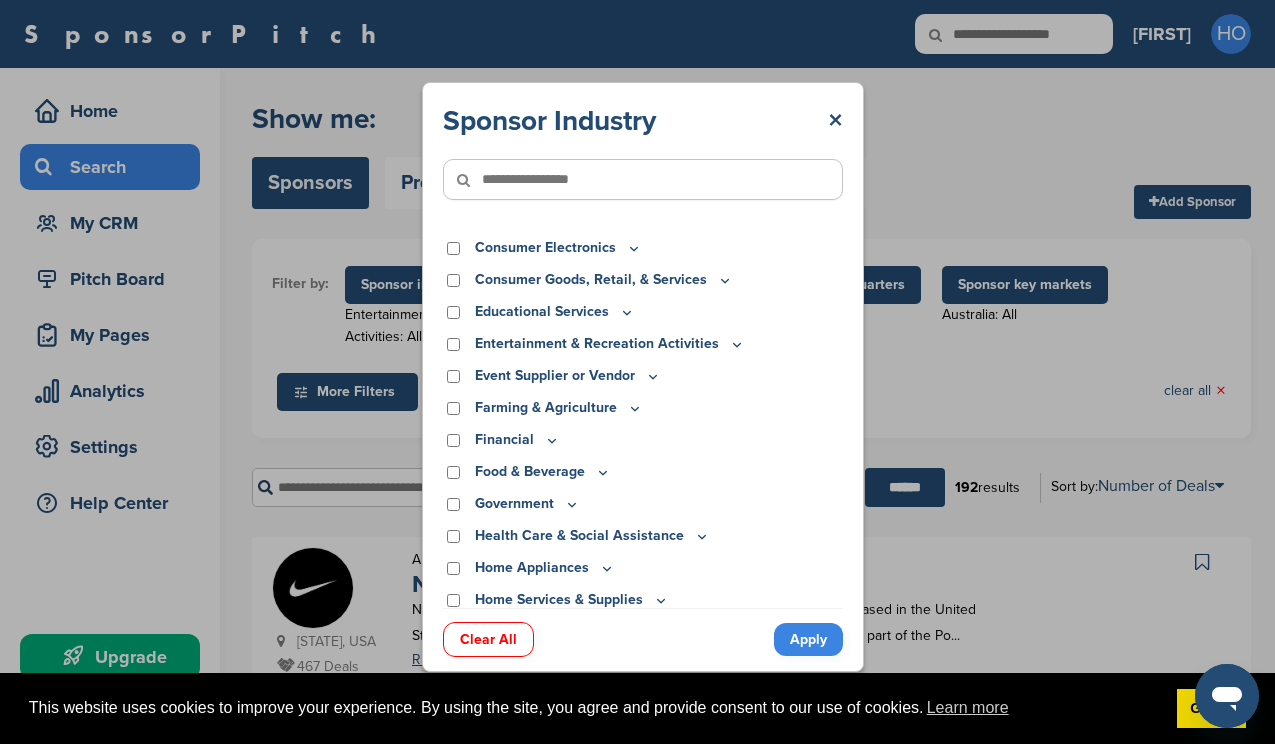 click 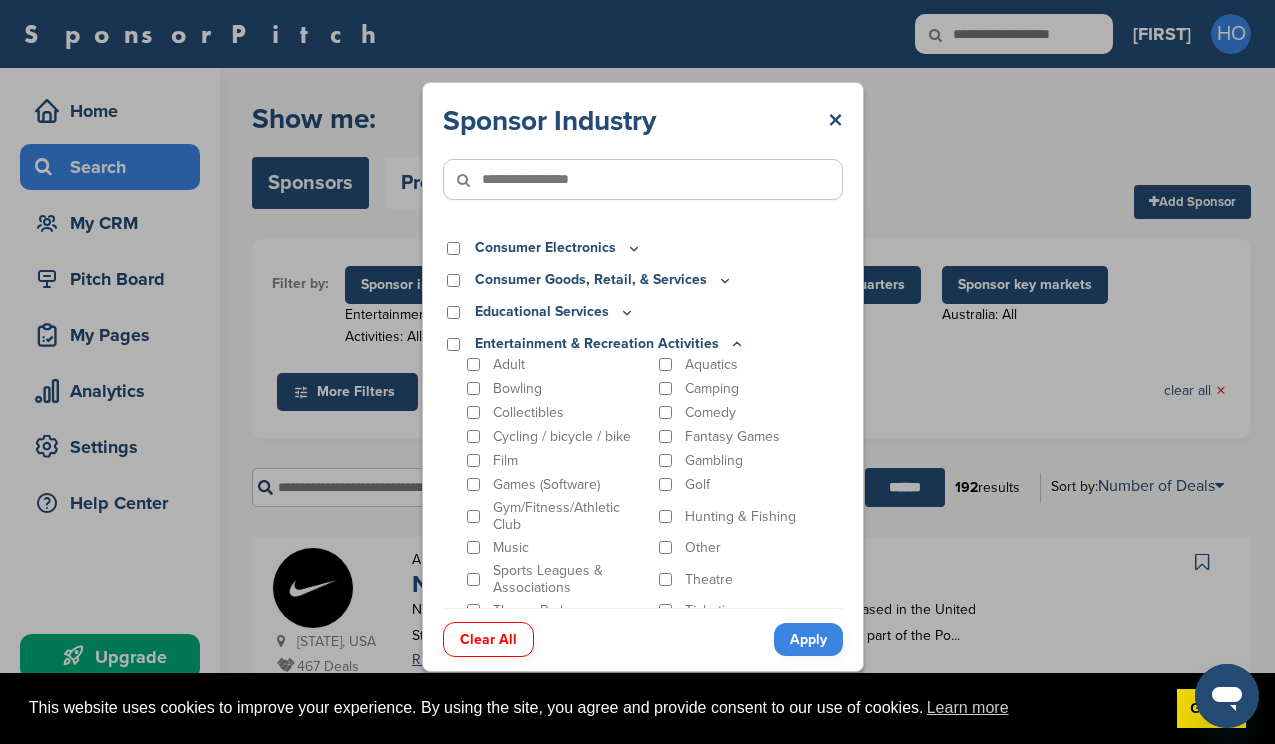 scroll, scrollTop: 170, scrollLeft: 0, axis: vertical 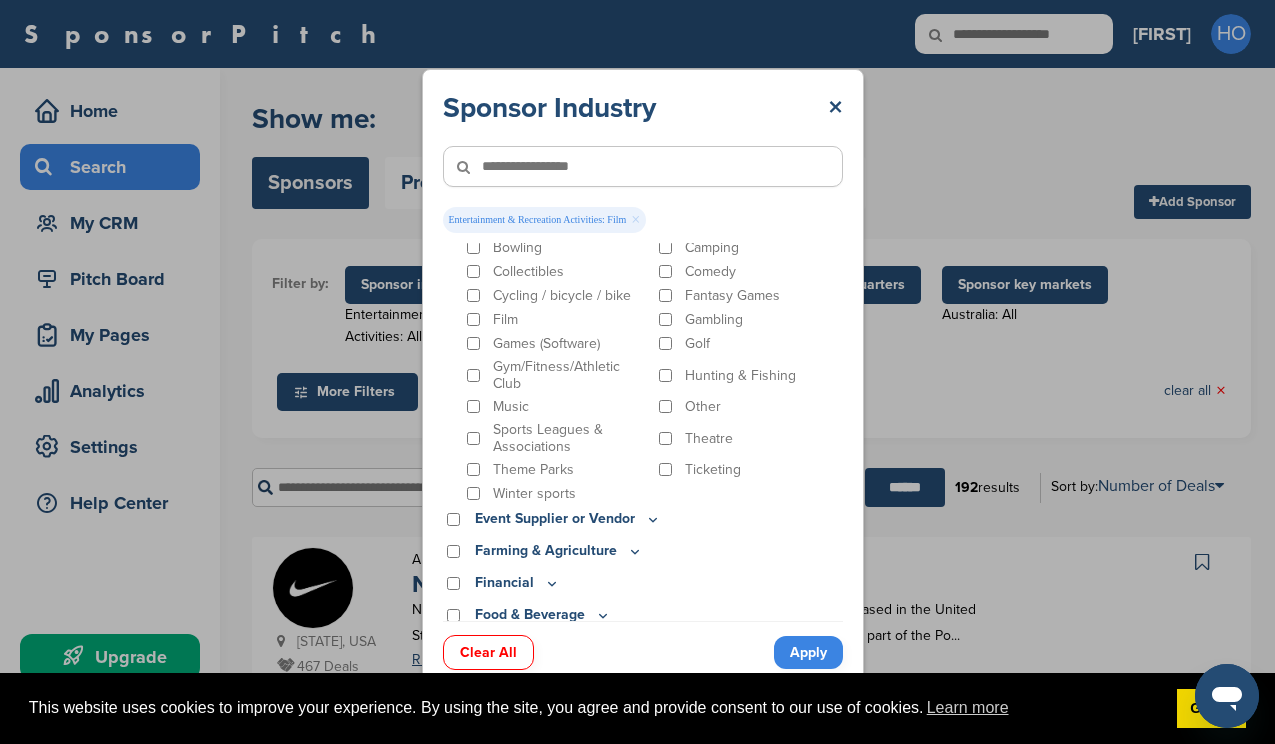 click on "Apply" at bounding box center (808, 652) 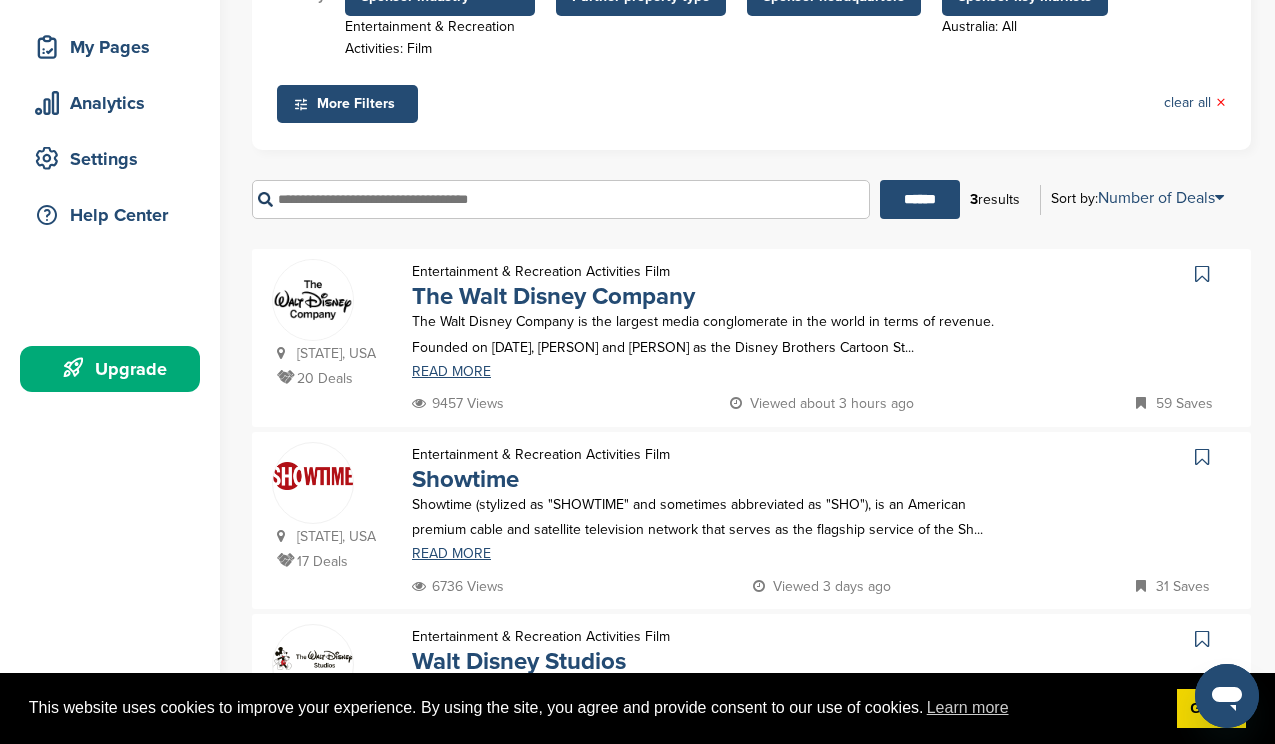 scroll, scrollTop: 353, scrollLeft: 0, axis: vertical 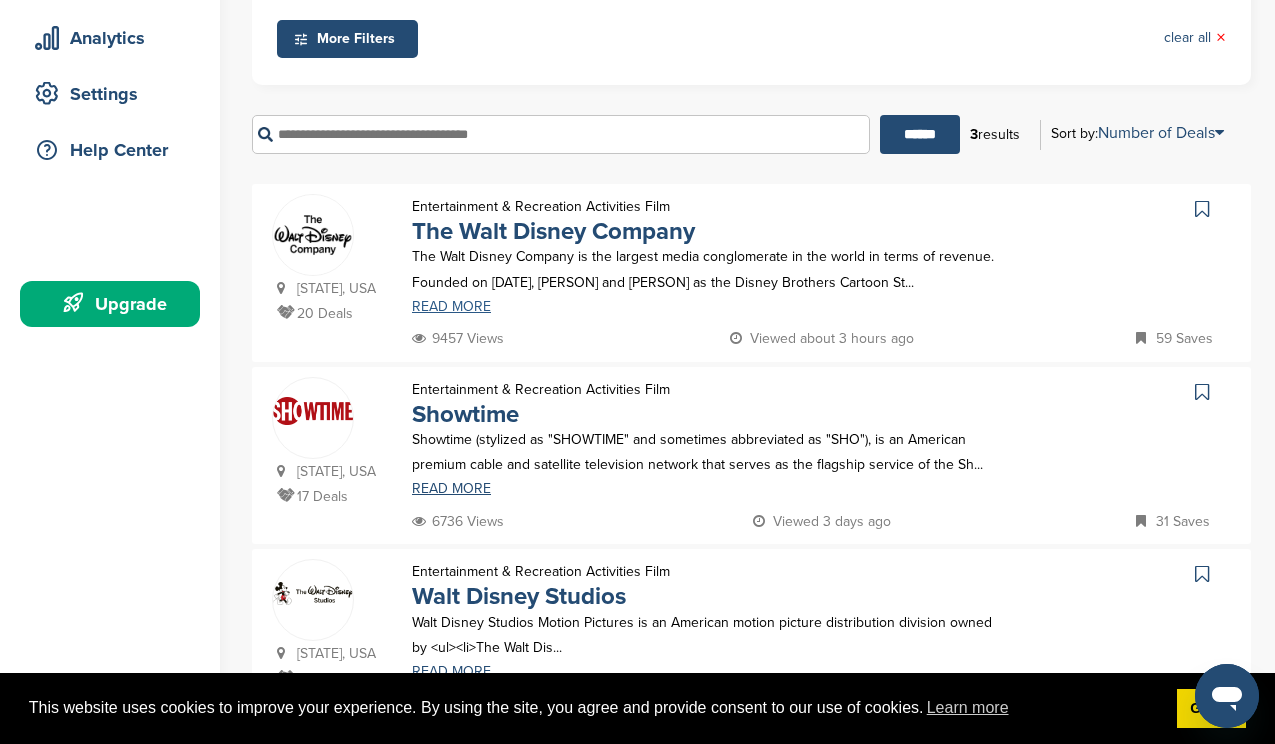 click on "READ MORE" at bounding box center [706, 307] 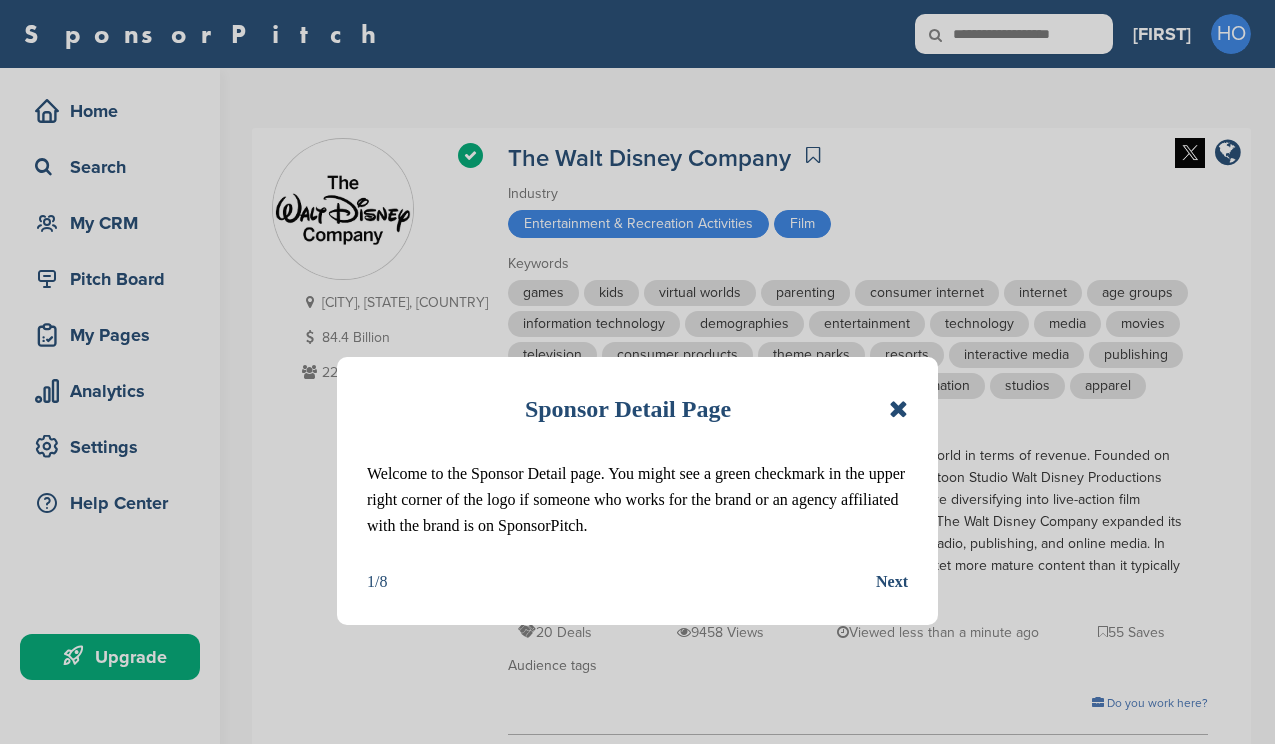 scroll, scrollTop: 0, scrollLeft: 0, axis: both 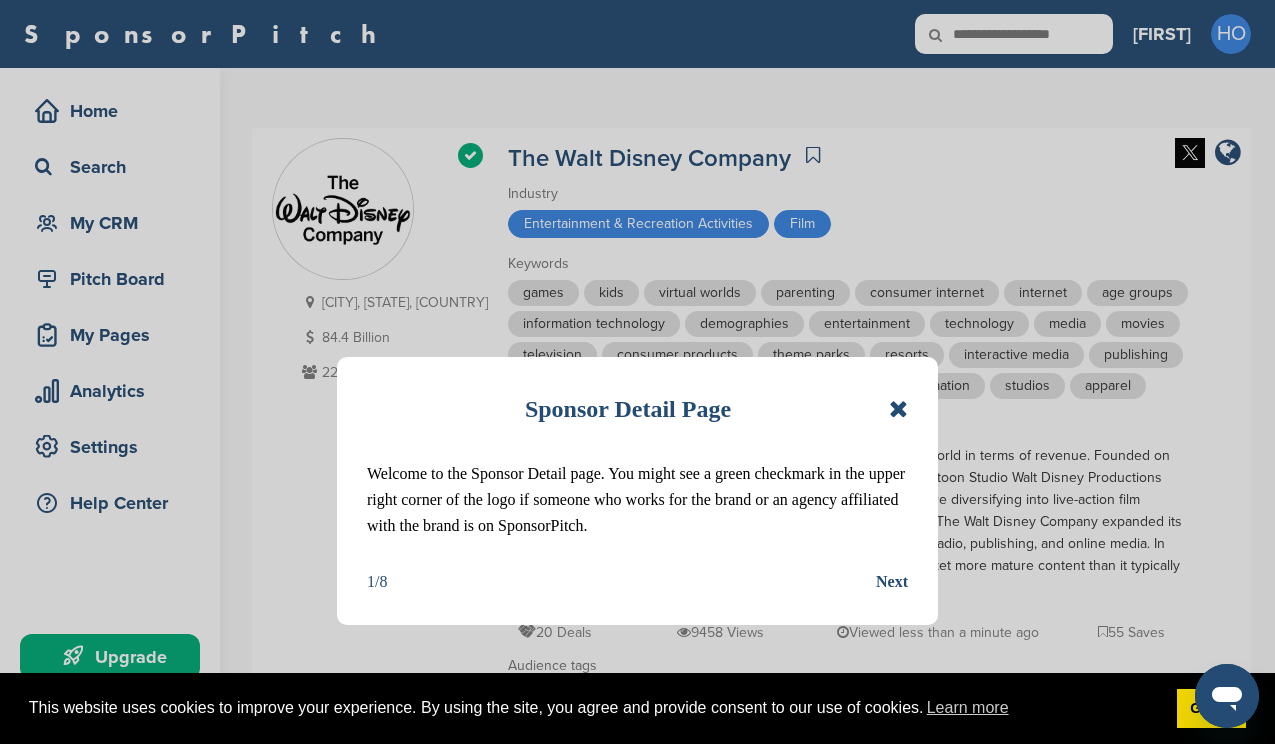 click at bounding box center (898, 409) 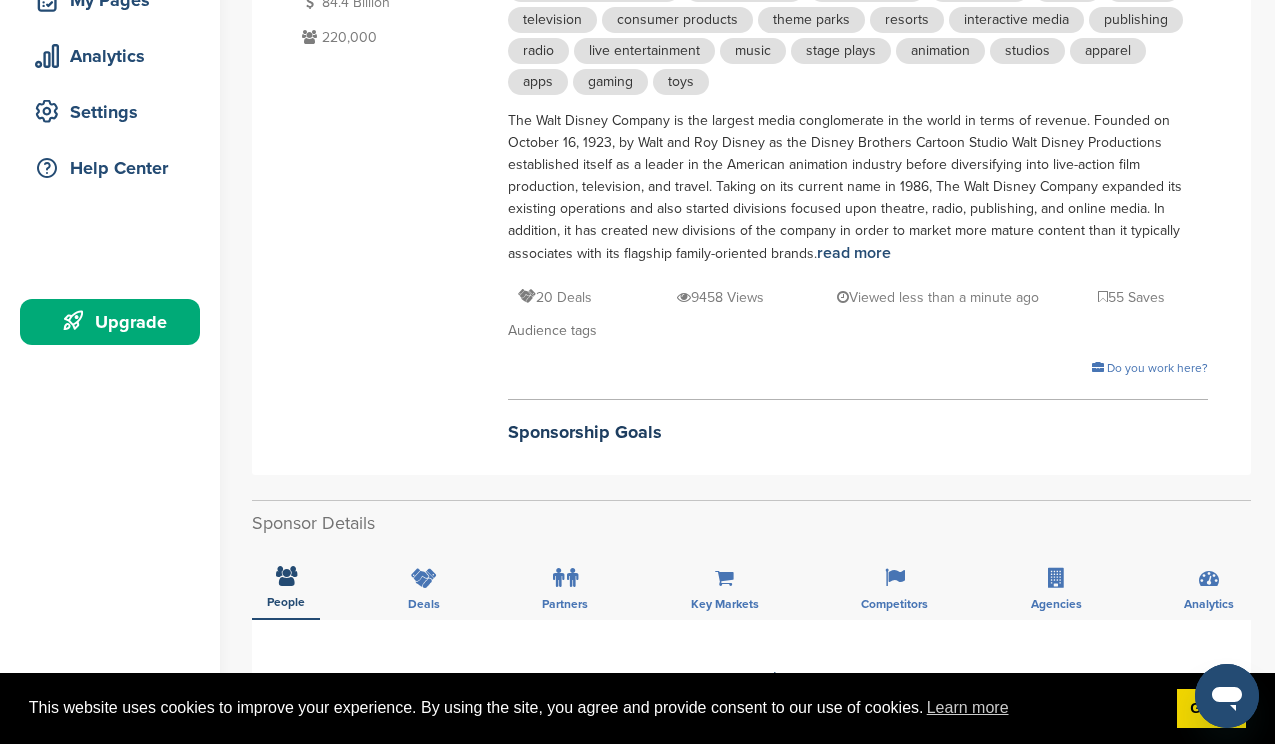 scroll, scrollTop: 366, scrollLeft: 0, axis: vertical 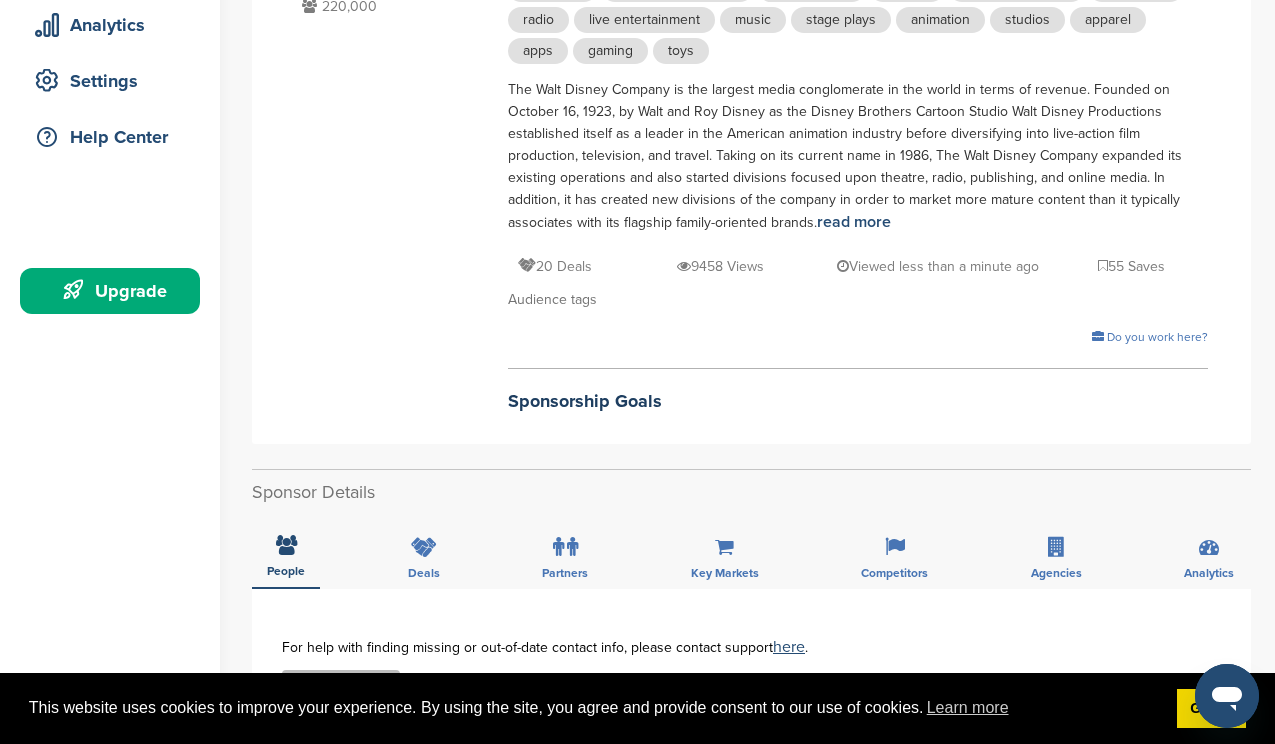 click on "Sponsorship Goals" at bounding box center [858, 401] 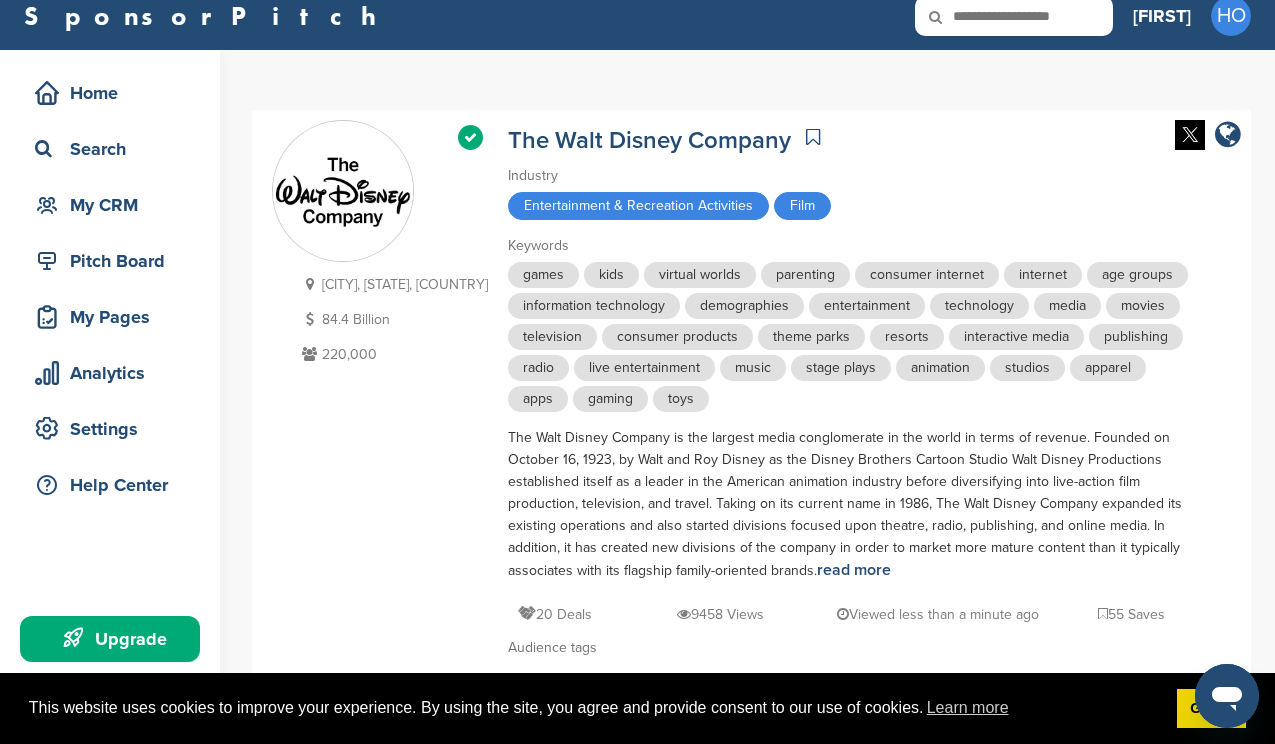 scroll, scrollTop: 0, scrollLeft: 0, axis: both 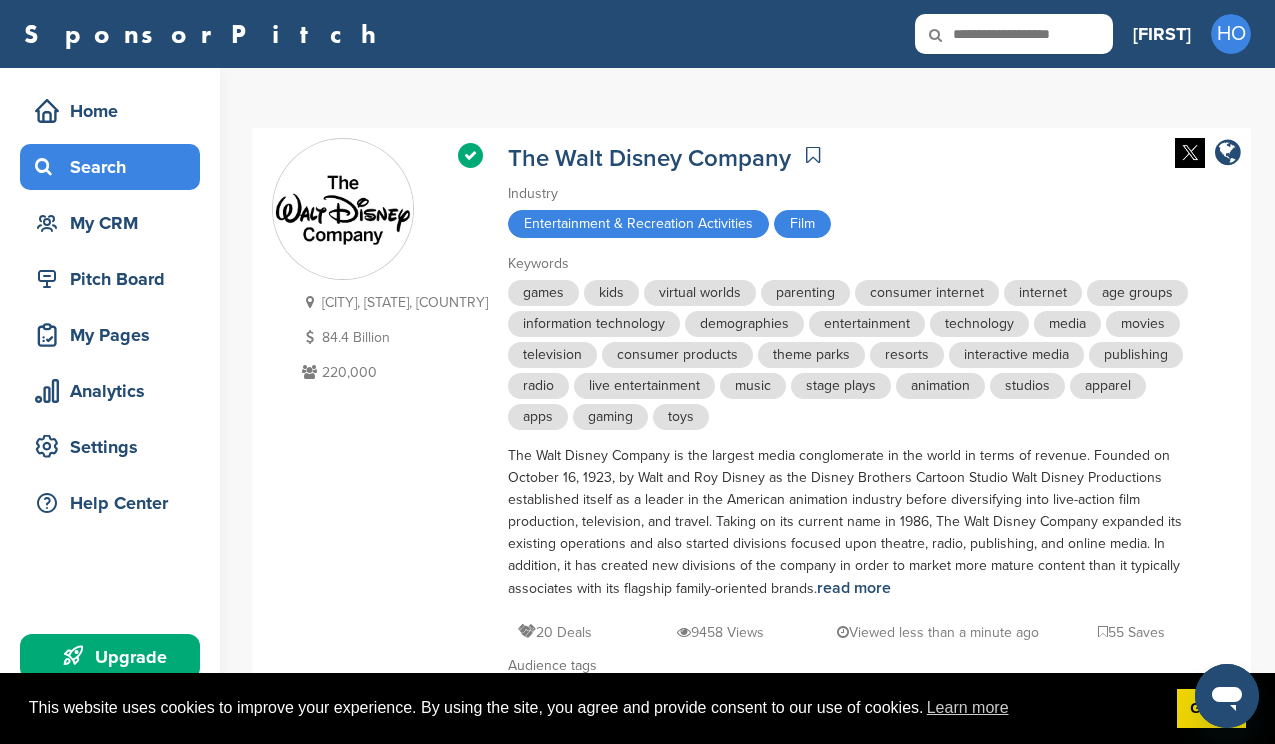 click on "Search" at bounding box center [110, 167] 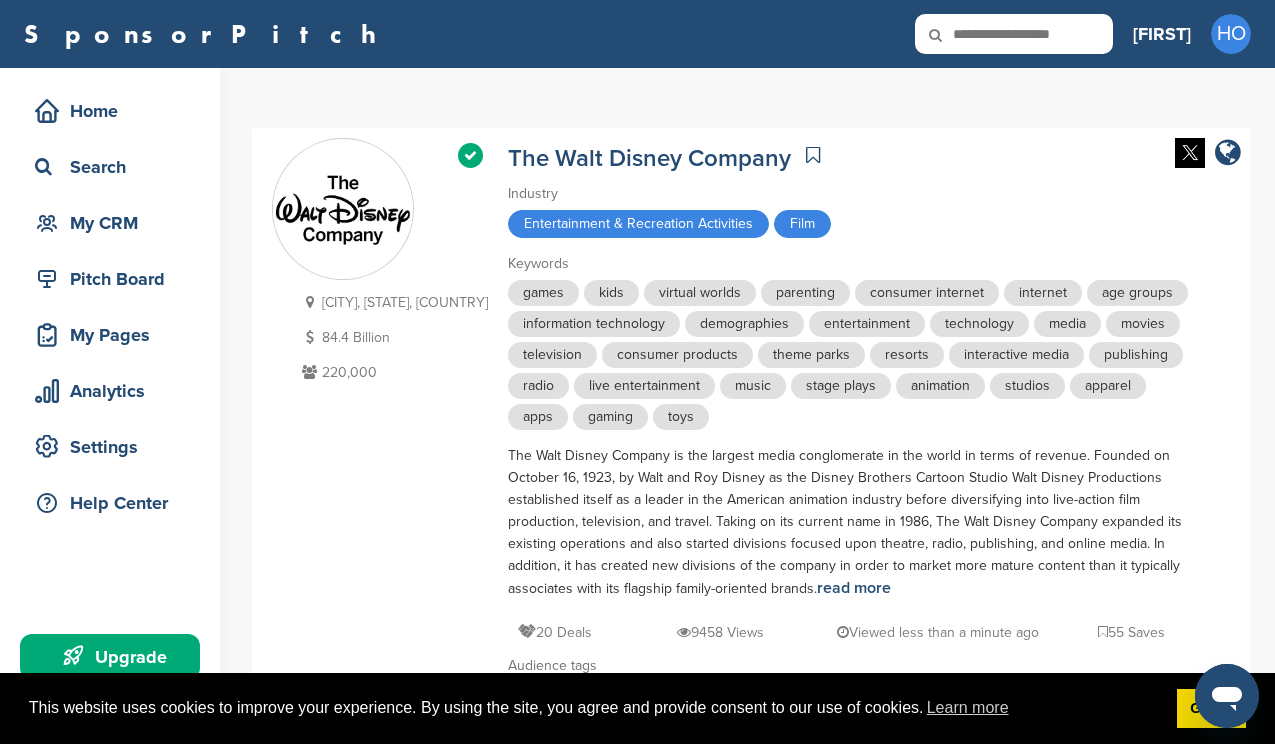 click at bounding box center (1014, 34) 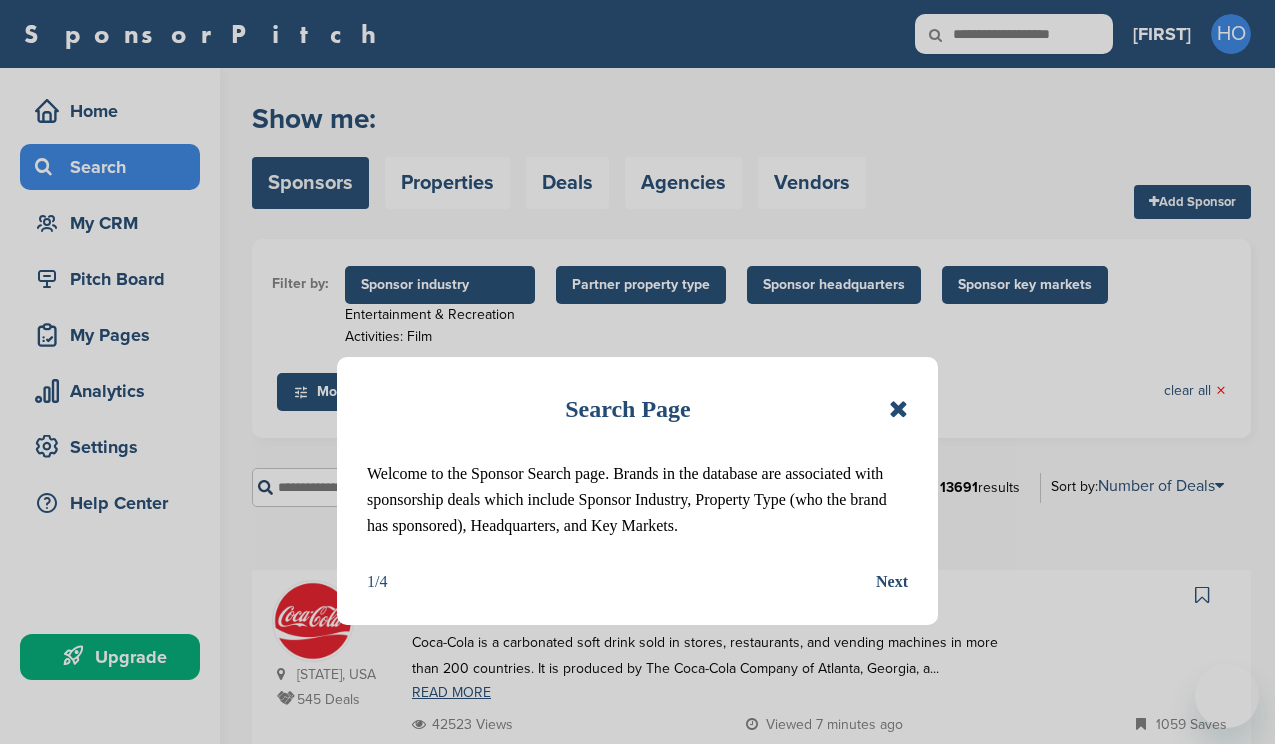 scroll, scrollTop: 0, scrollLeft: 0, axis: both 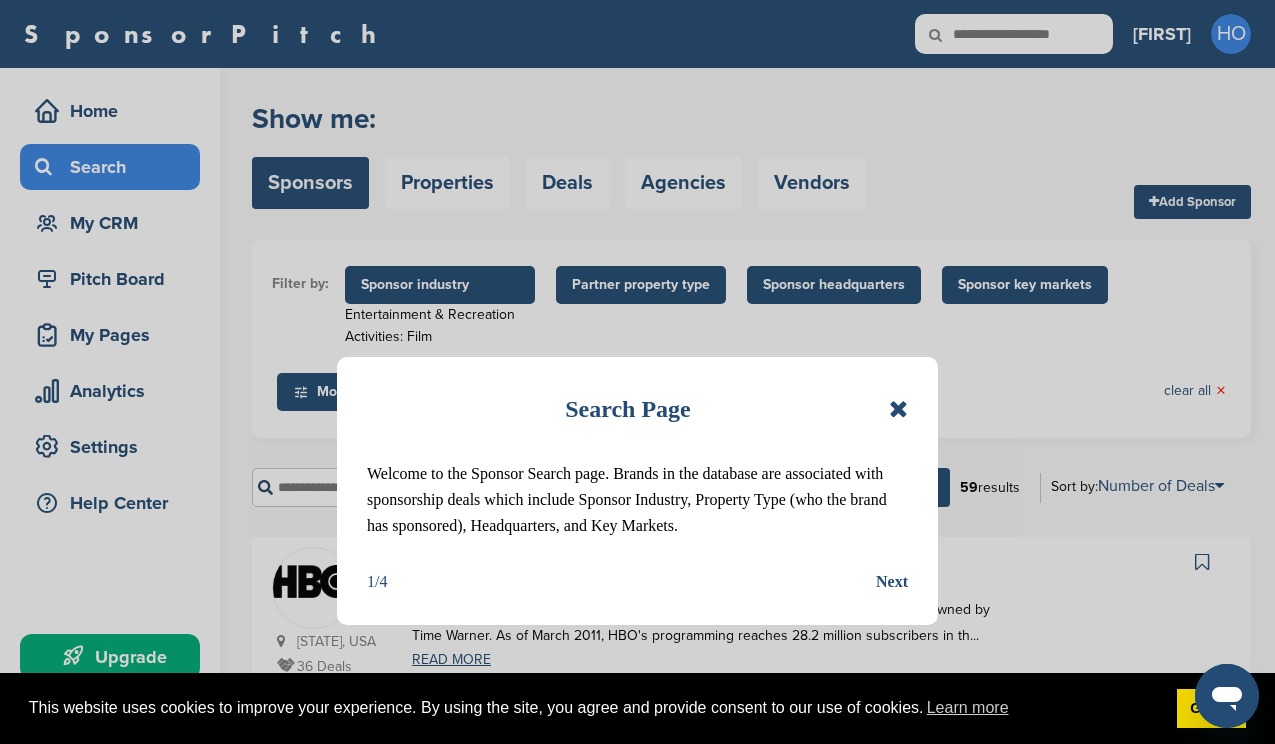 click at bounding box center [898, 409] 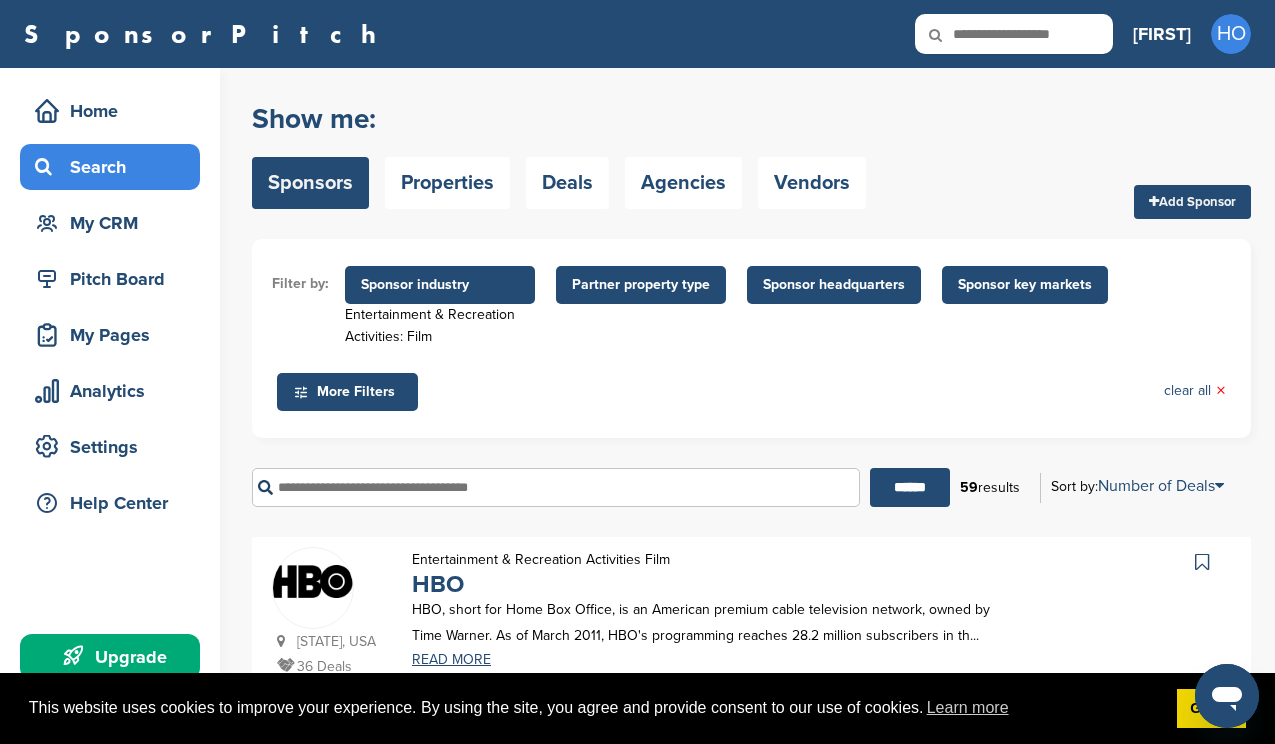 click at bounding box center [949, 35] 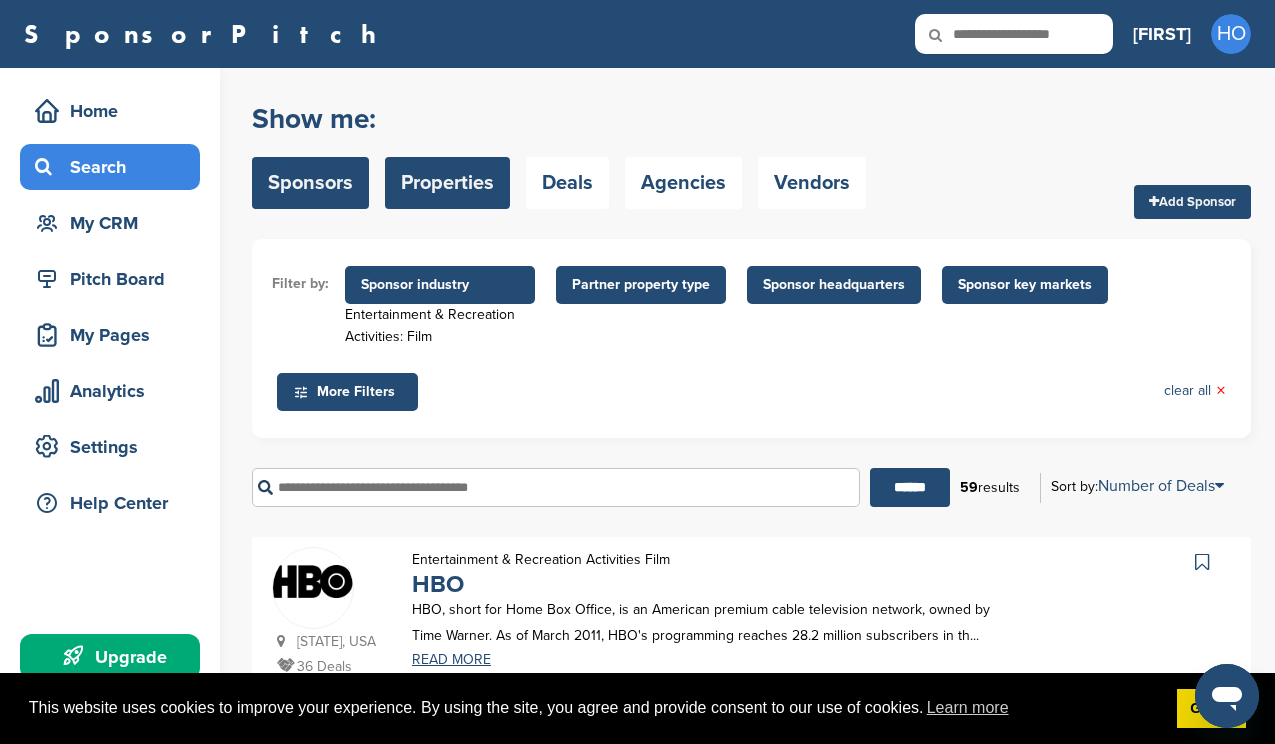 click on "Properties" at bounding box center [447, 183] 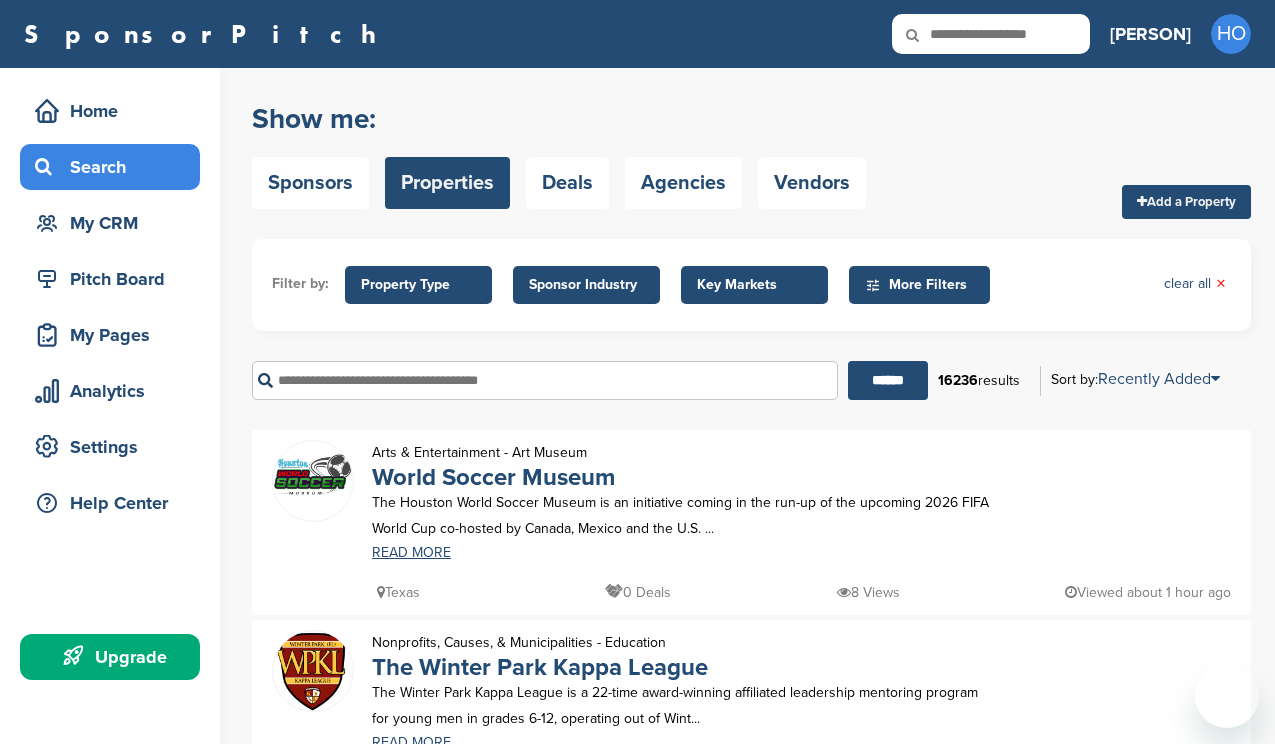 scroll, scrollTop: 0, scrollLeft: 0, axis: both 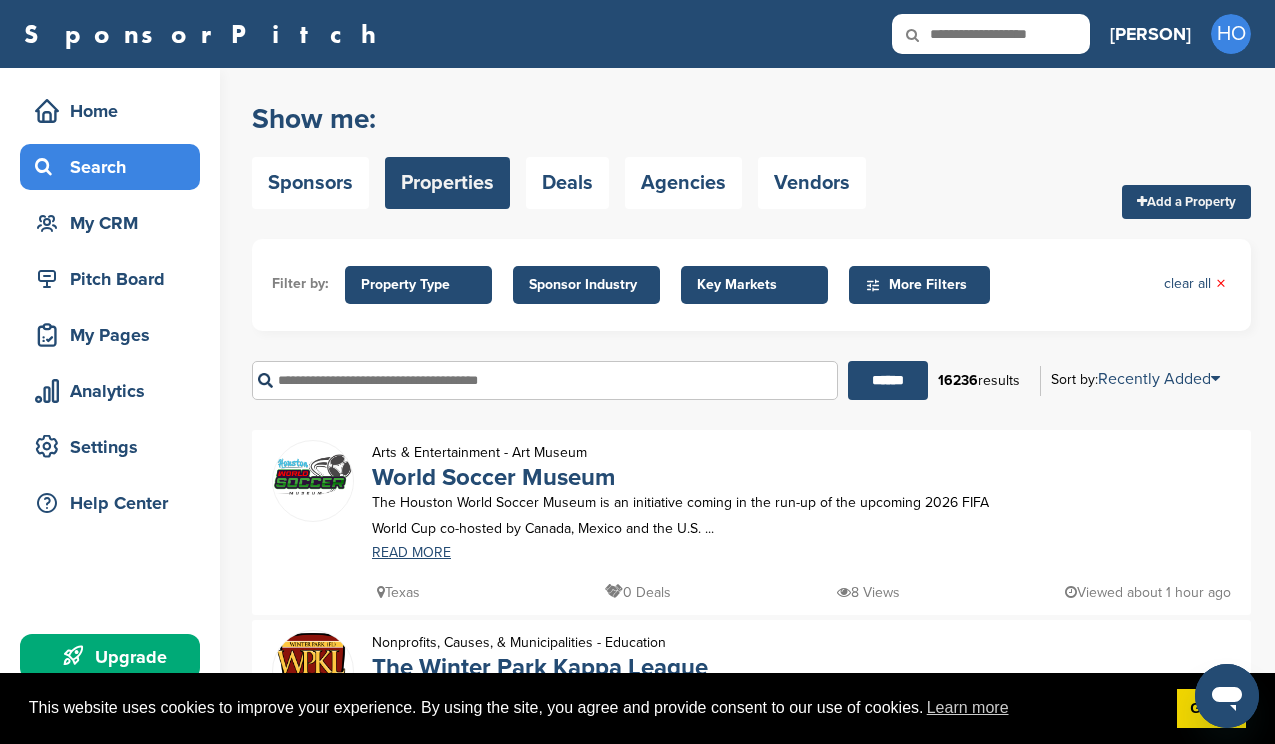 click on "Sponsor Industry" at bounding box center [586, 285] 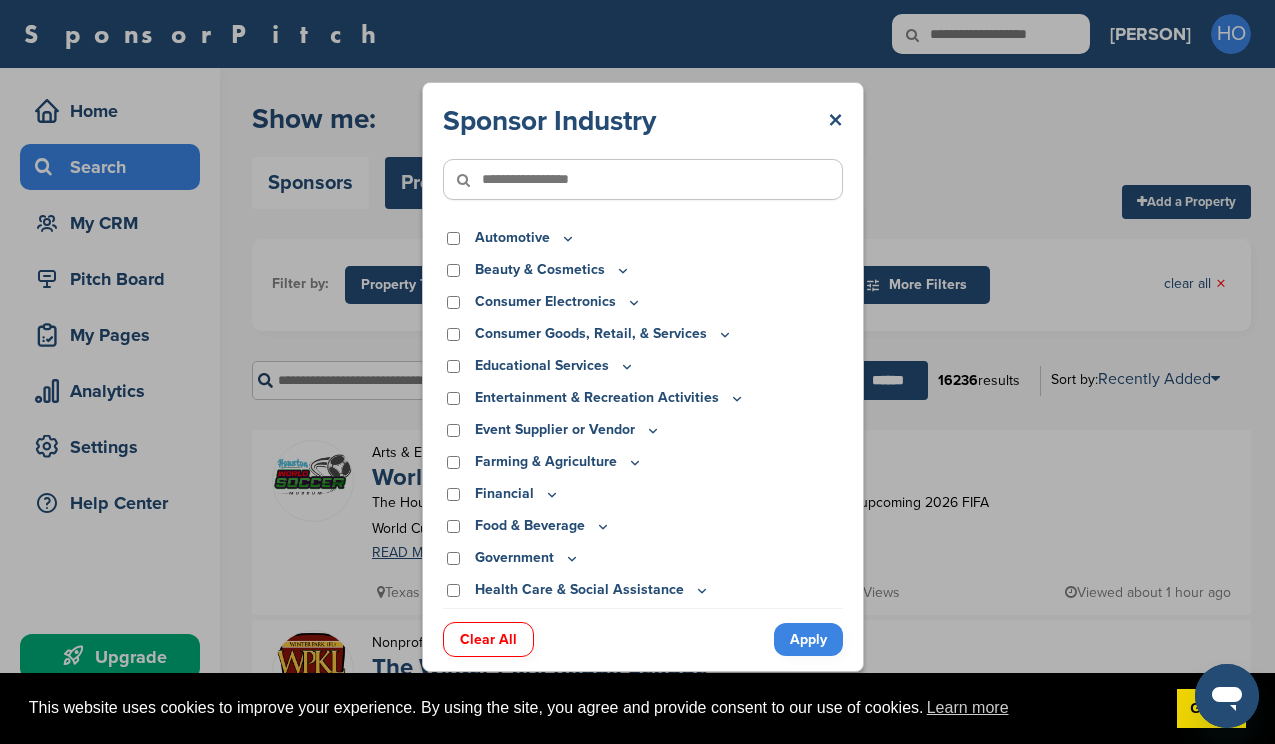 scroll, scrollTop: 36, scrollLeft: 0, axis: vertical 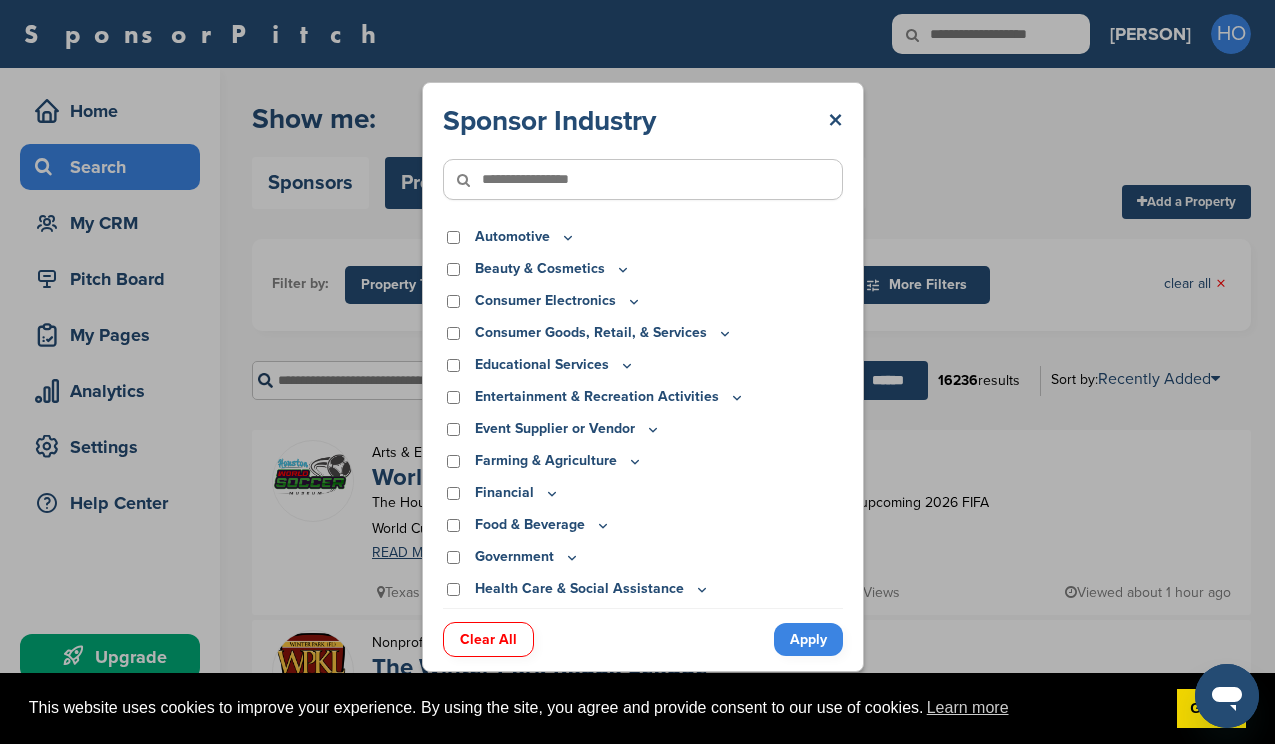 click on "Entertainment & Recreation Activities" at bounding box center [610, 397] 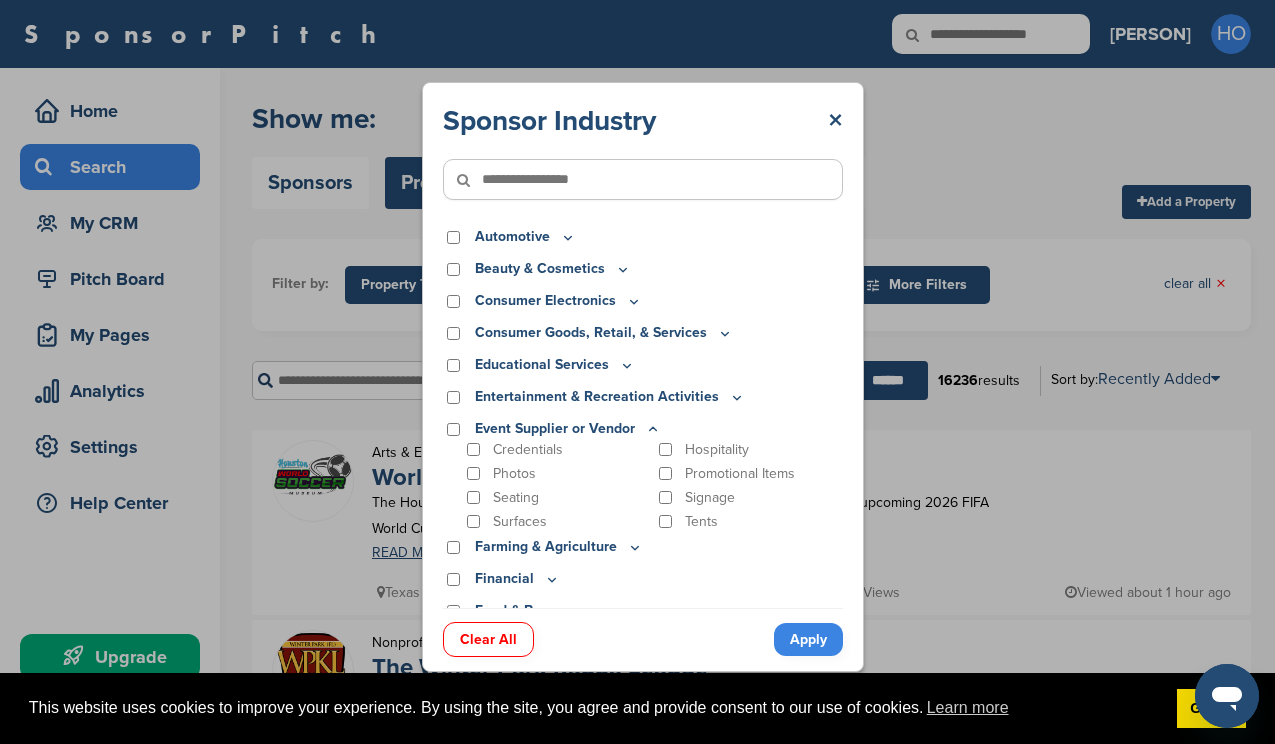 click 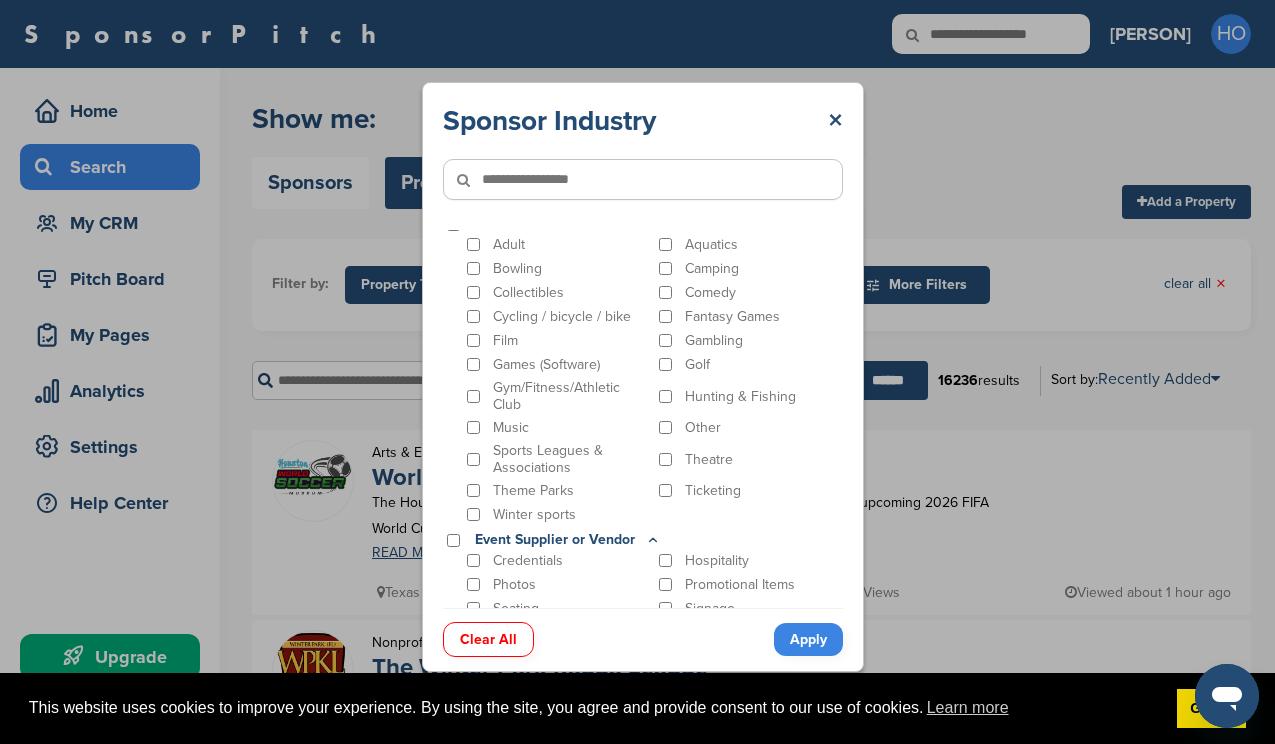 scroll, scrollTop: 173, scrollLeft: 0, axis: vertical 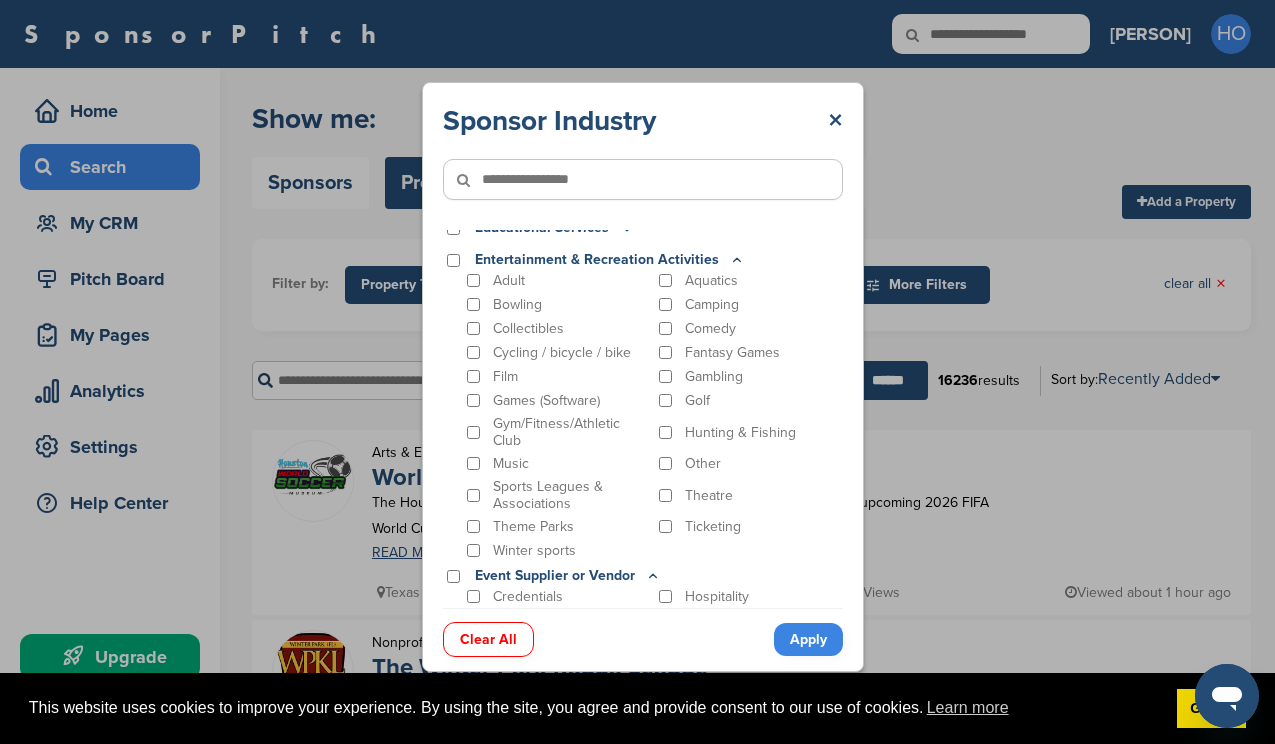 click on "Sponsor Industry
×
Apparel, Clothing, & Fashion
Accessories
Athletic Apparel & Equipment
Backpacks
Clothing Line
Eyewear
Footwear
Formalwear
Fragrance
Handbags
Hats
Jewelry
Other
Outdoor clothing
Outerwear
Swimwear
Underwear
Uniforms
Watches
Automotive
ATV
Auto Dealer
Auto Manufacturer
Auto Parts
Car Wash
Classifieds
Motorcycle
Navigation Systems
Other
RV's
Service Center
Tire Distribution
Tire Manufacturer
Beauty & Cosmetics
Cosmetics
Female Grooming Products" at bounding box center [642, 377] 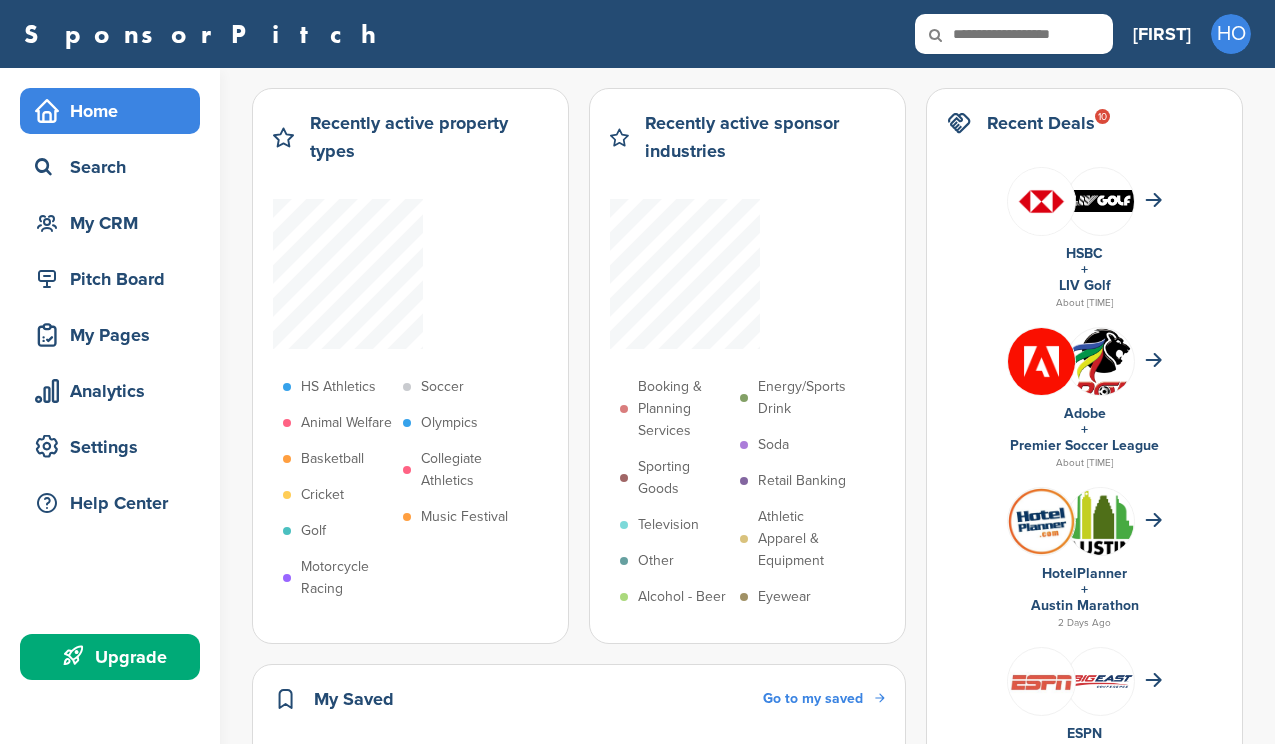 scroll, scrollTop: 0, scrollLeft: 0, axis: both 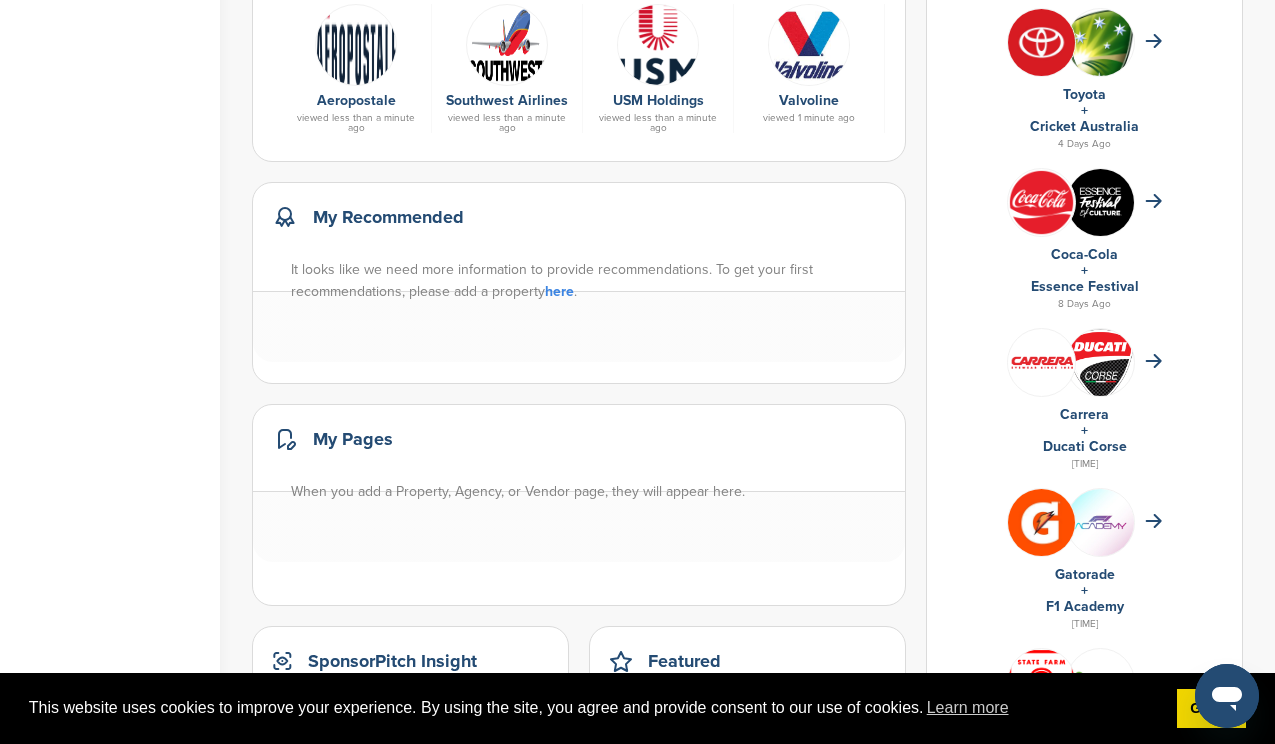 click on "here" at bounding box center [559, 291] 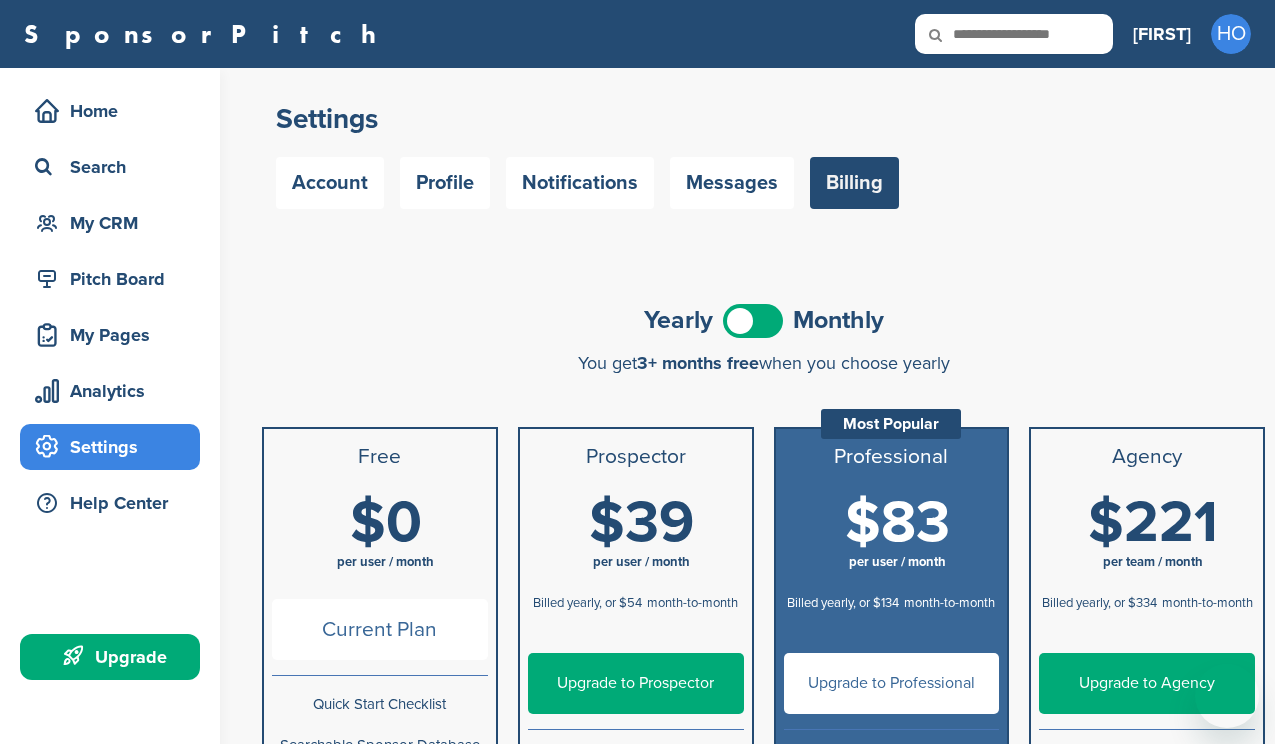 scroll, scrollTop: 0, scrollLeft: 0, axis: both 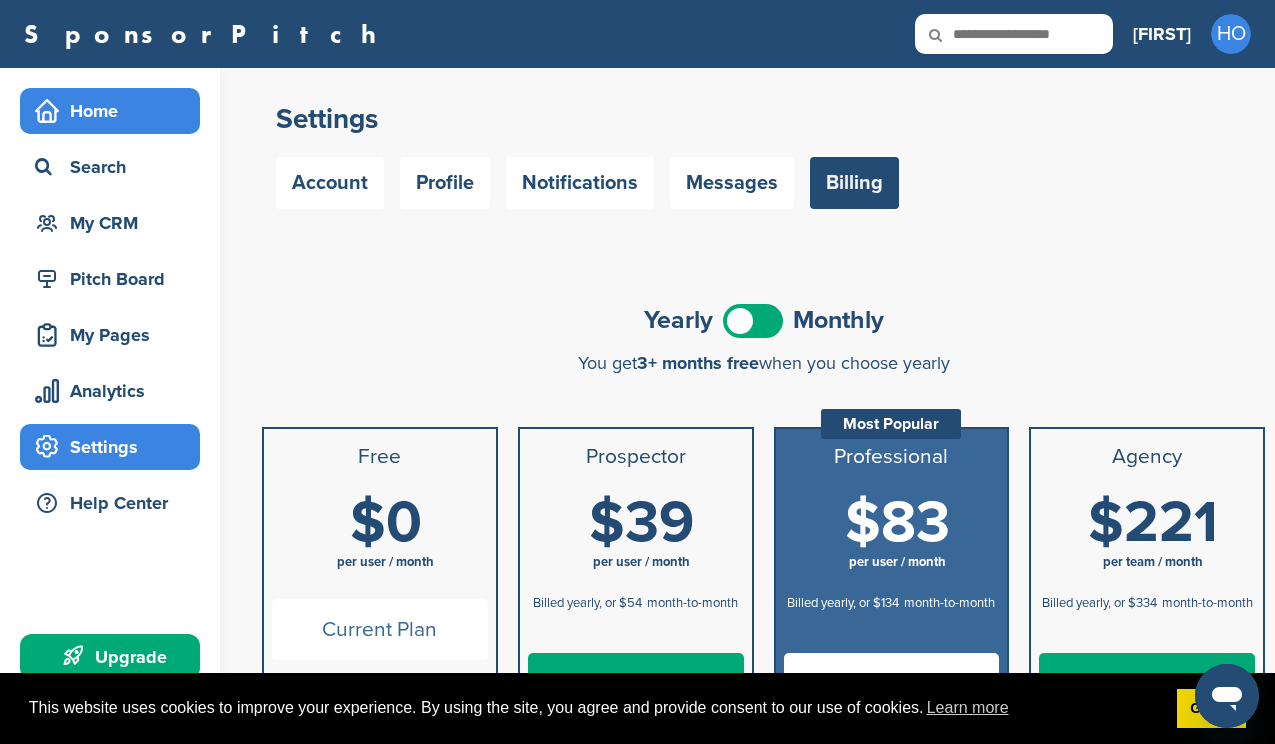 click on "Home" at bounding box center [115, 111] 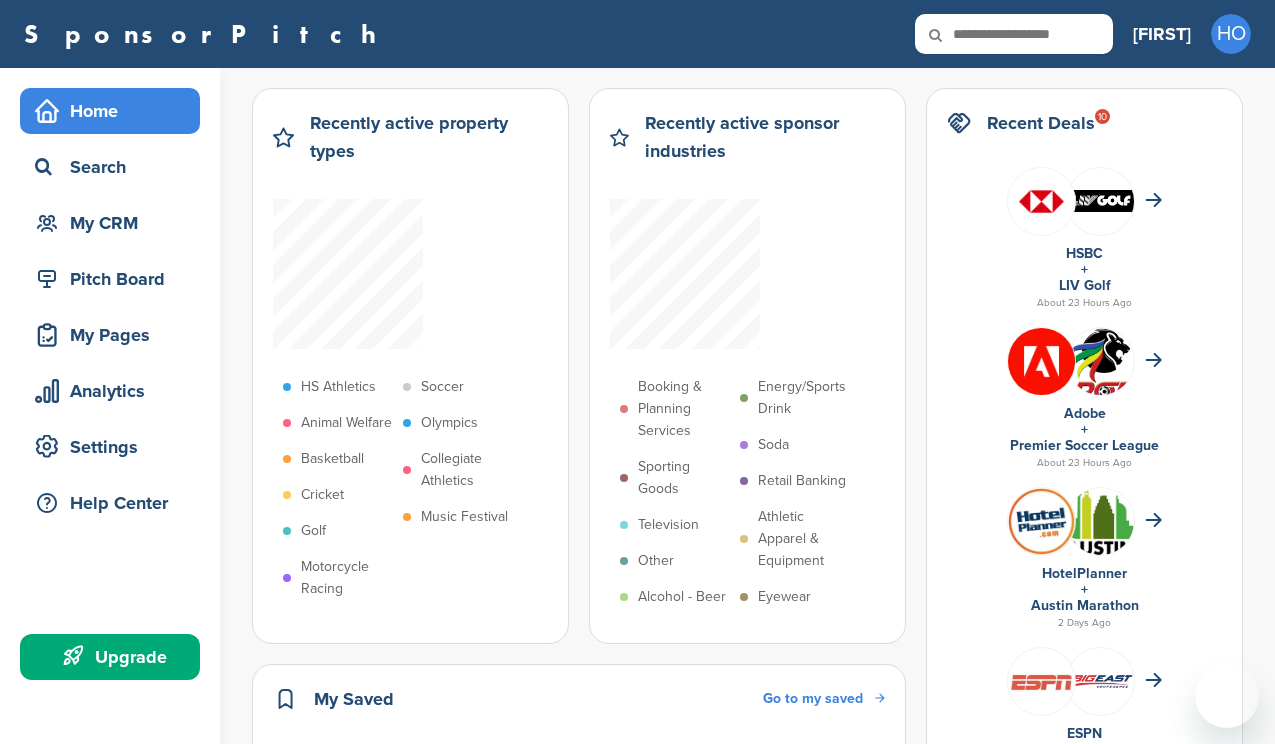 scroll, scrollTop: 0, scrollLeft: 0, axis: both 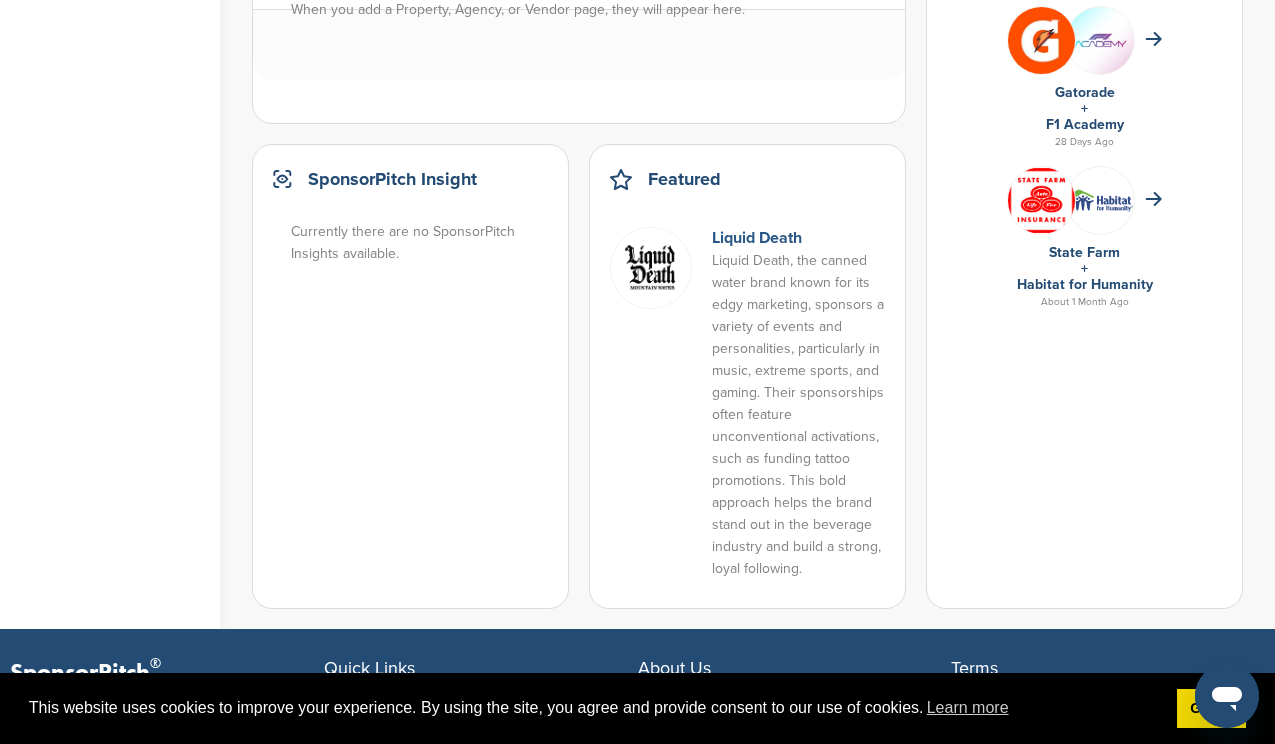 click on "Liquid Death" at bounding box center [757, 238] 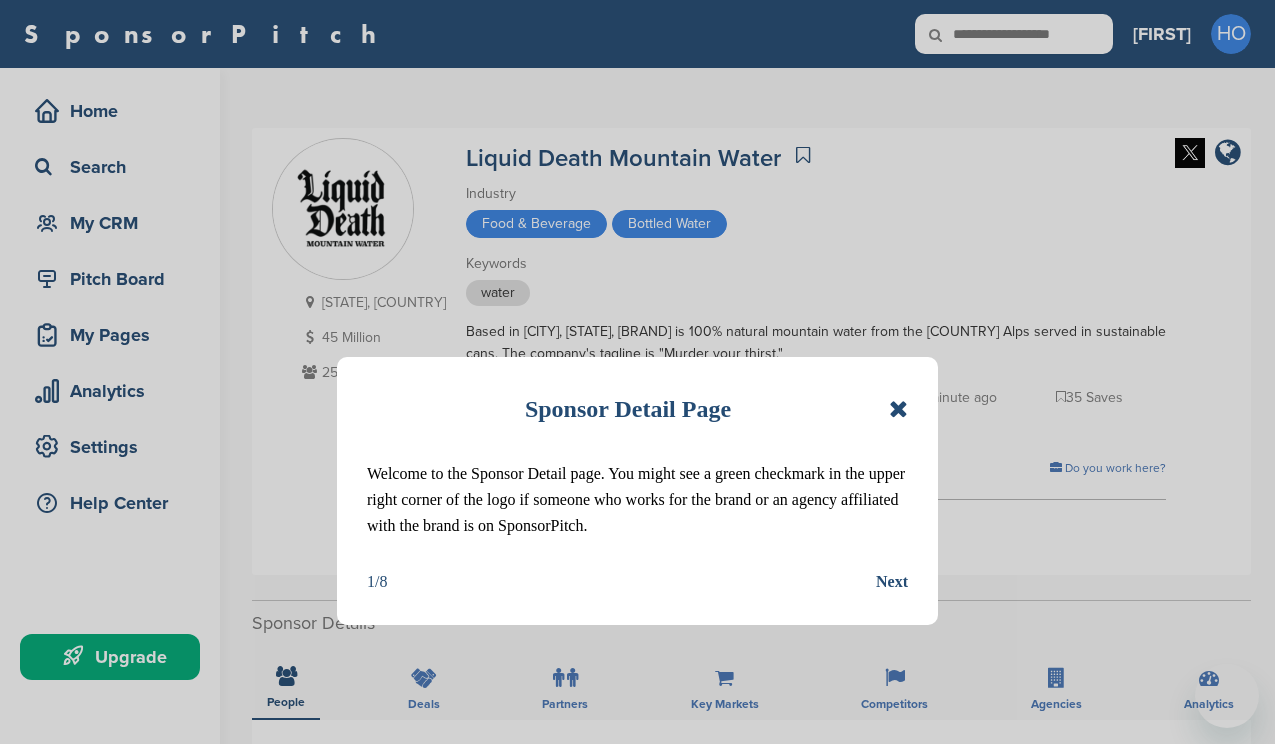 scroll, scrollTop: 0, scrollLeft: 0, axis: both 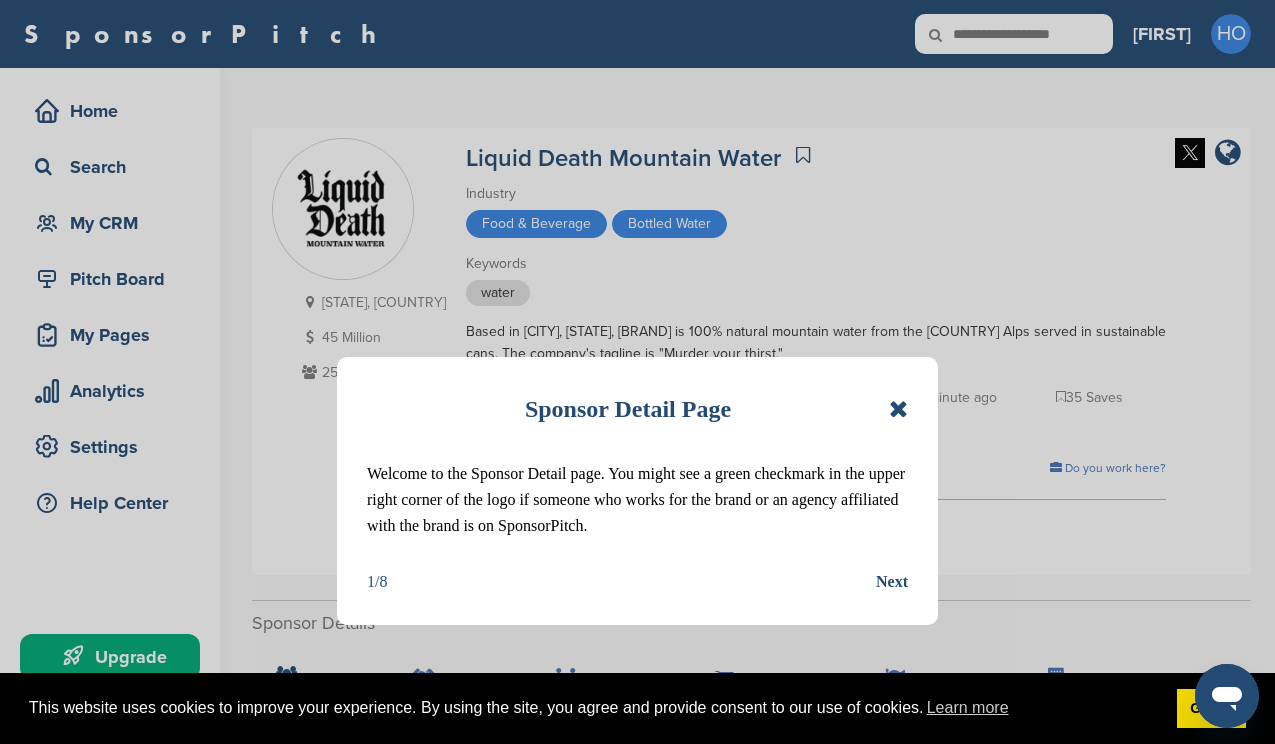 click at bounding box center [898, 409] 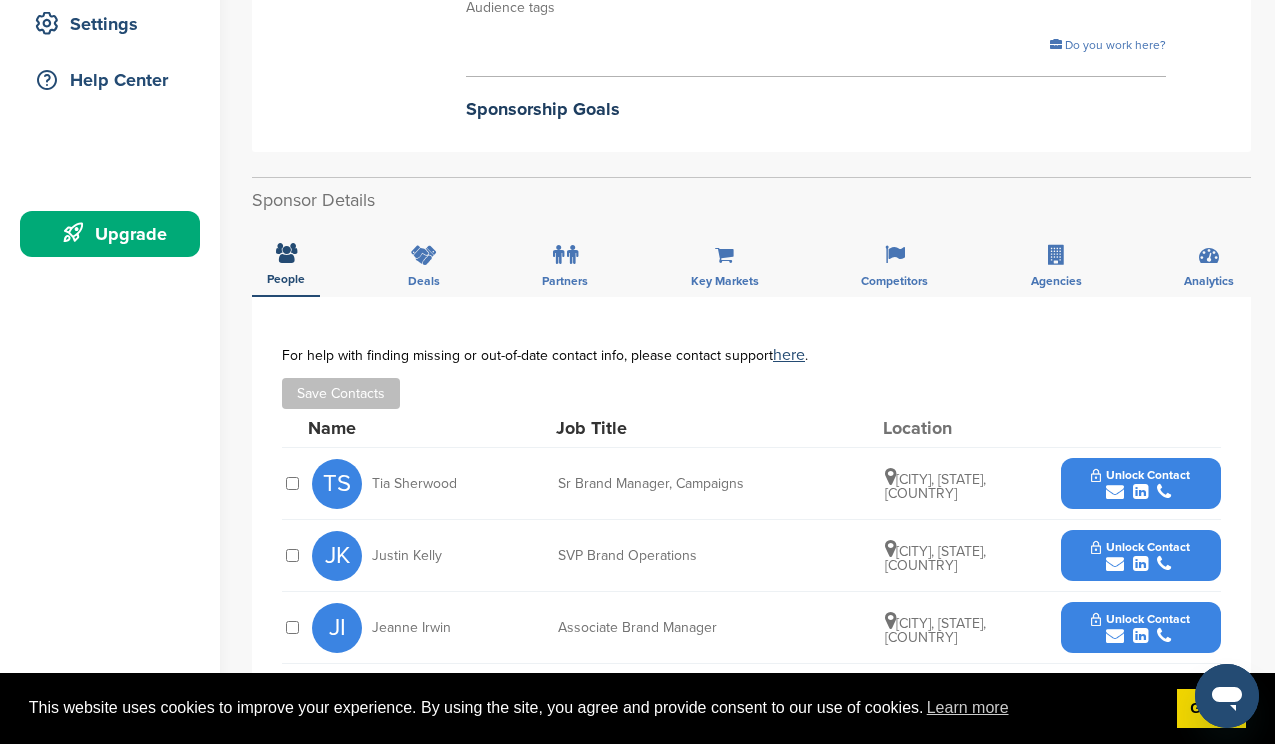 scroll, scrollTop: 417, scrollLeft: 0, axis: vertical 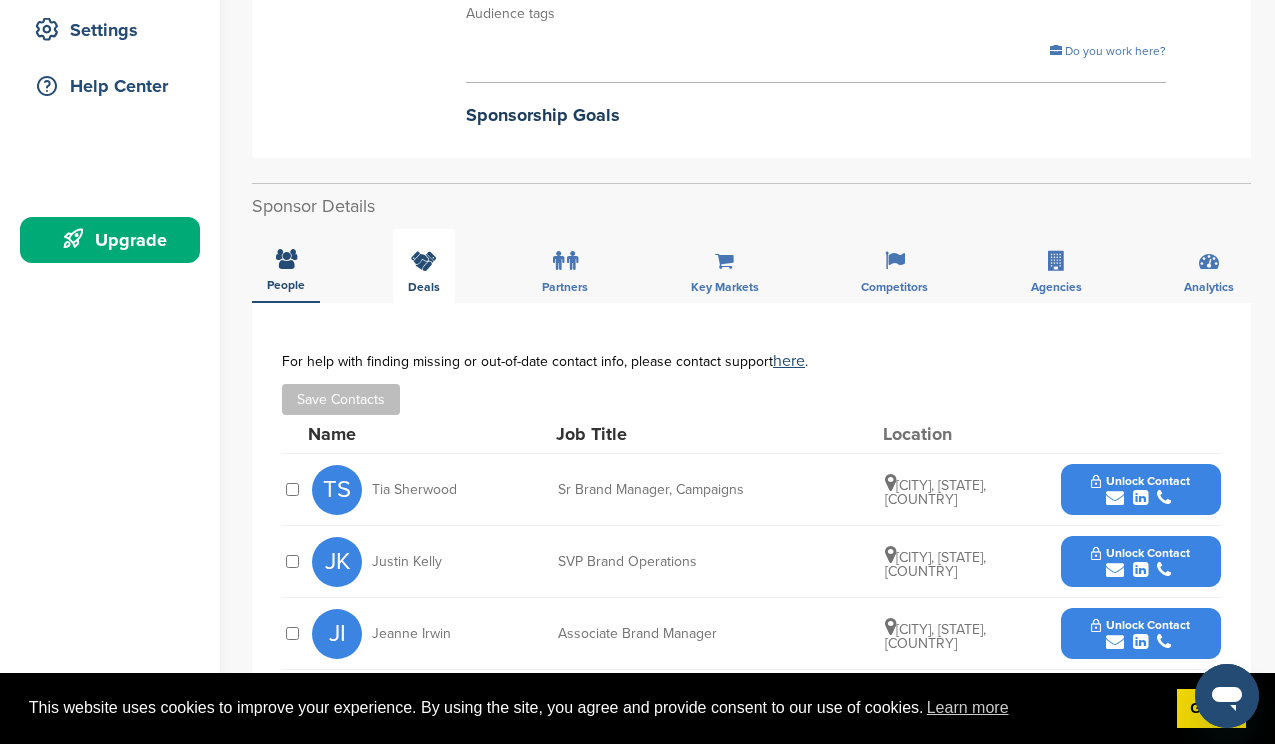 click on "Deals" at bounding box center (424, 266) 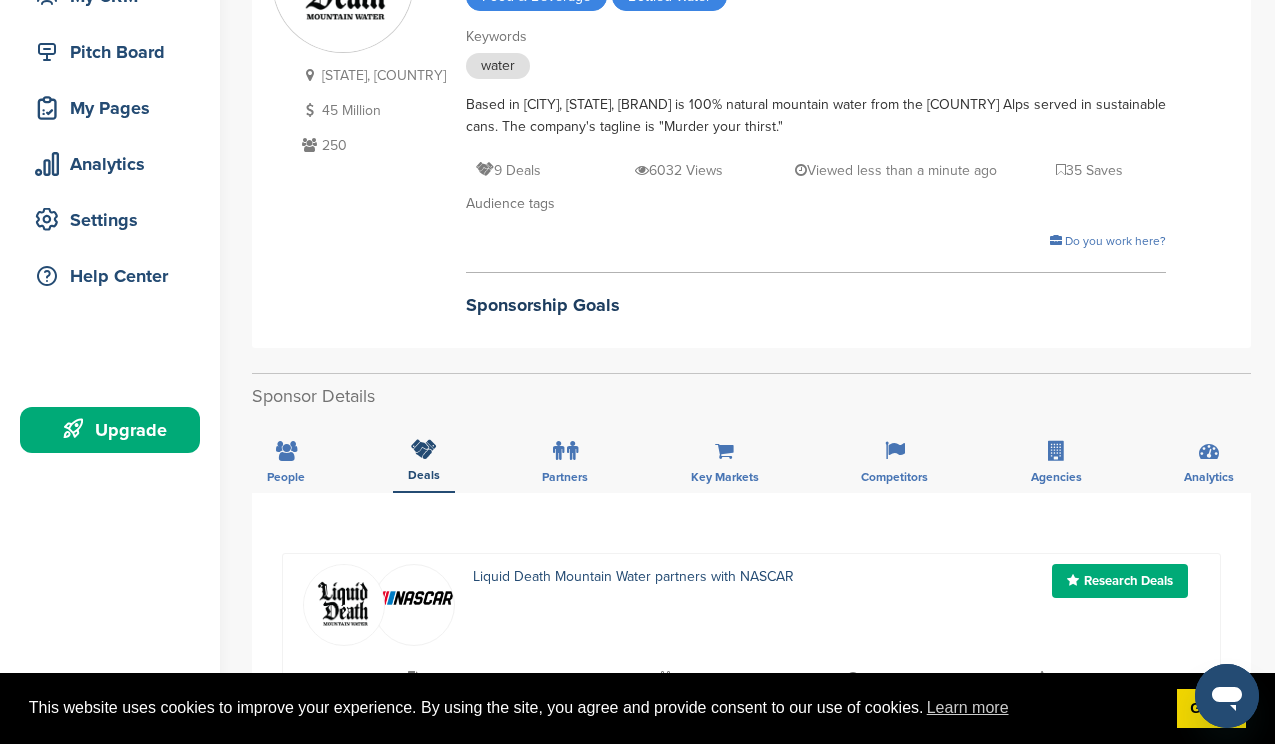scroll, scrollTop: 241, scrollLeft: 0, axis: vertical 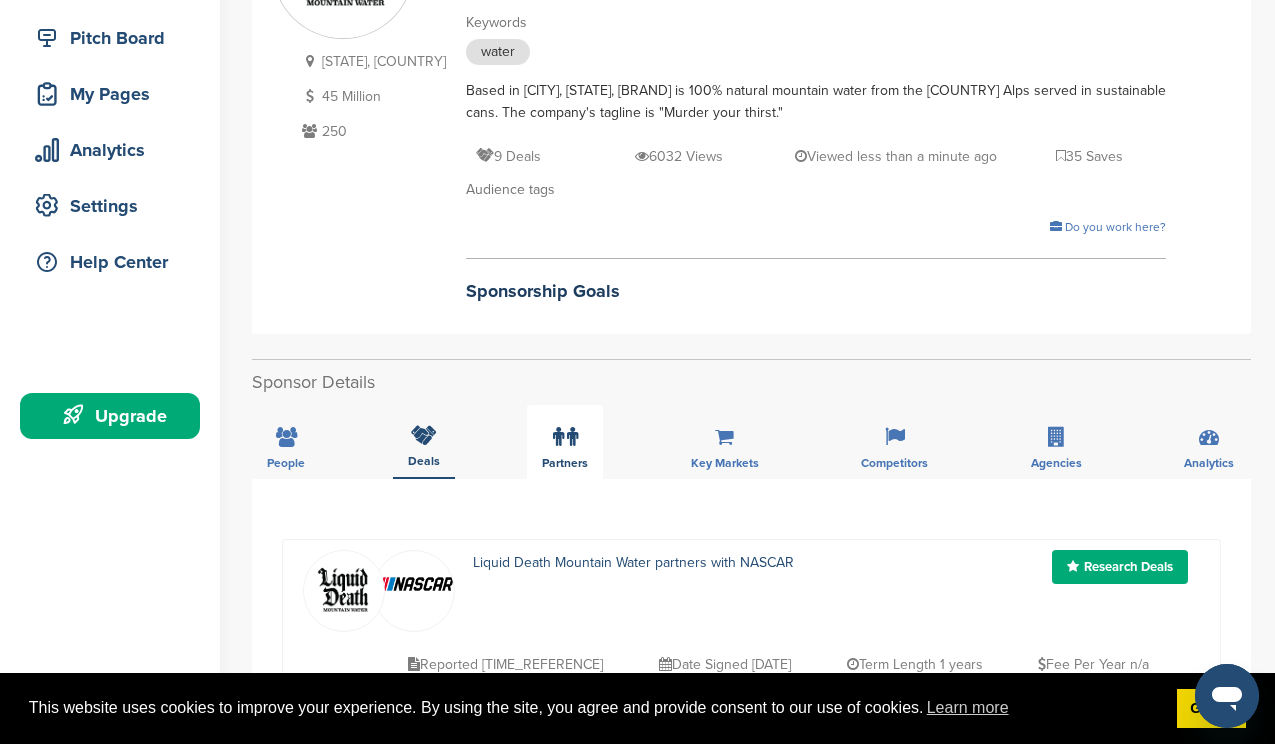 click at bounding box center (558, 437) 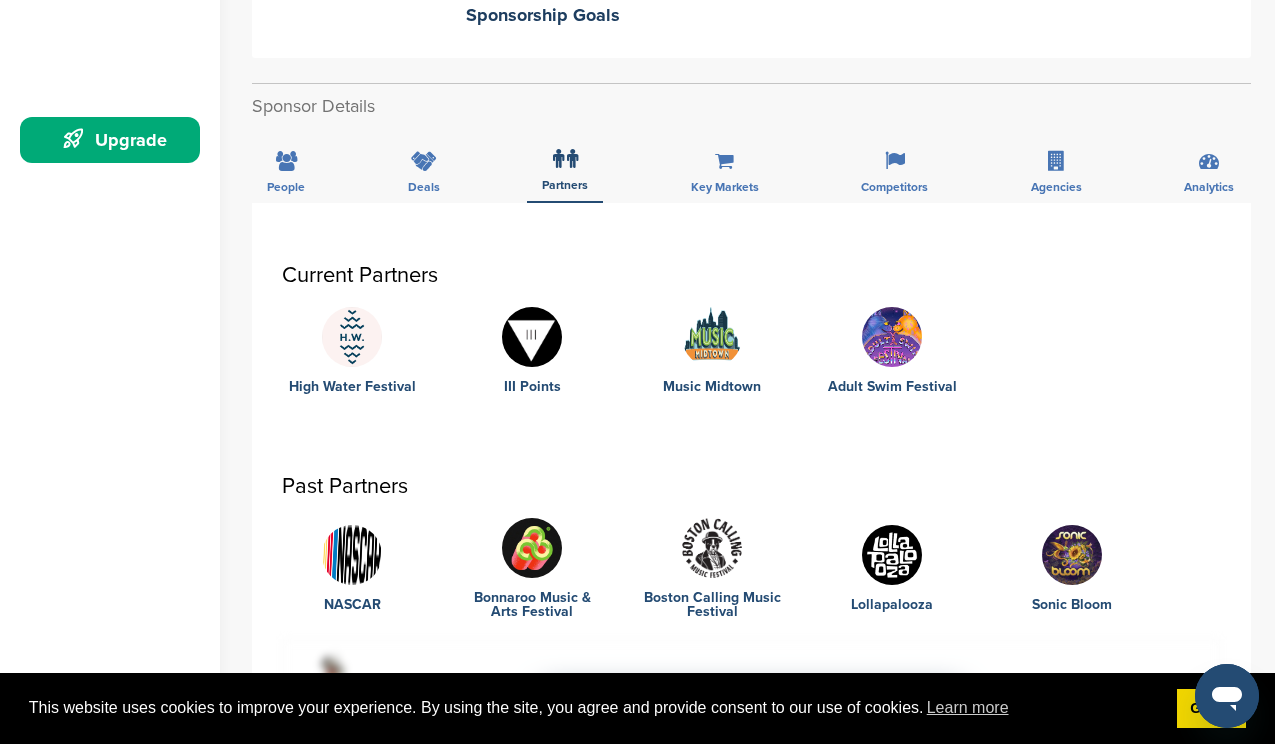 scroll, scrollTop: 515, scrollLeft: 0, axis: vertical 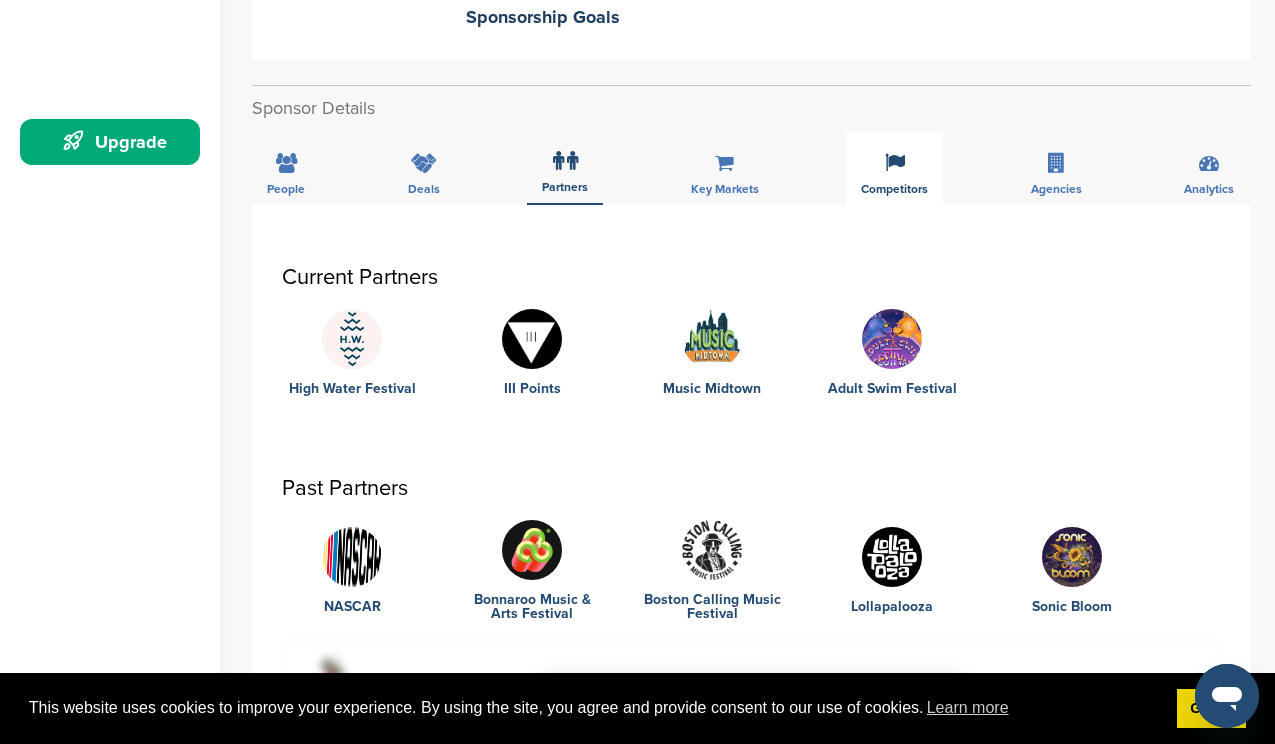 click on "Competitors" at bounding box center (286, 189) 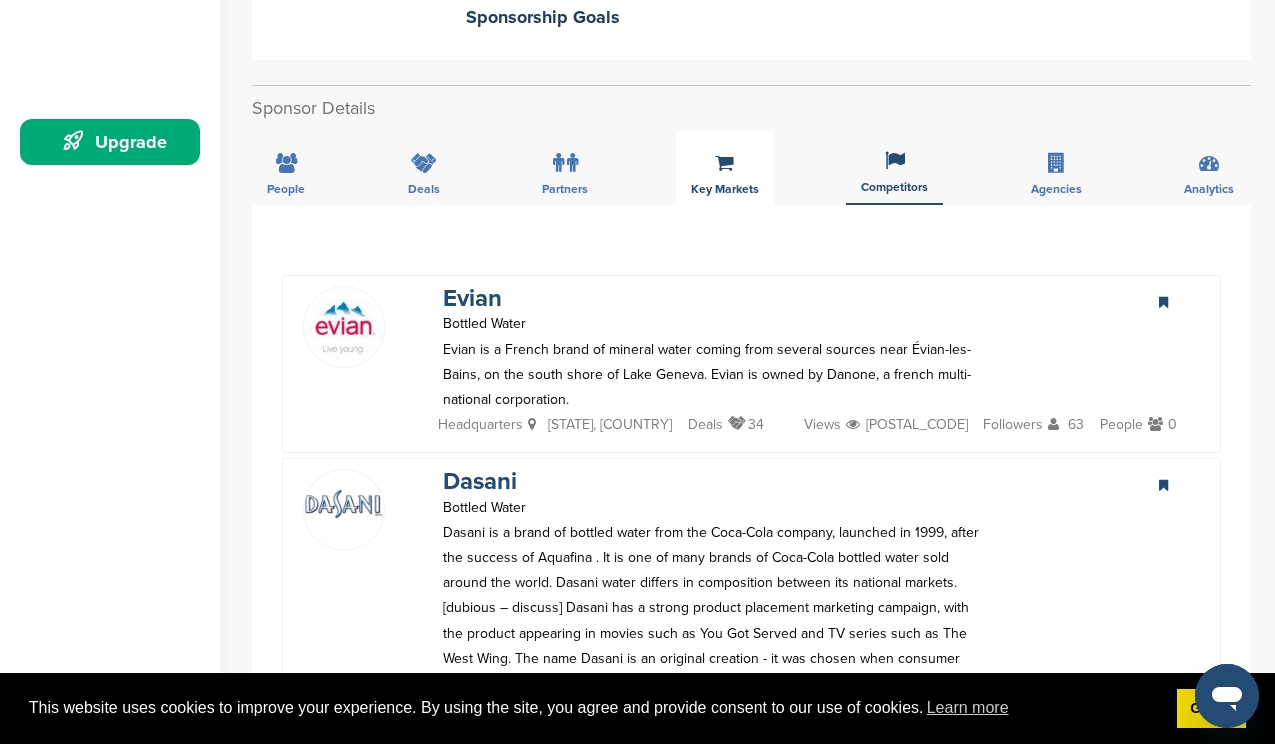 click on "Key Markets" at bounding box center (725, 168) 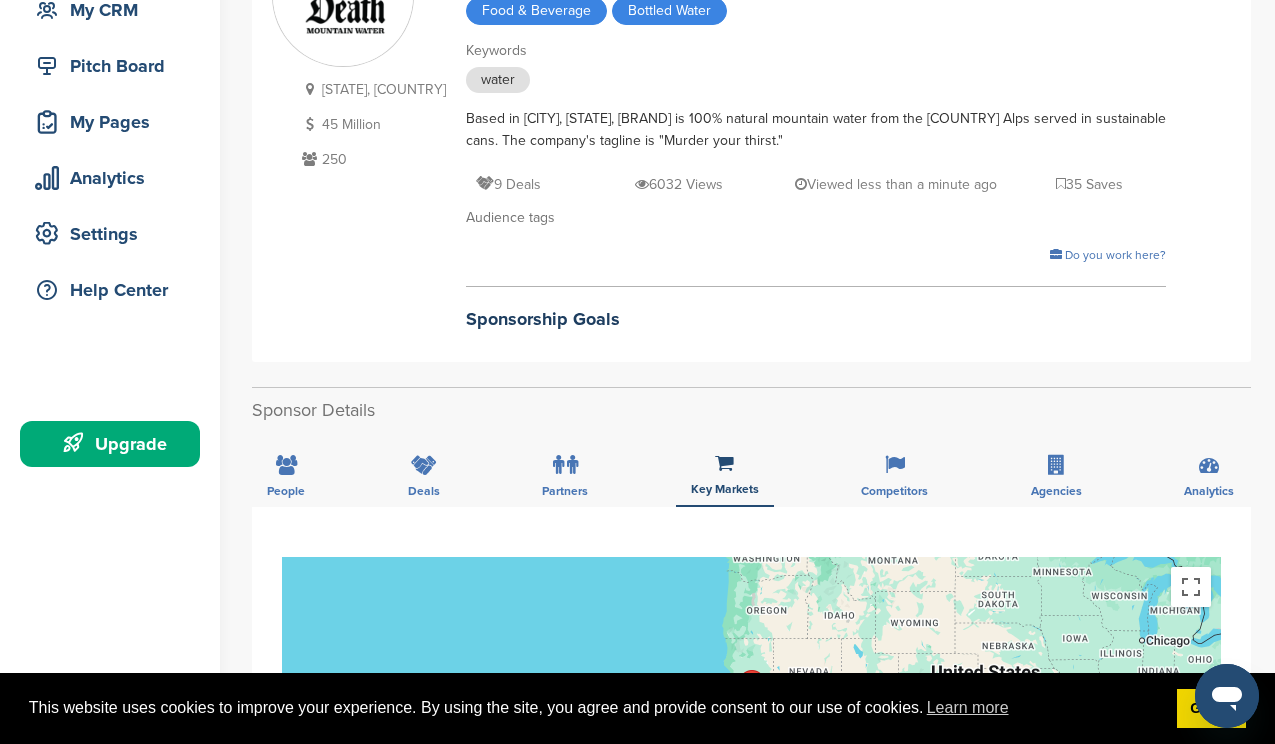 scroll, scrollTop: 209, scrollLeft: 0, axis: vertical 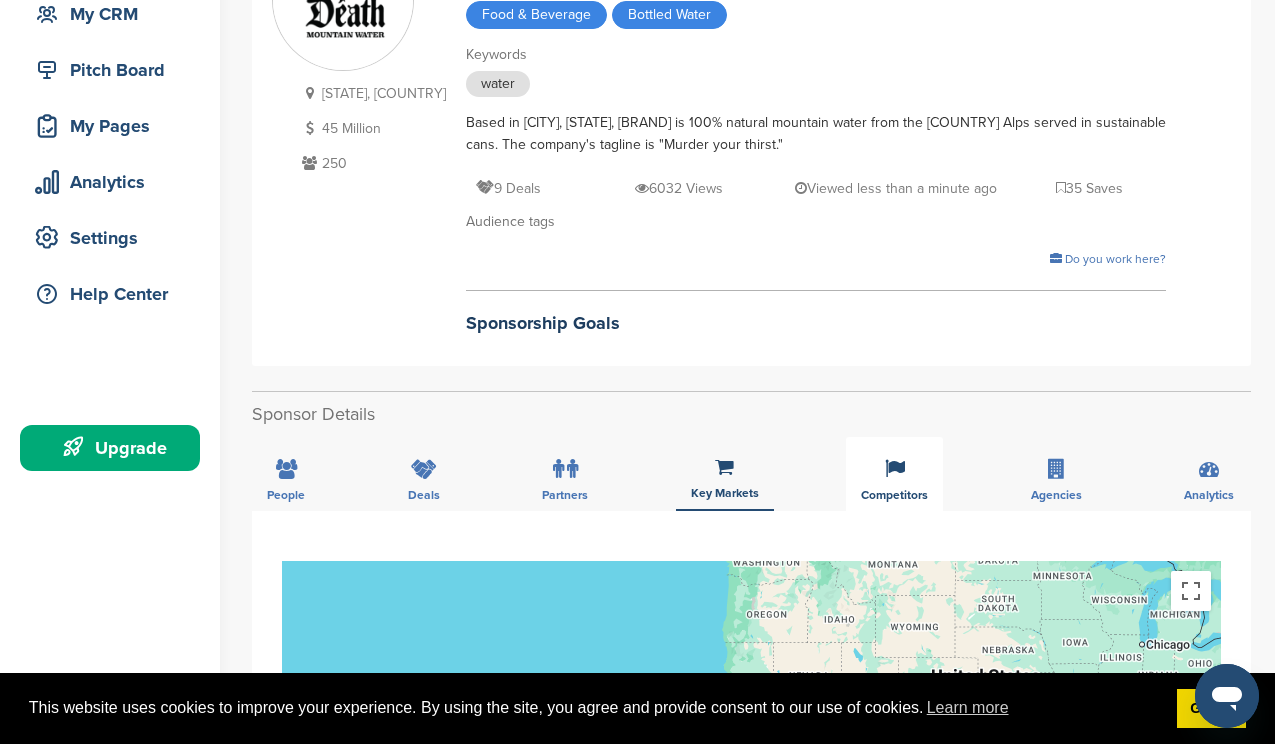 click at bounding box center (895, 469) 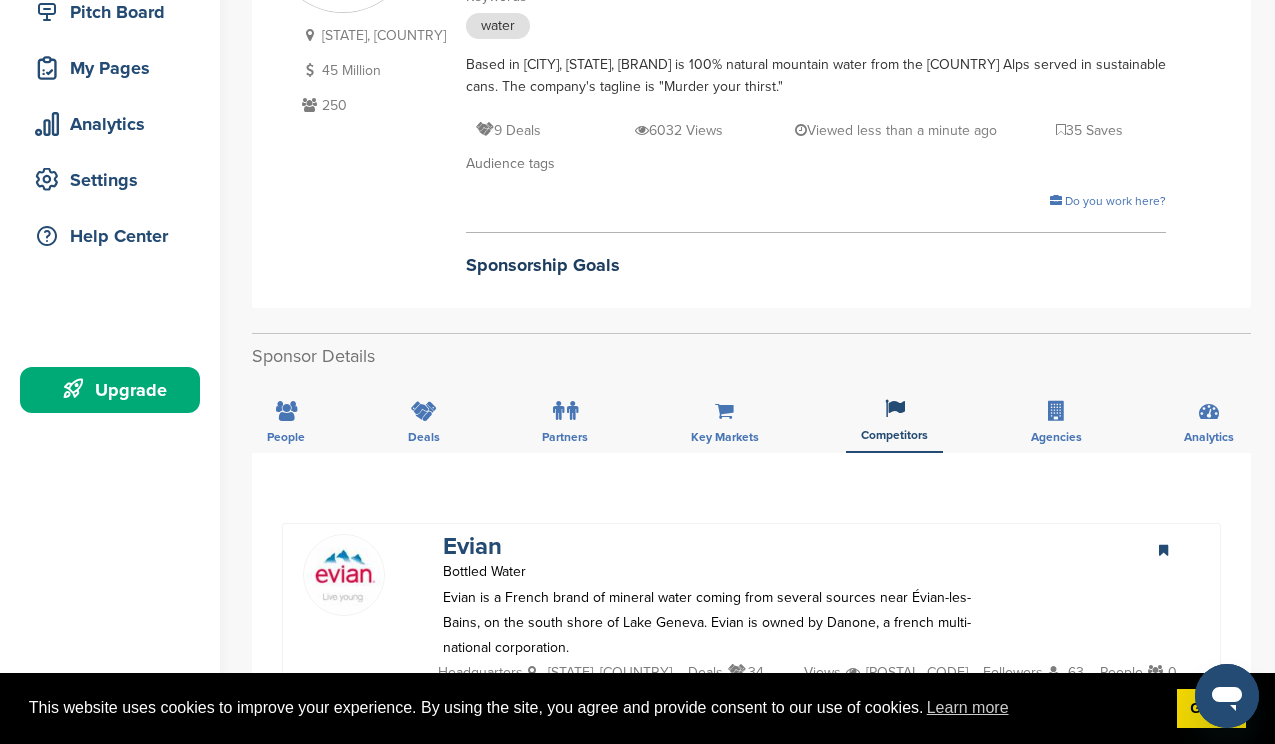 scroll, scrollTop: 322, scrollLeft: 0, axis: vertical 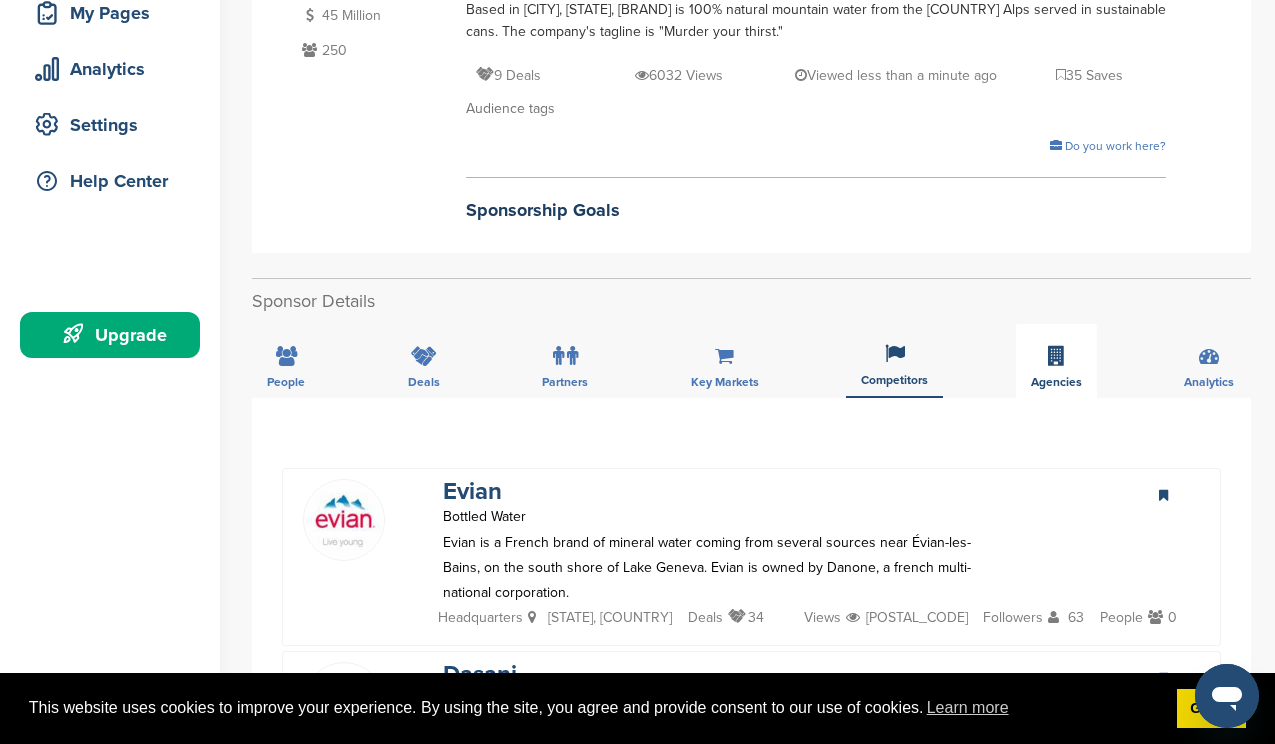 click on "Agencies" at bounding box center [1056, 361] 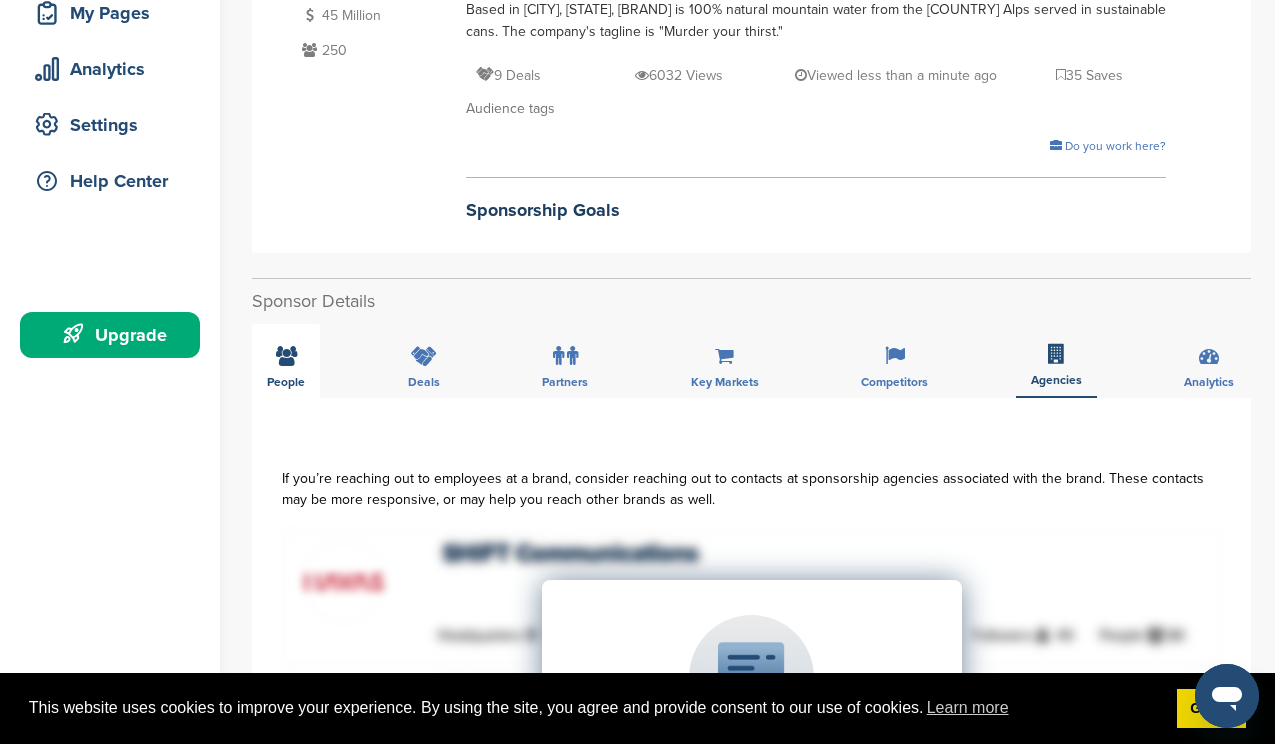 click on "People" at bounding box center [286, 361] 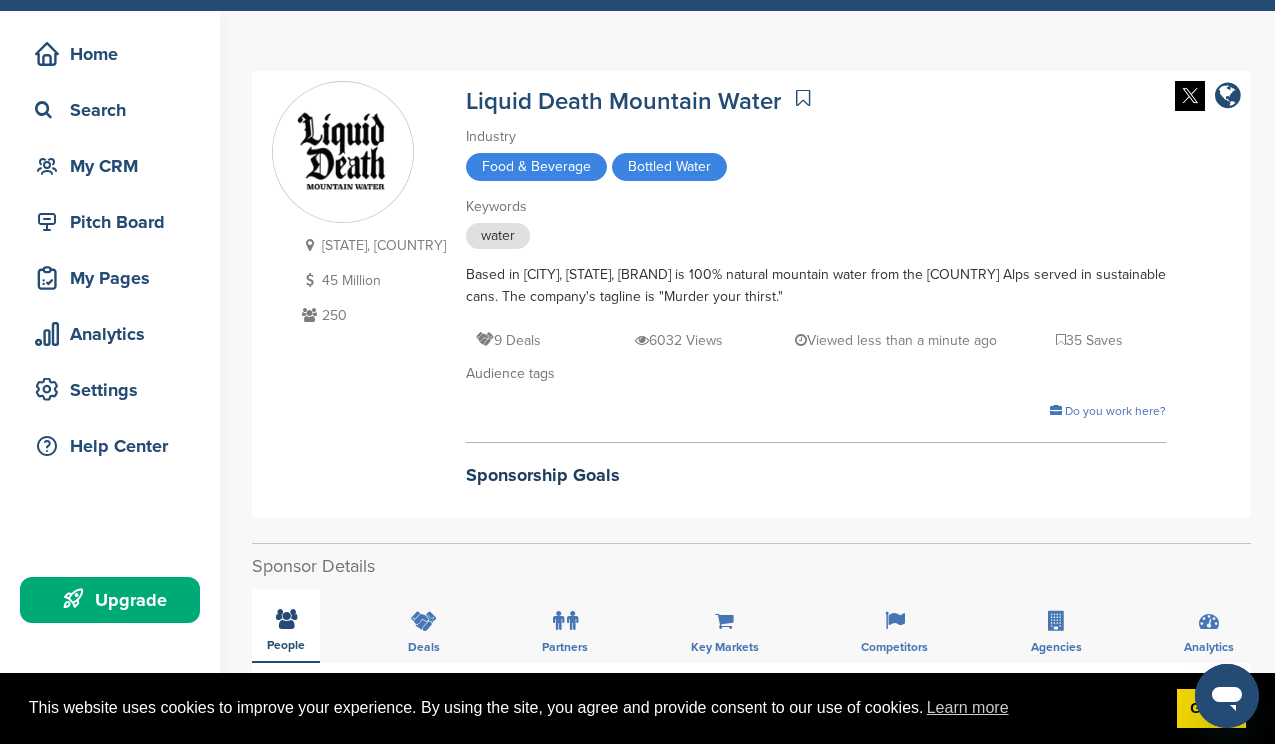 scroll, scrollTop: 0, scrollLeft: 0, axis: both 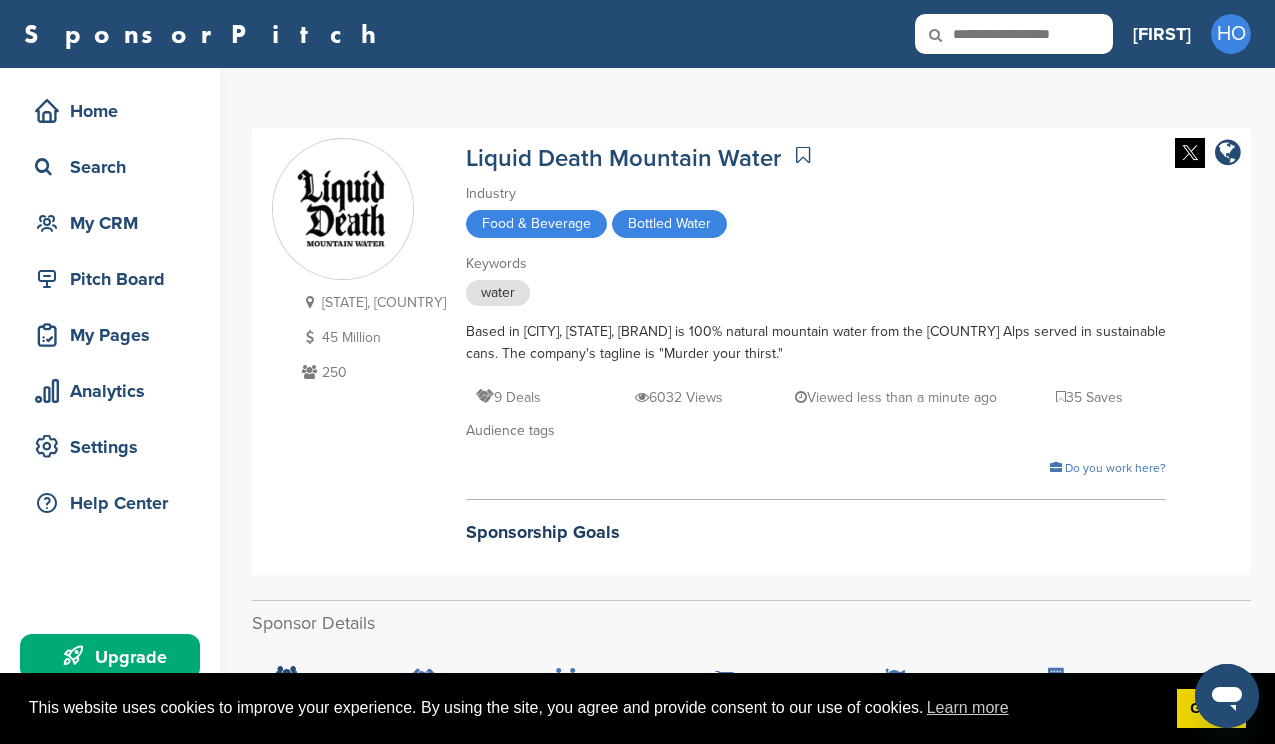 click at bounding box center [1014, 34] 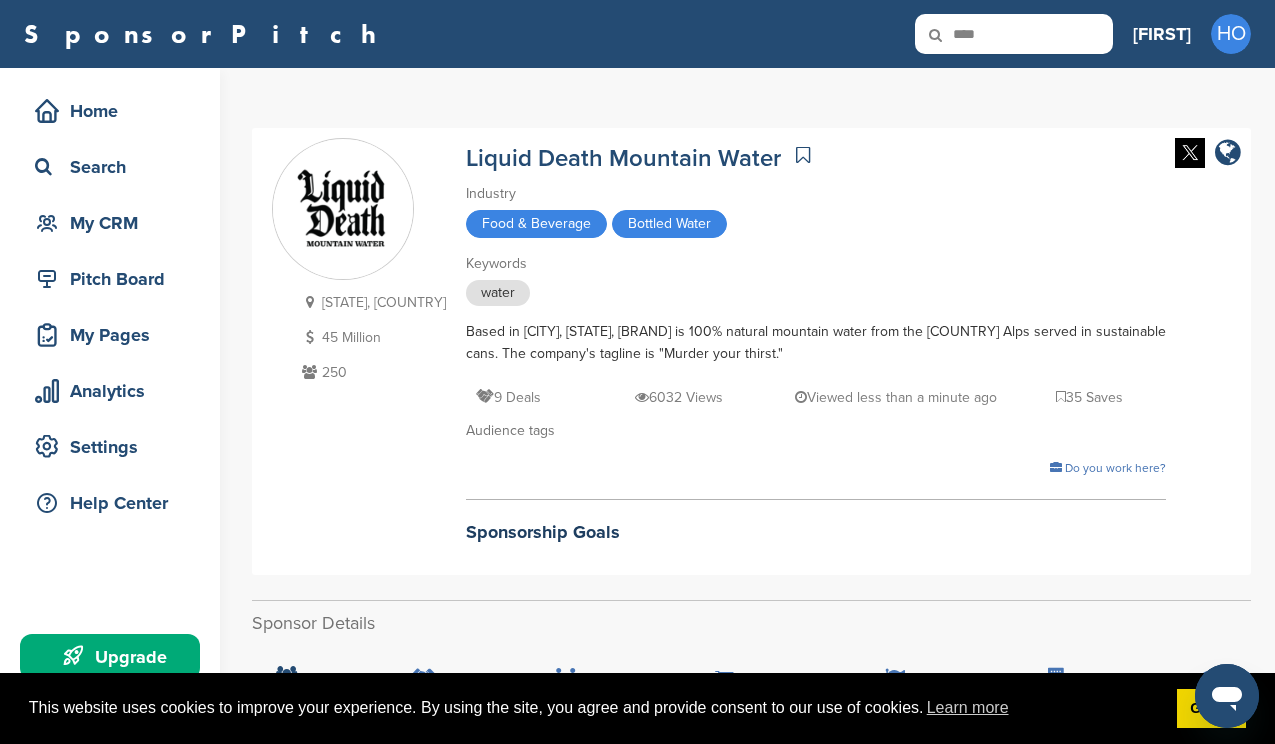 type on "****" 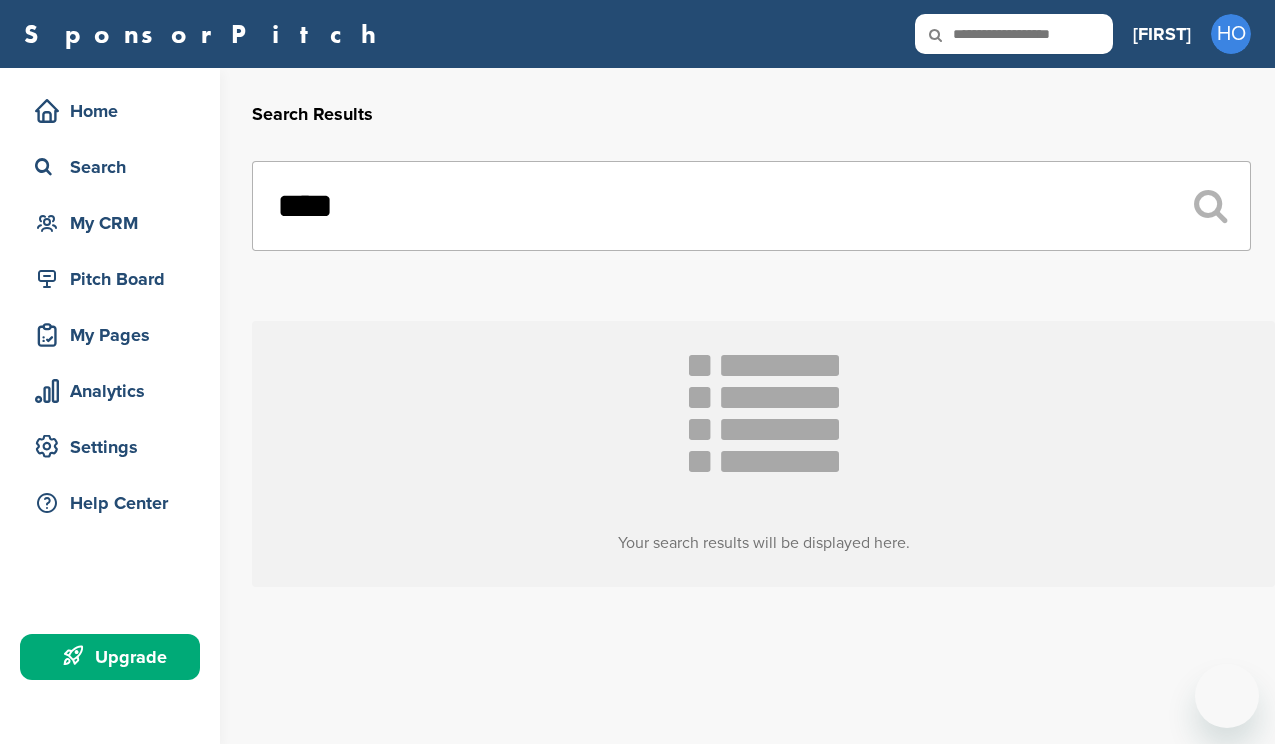 scroll, scrollTop: 0, scrollLeft: 0, axis: both 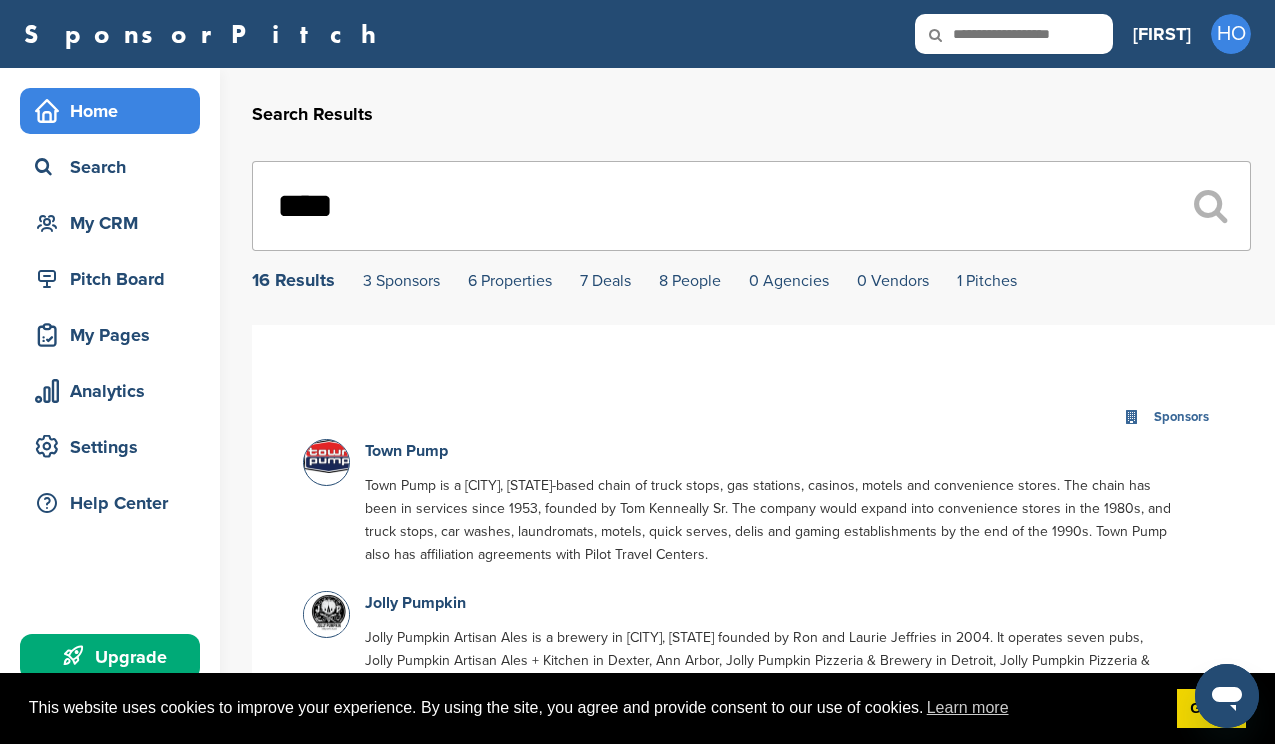 drag, startPoint x: 346, startPoint y: 235, endPoint x: 137, endPoint y: 130, distance: 233.89314 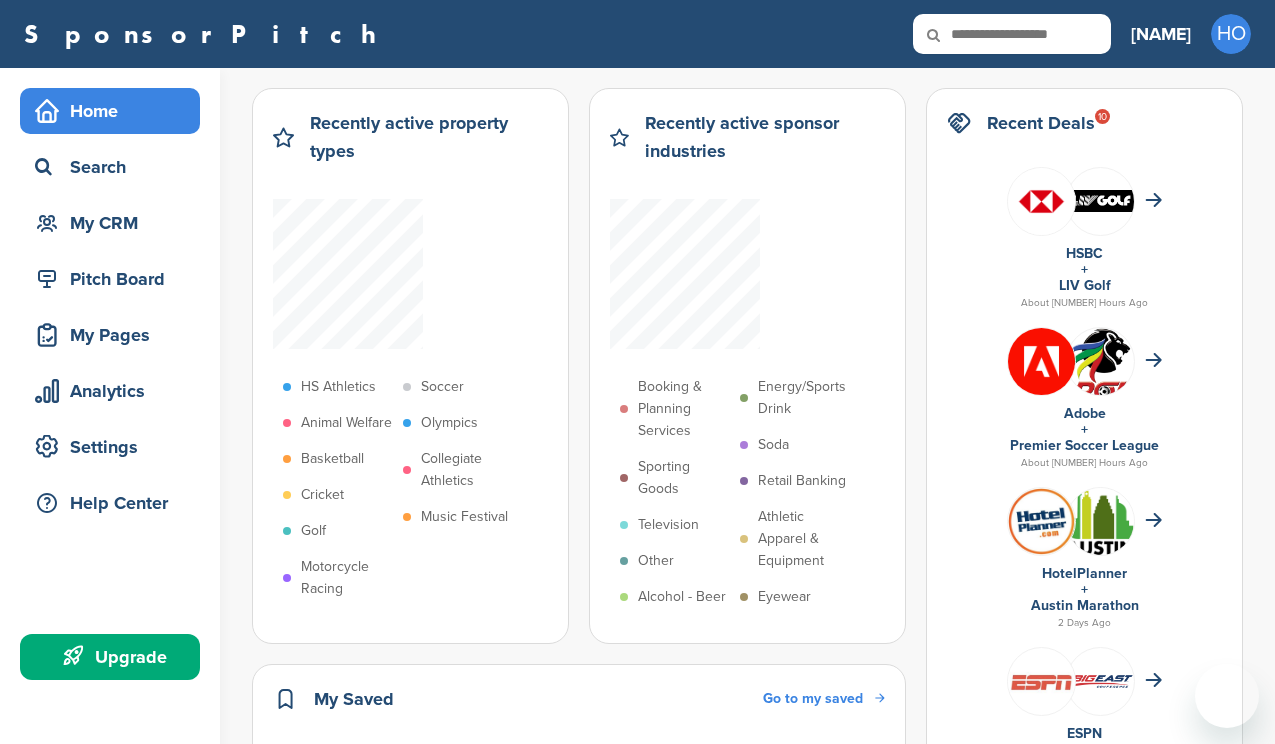 scroll, scrollTop: 0, scrollLeft: 0, axis: both 